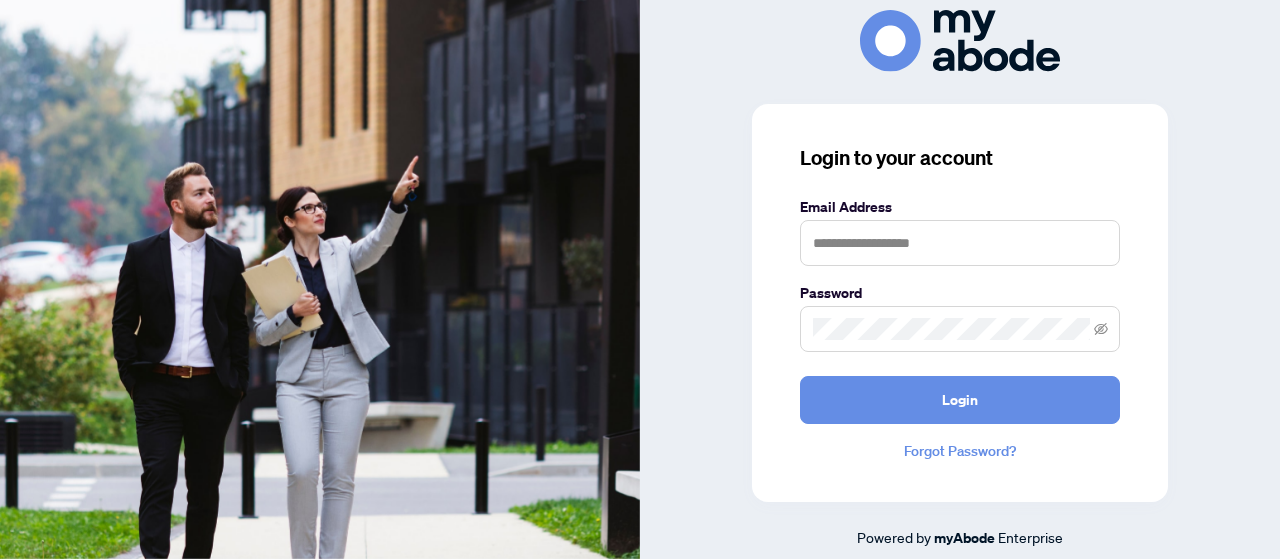 scroll, scrollTop: 0, scrollLeft: 0, axis: both 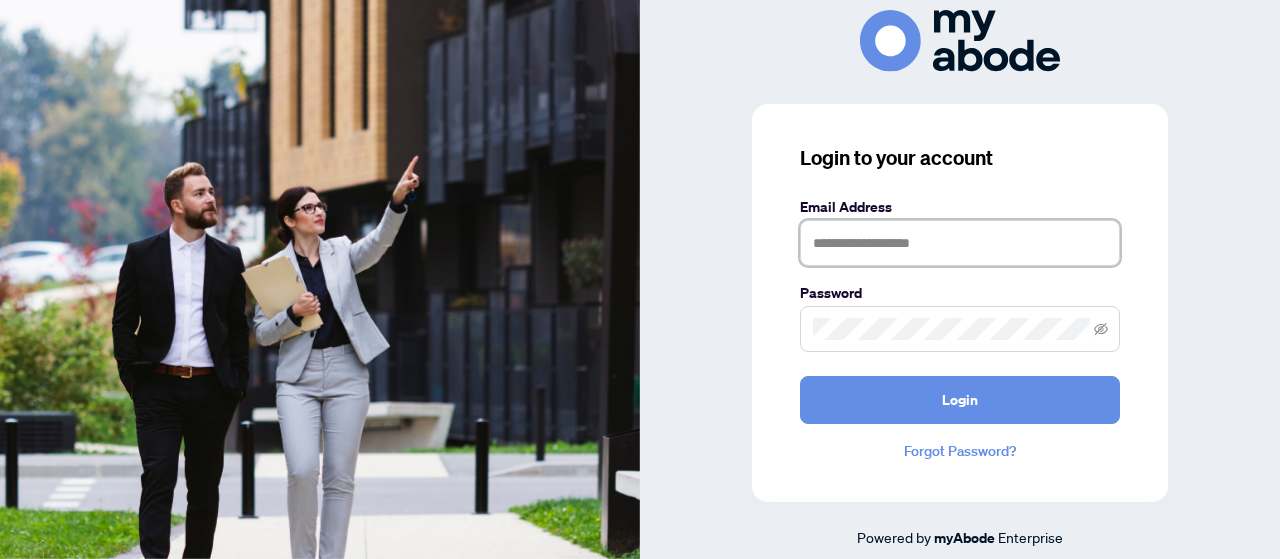 click at bounding box center [960, 243] 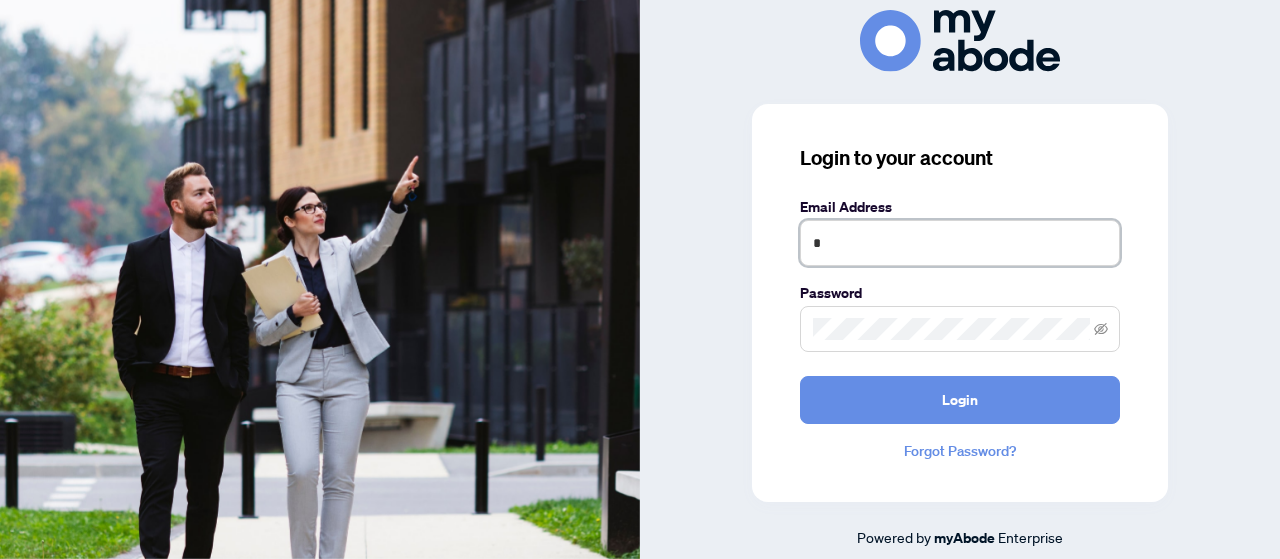 type on "**********" 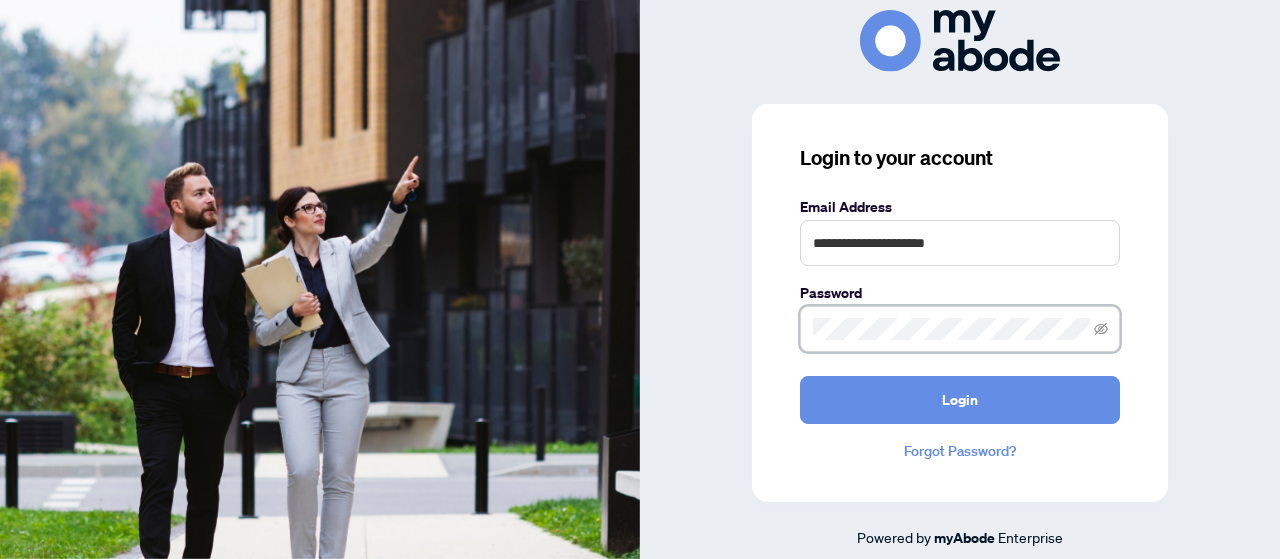 click on "Login" at bounding box center (960, 400) 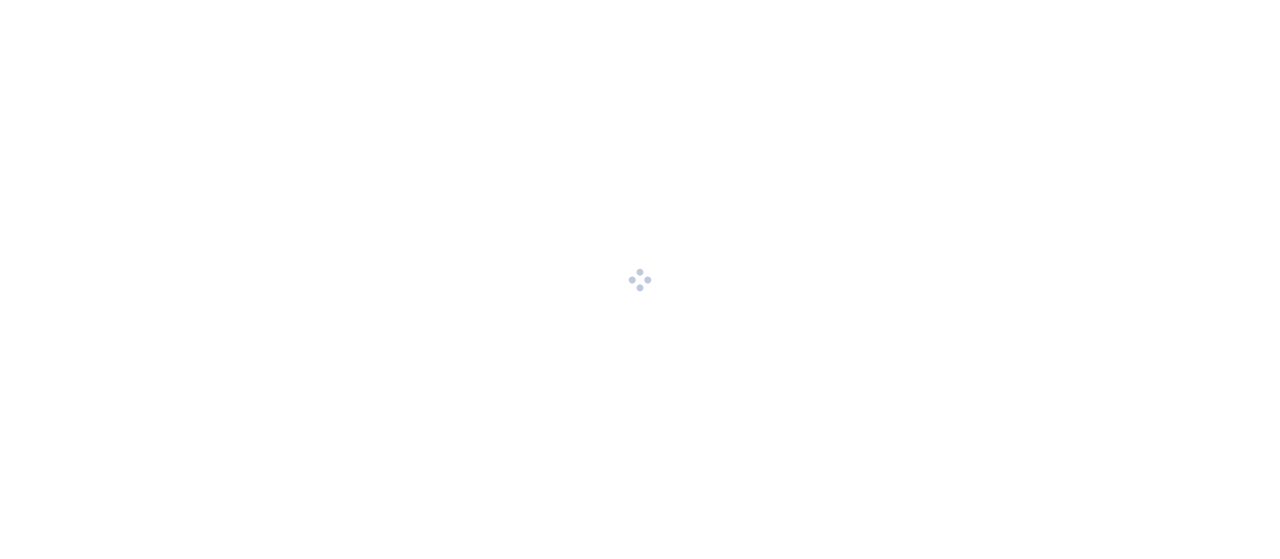 scroll, scrollTop: 0, scrollLeft: 0, axis: both 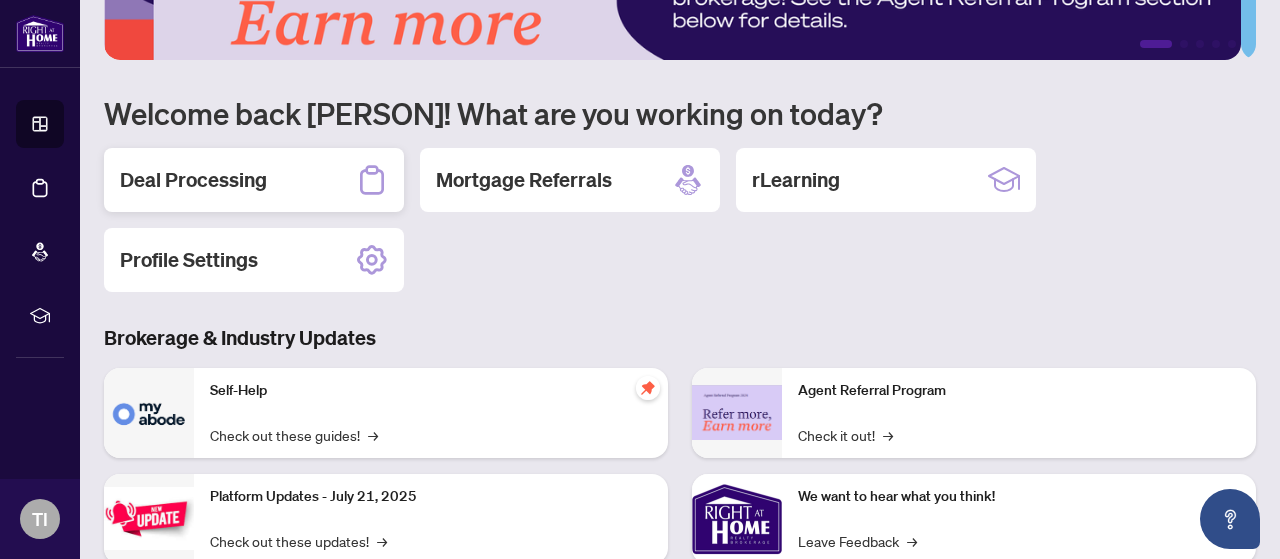 click on "Deal Processing" at bounding box center [254, 180] 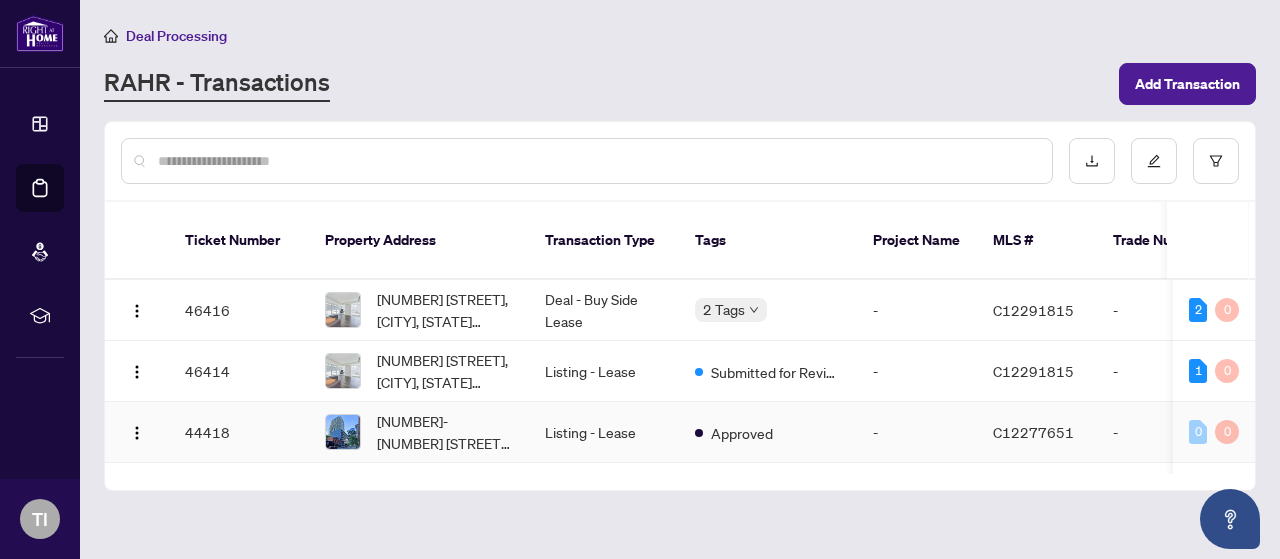 scroll, scrollTop: 2, scrollLeft: 0, axis: vertical 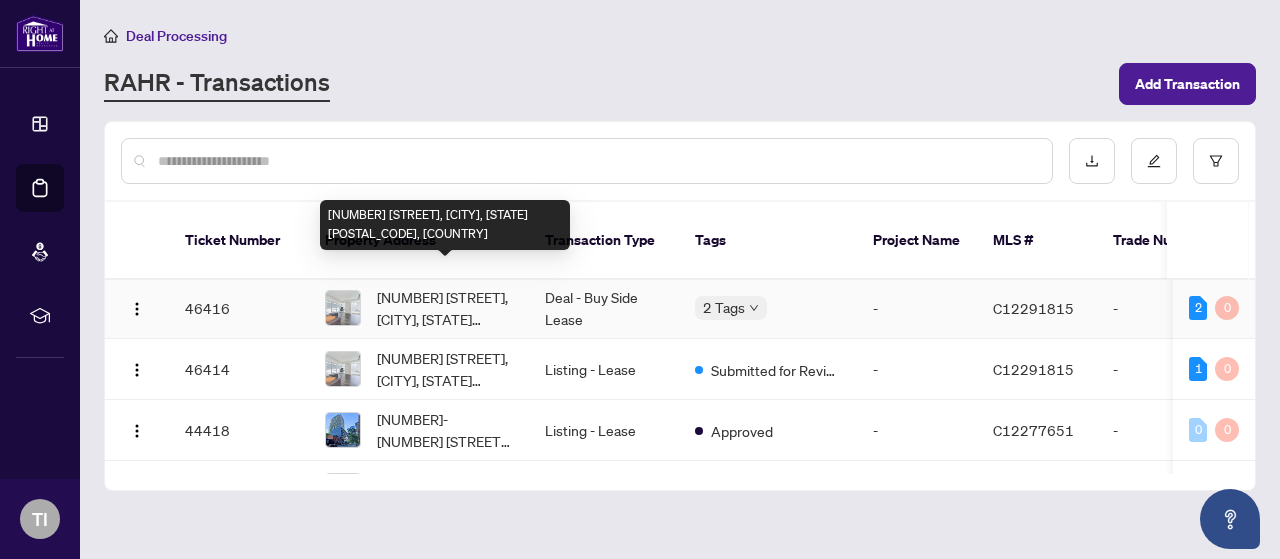 click on "[NUMBER] [STREET], [CITY], [STATE] [POSTAL_CODE], [COUNTRY]" at bounding box center [445, 308] 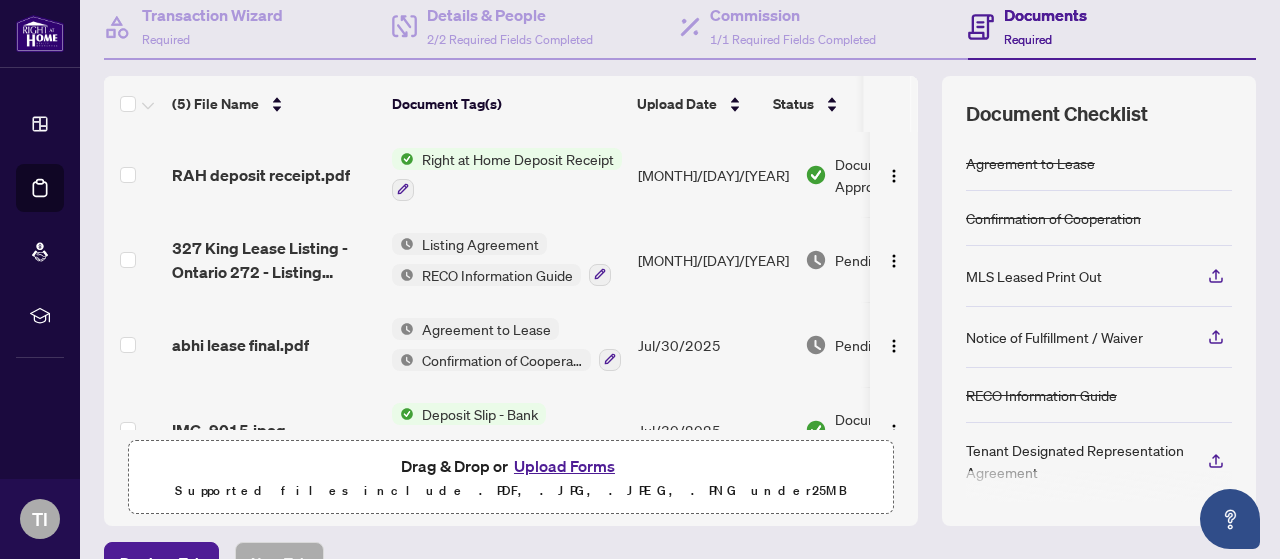 scroll, scrollTop: 199, scrollLeft: 0, axis: vertical 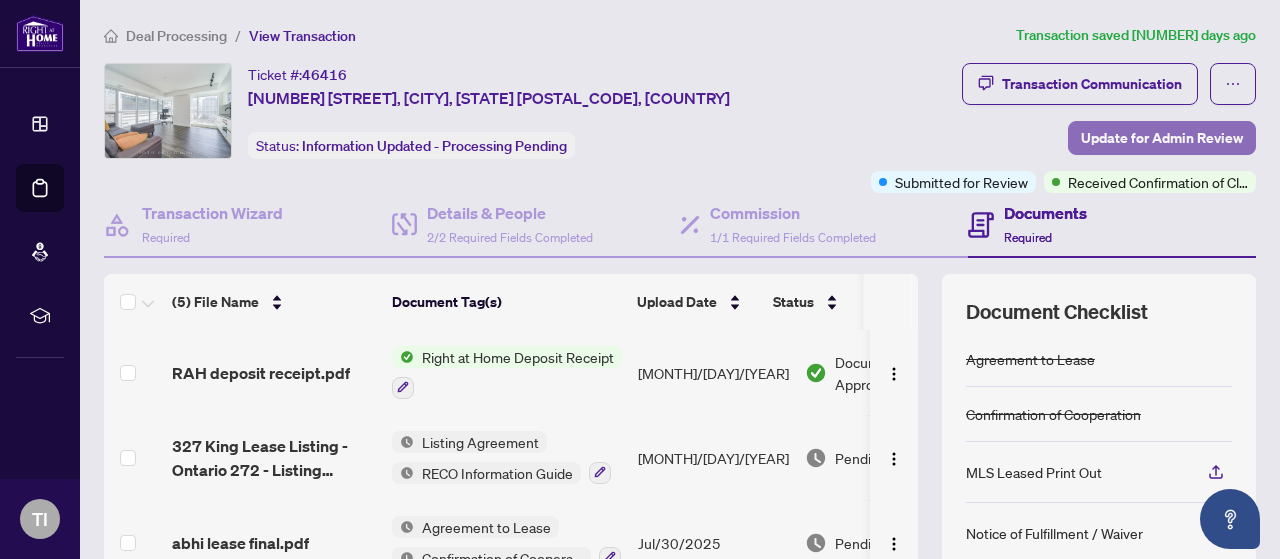click on "Update for Admin Review" at bounding box center (1162, 138) 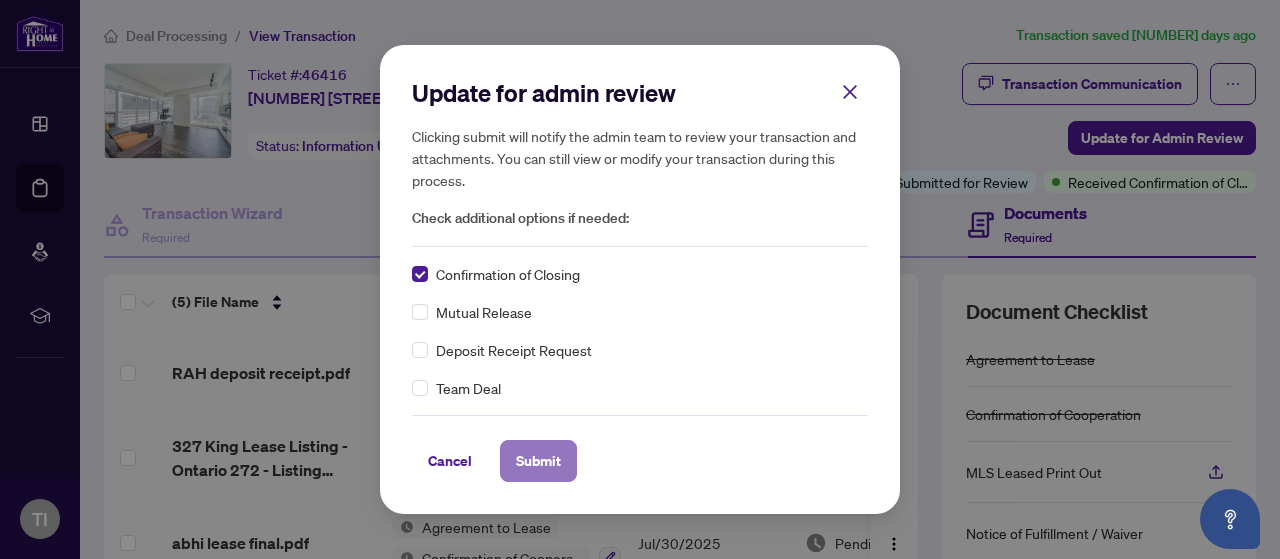 click on "Submit" at bounding box center [538, 461] 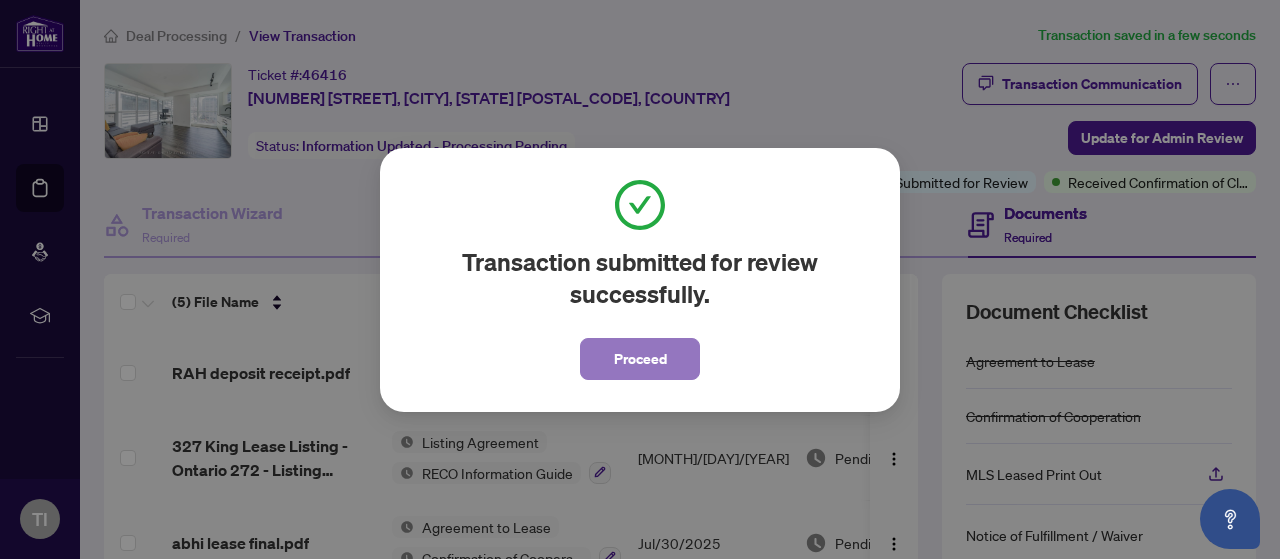 click on "Proceed" at bounding box center [640, 359] 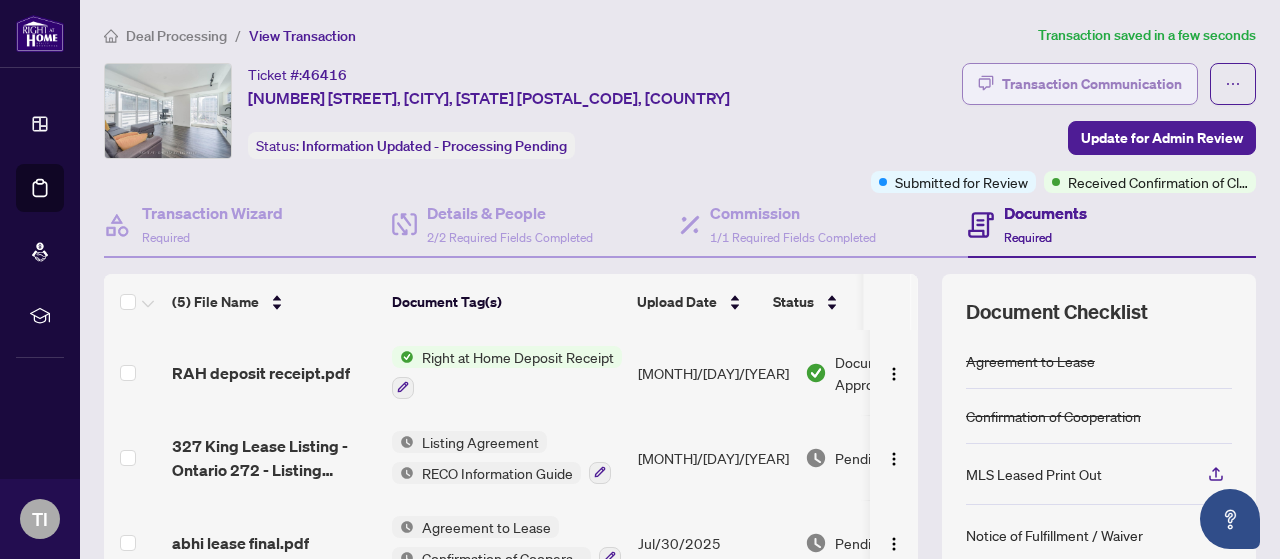 click on "Transaction Communication" at bounding box center [1092, 84] 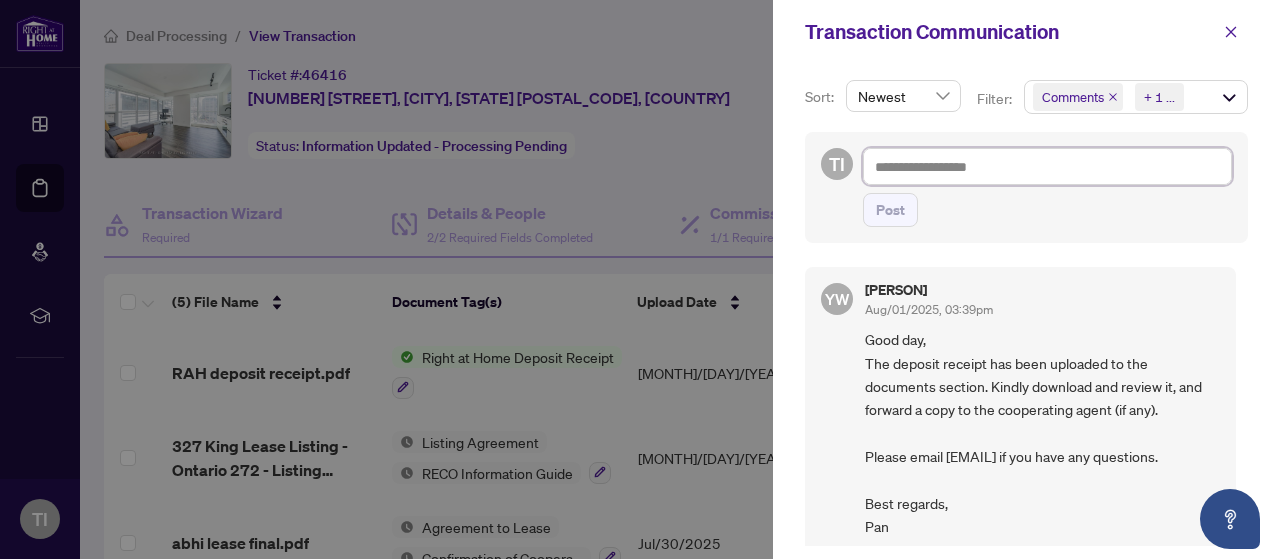 click at bounding box center [1047, 166] 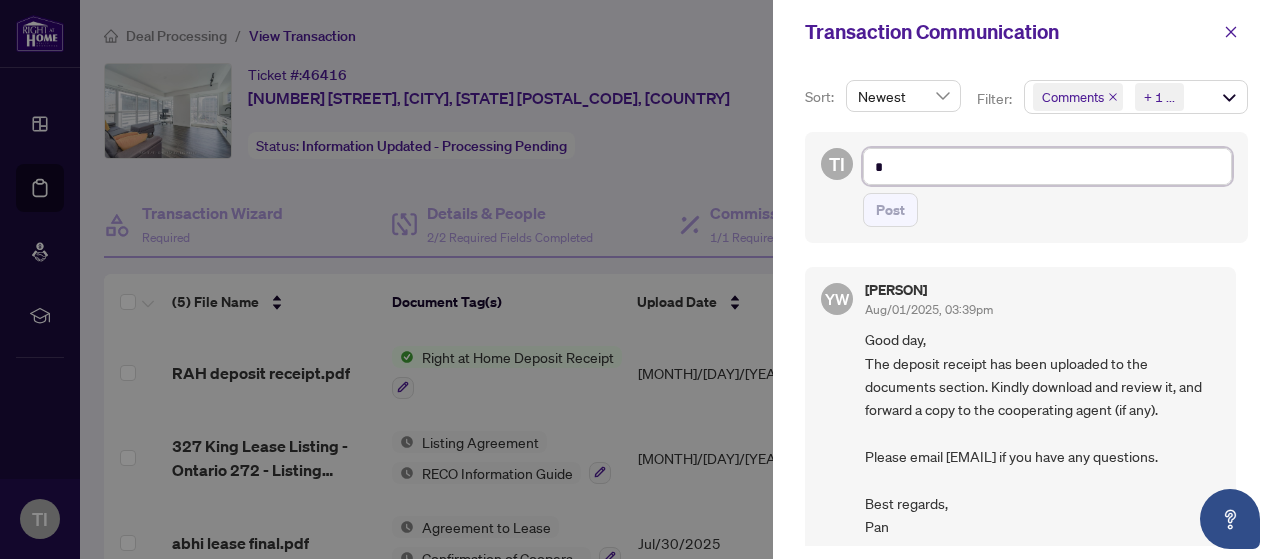 type on "*" 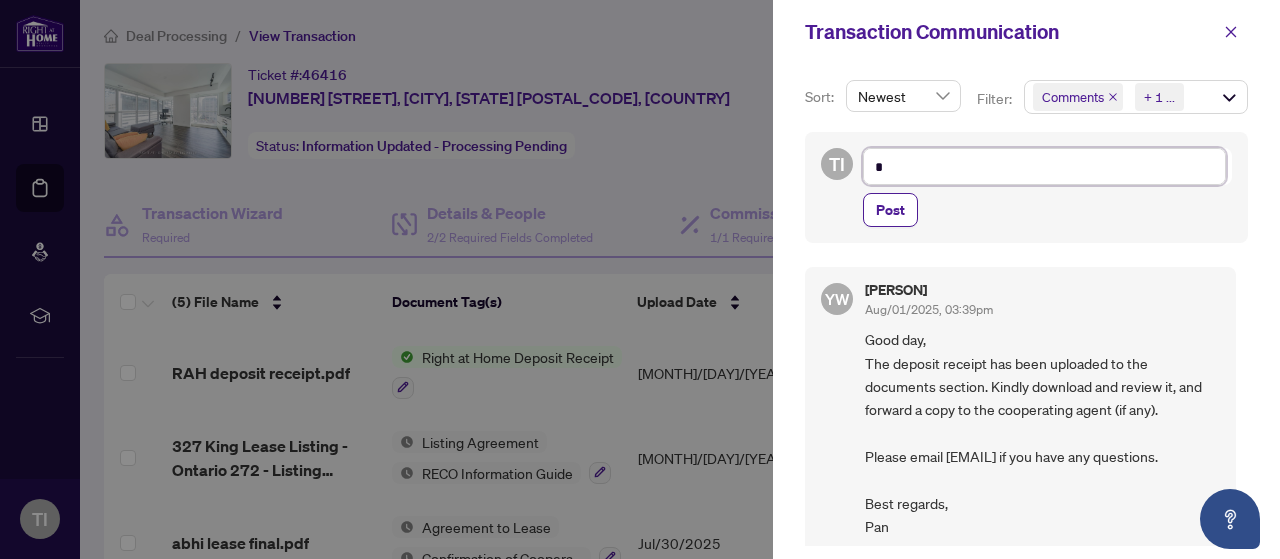 type on "**" 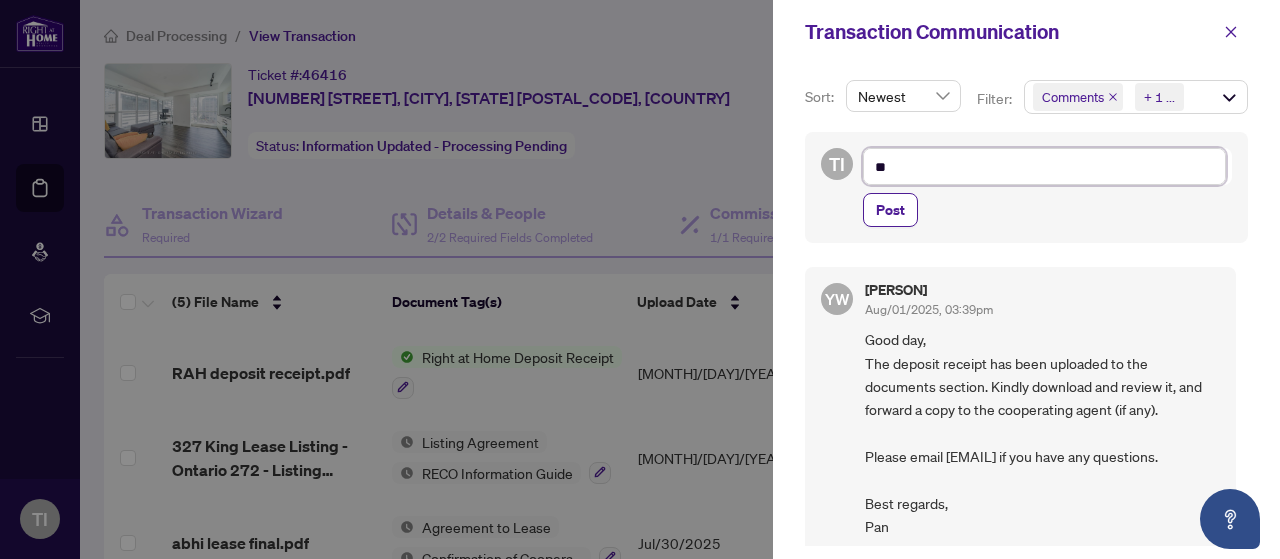 type on "*" 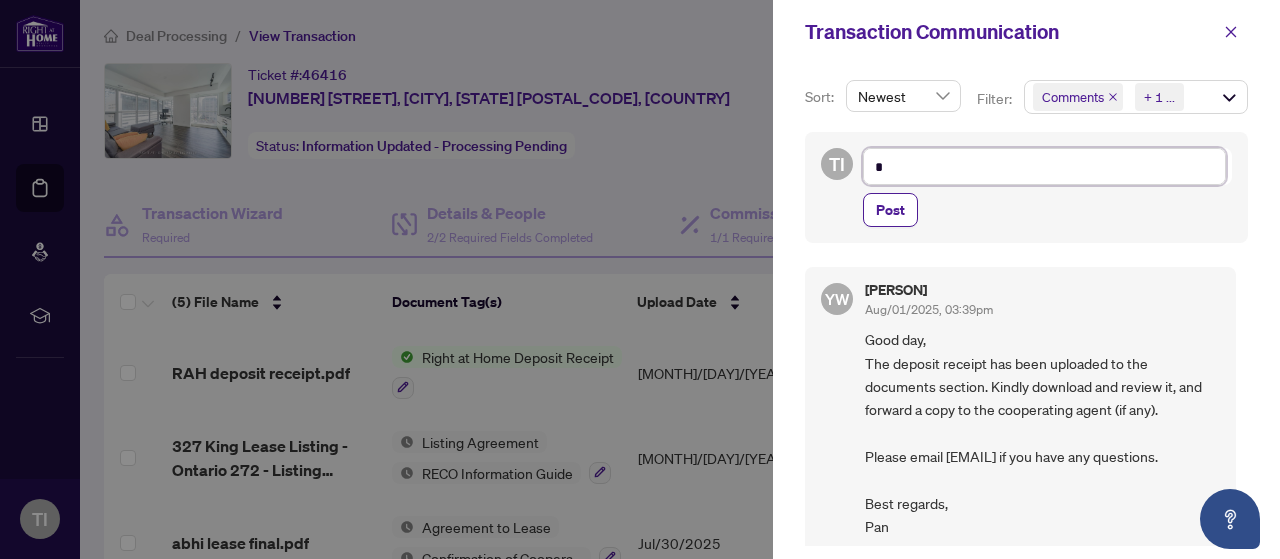 type on "**" 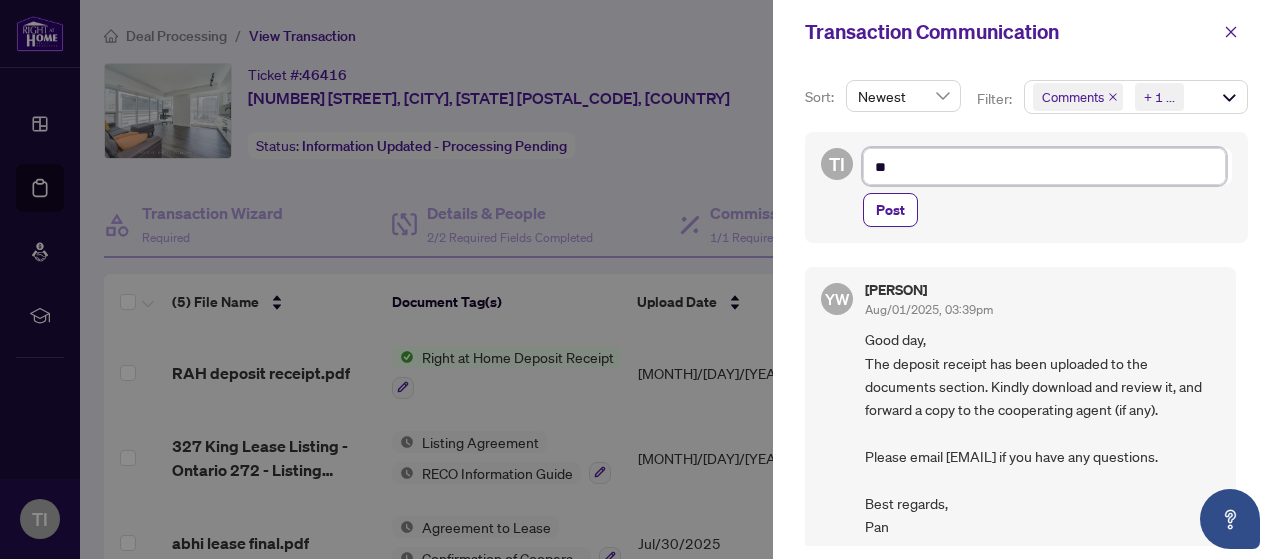 type on "**" 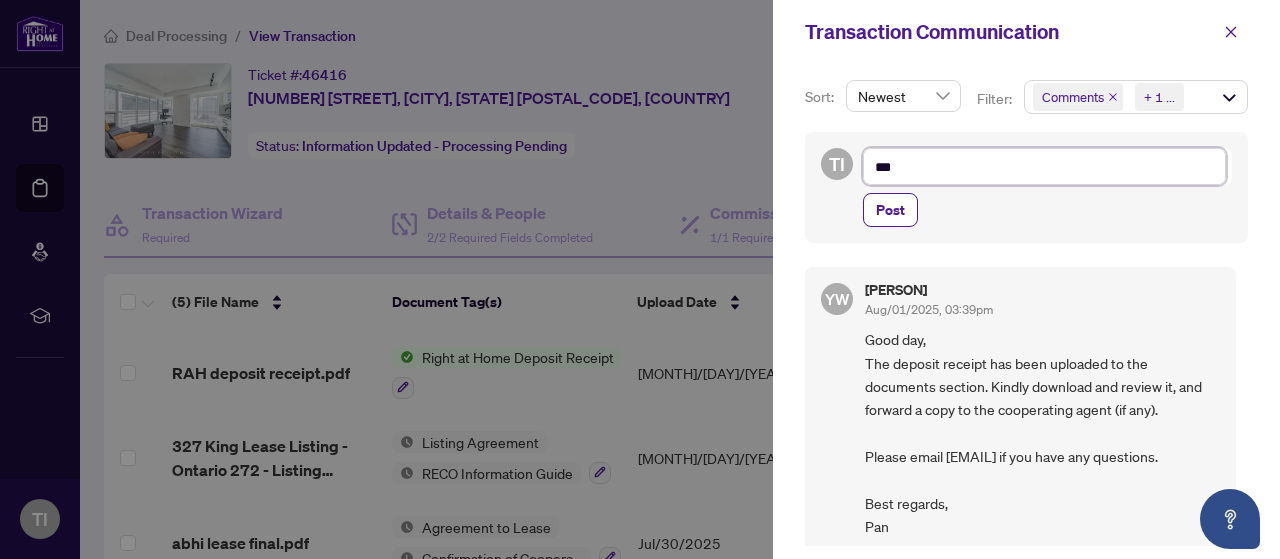type on "****" 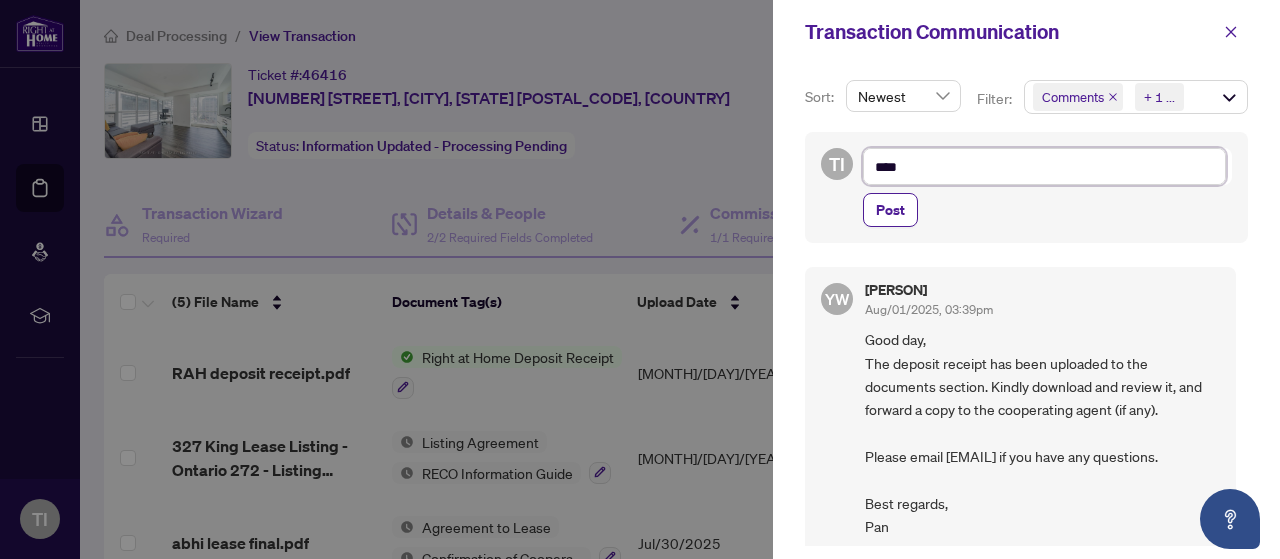 type on "*****" 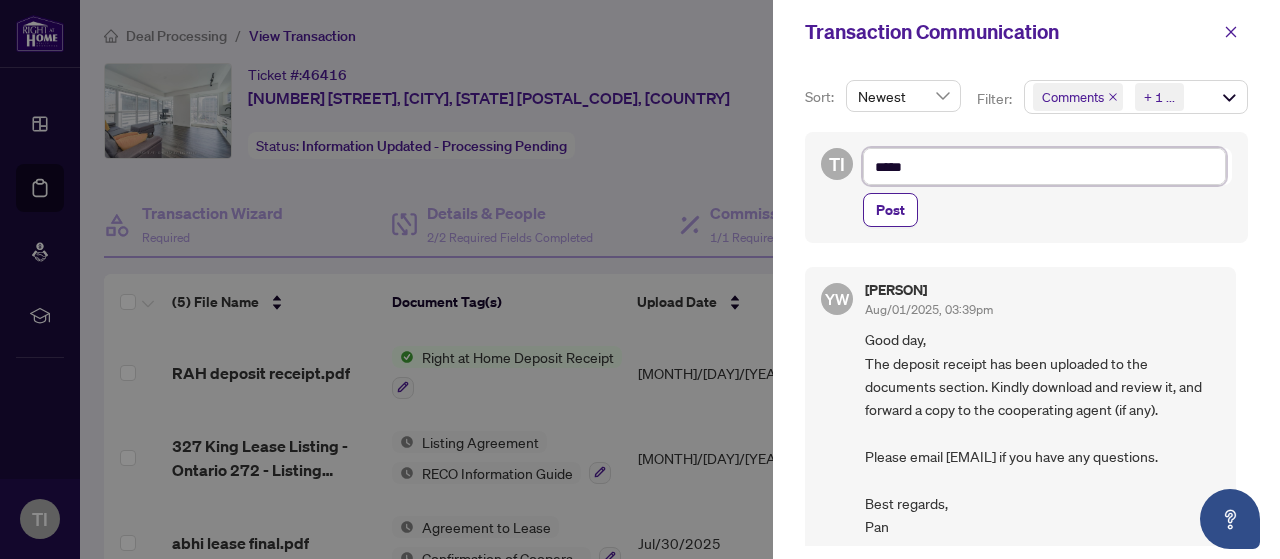 type on "******" 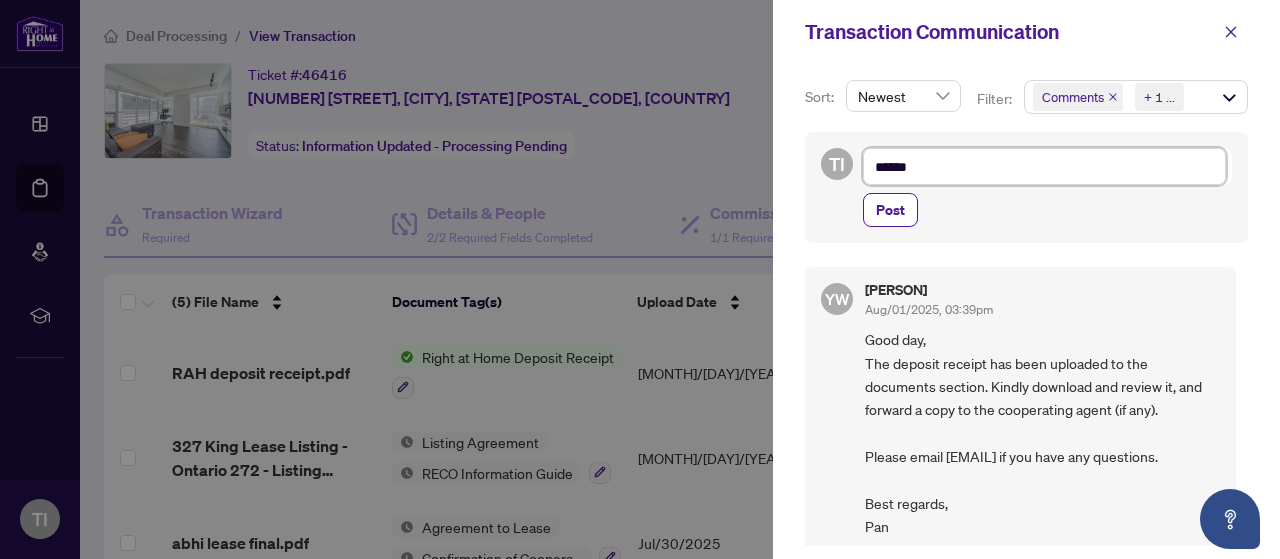 type on "******" 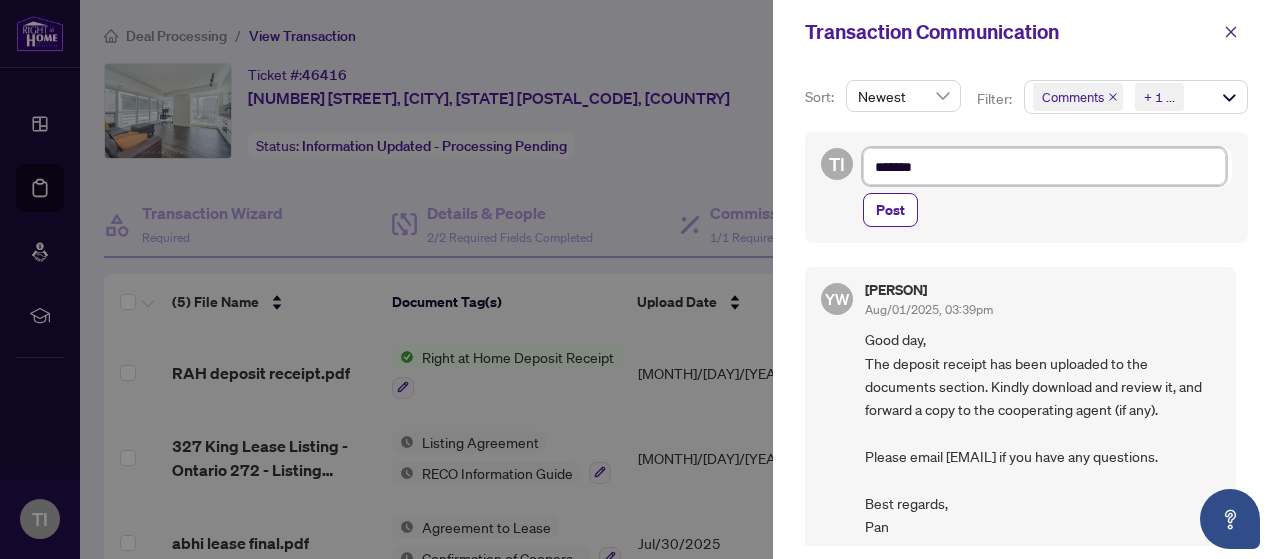 type on "********" 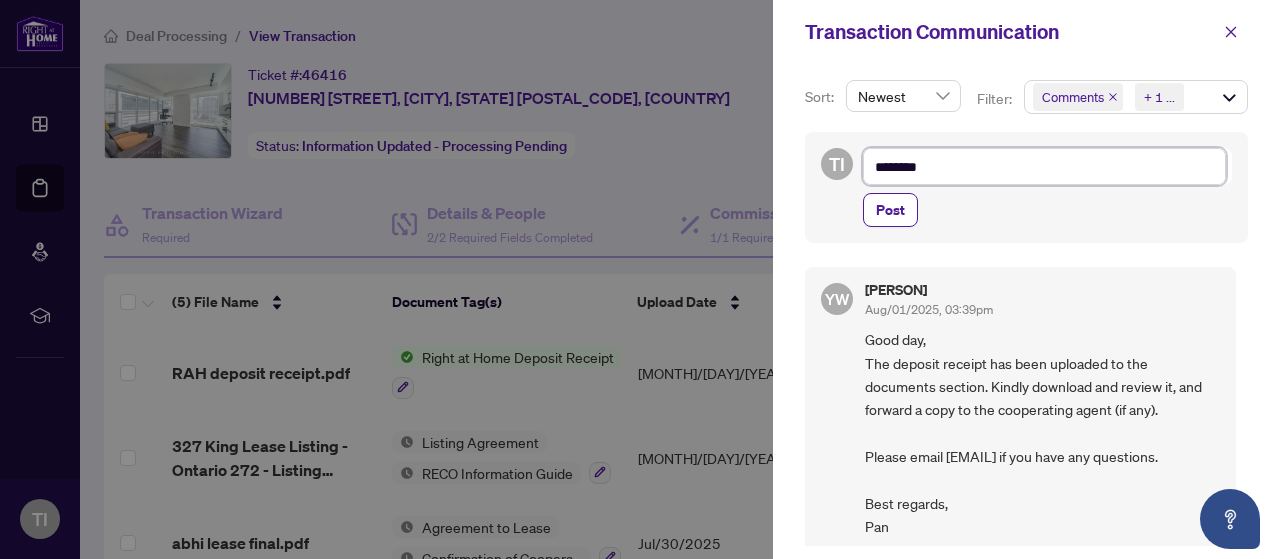 type on "********" 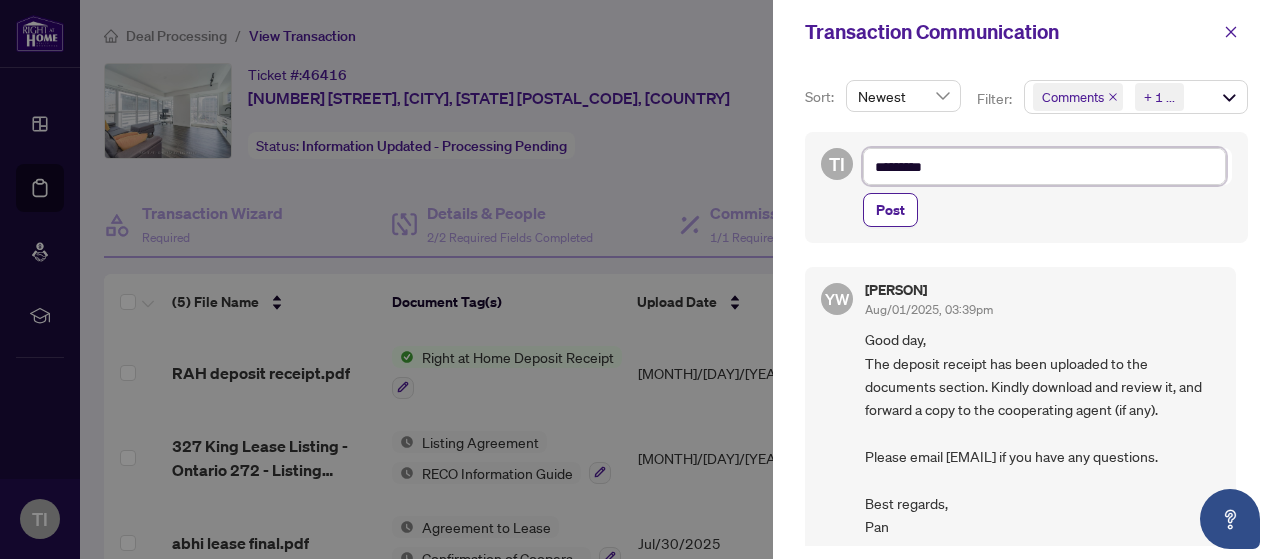 type on "**********" 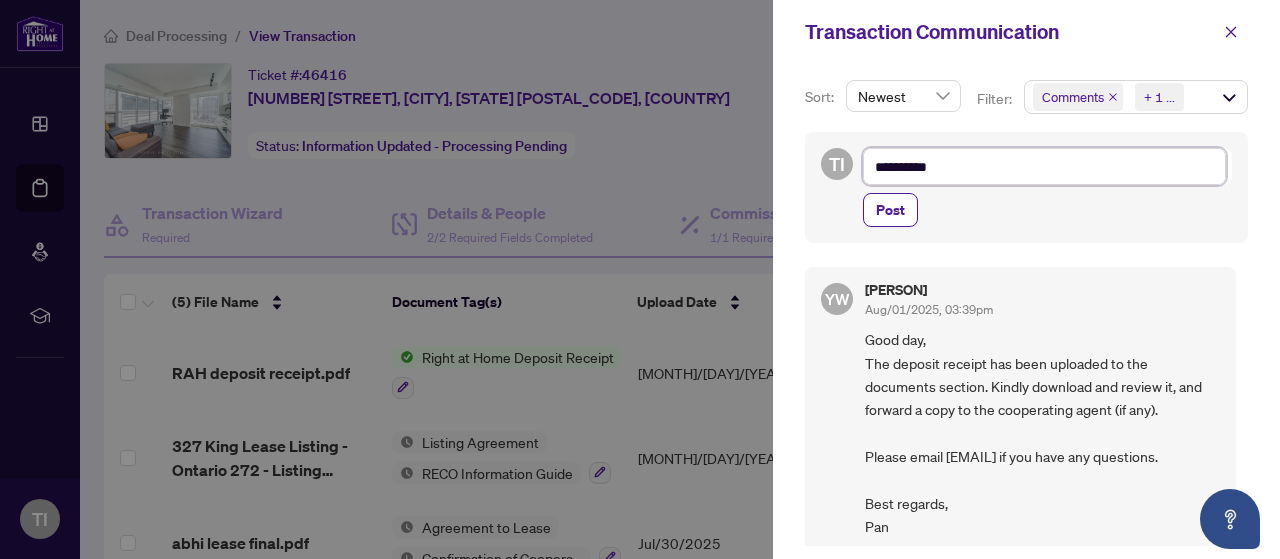 type on "**********" 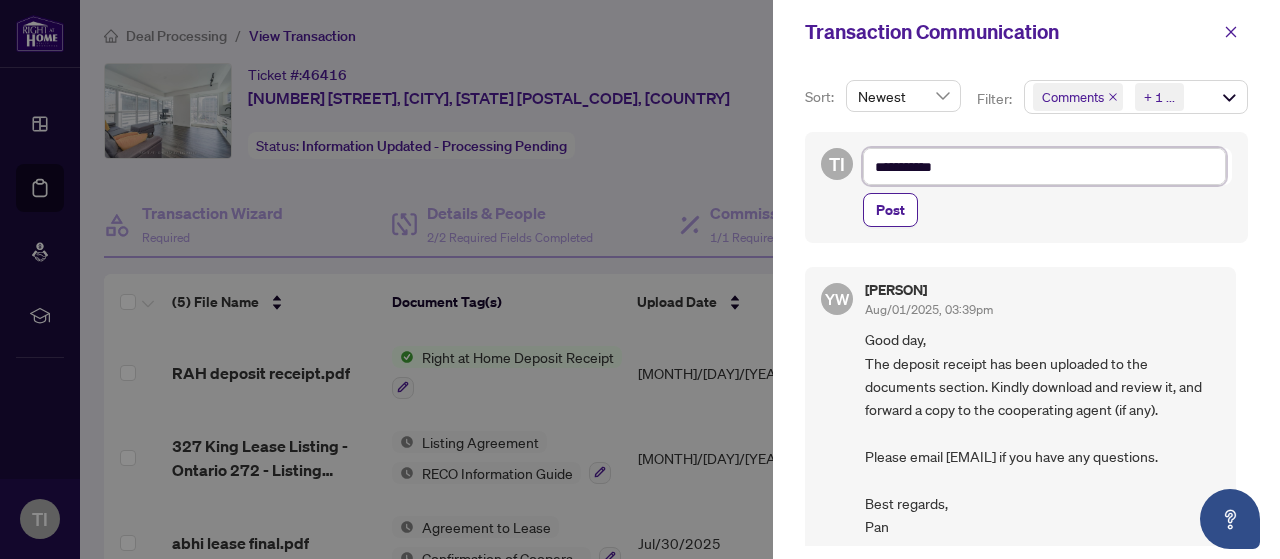 type on "**********" 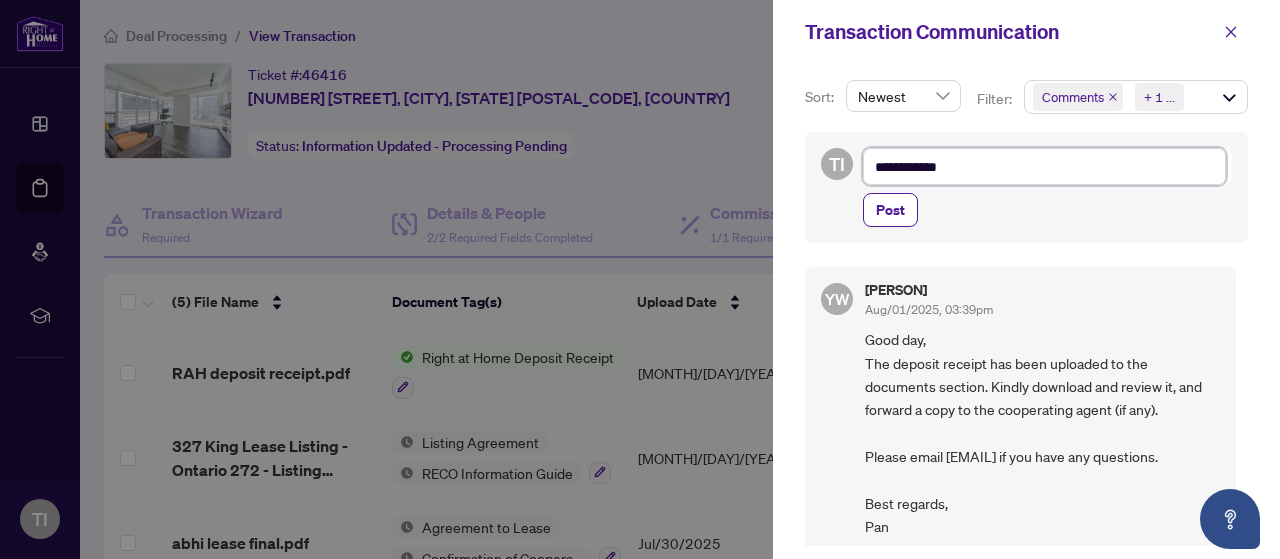 type on "**********" 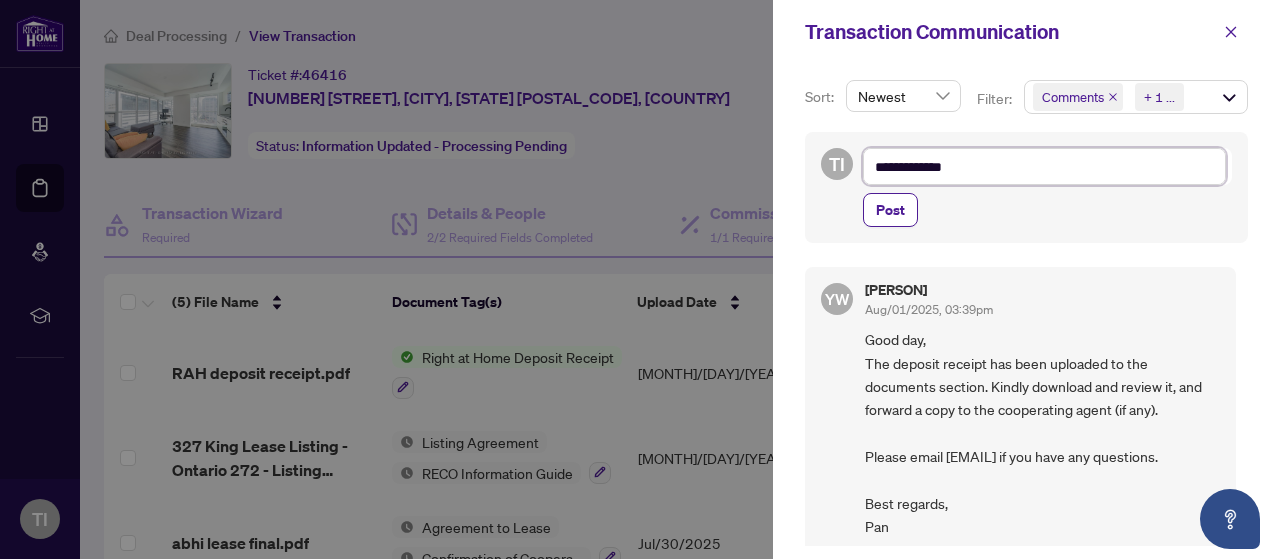 type on "**********" 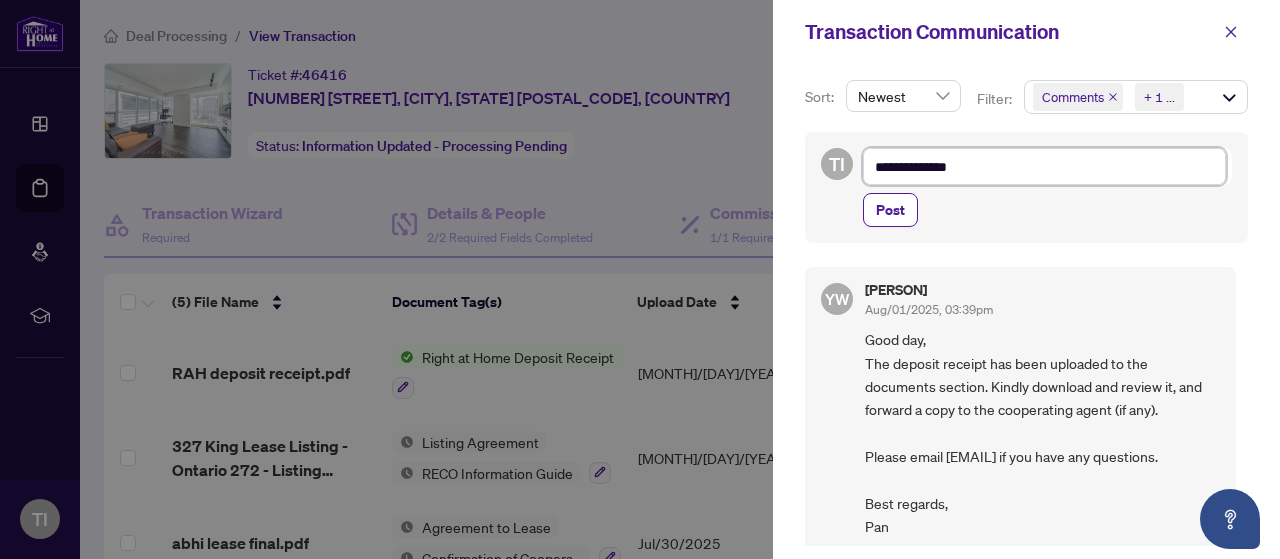 type on "**********" 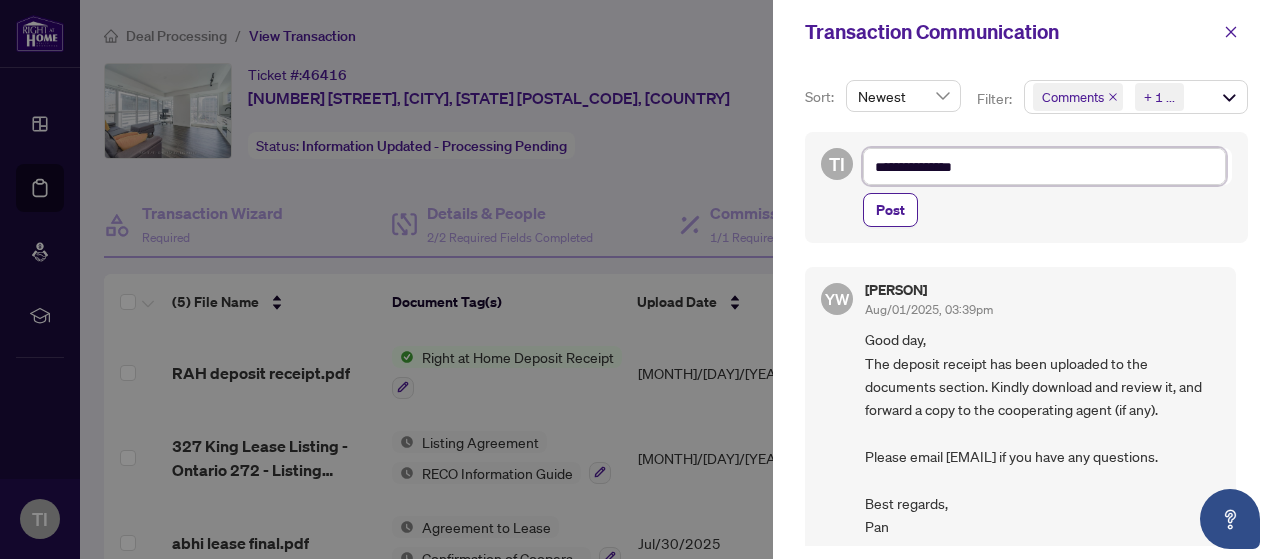 type on "**********" 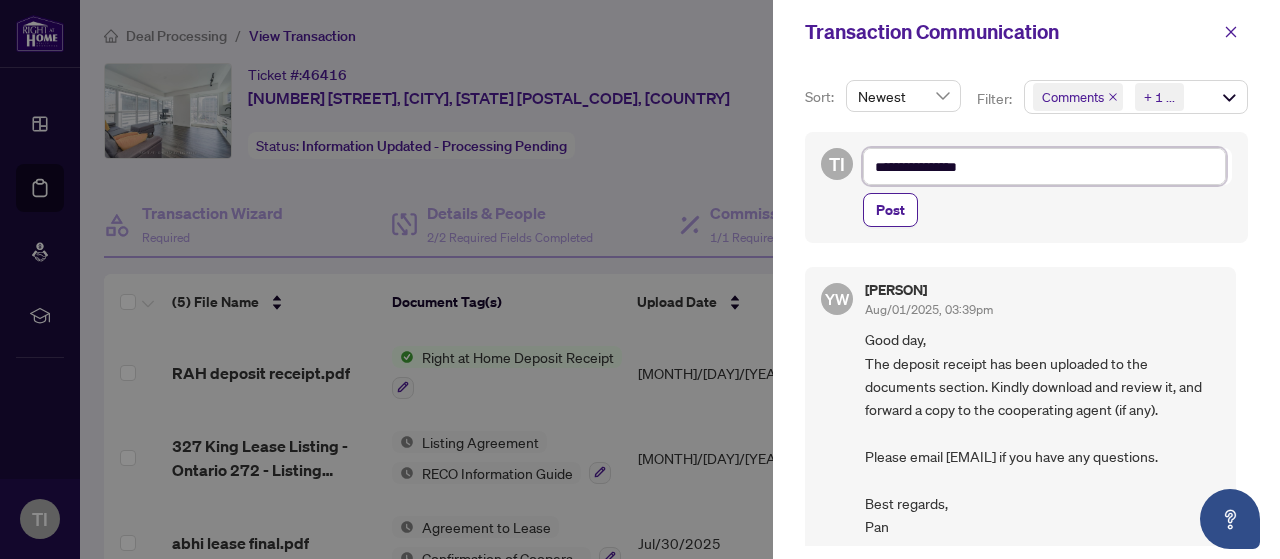 type on "**********" 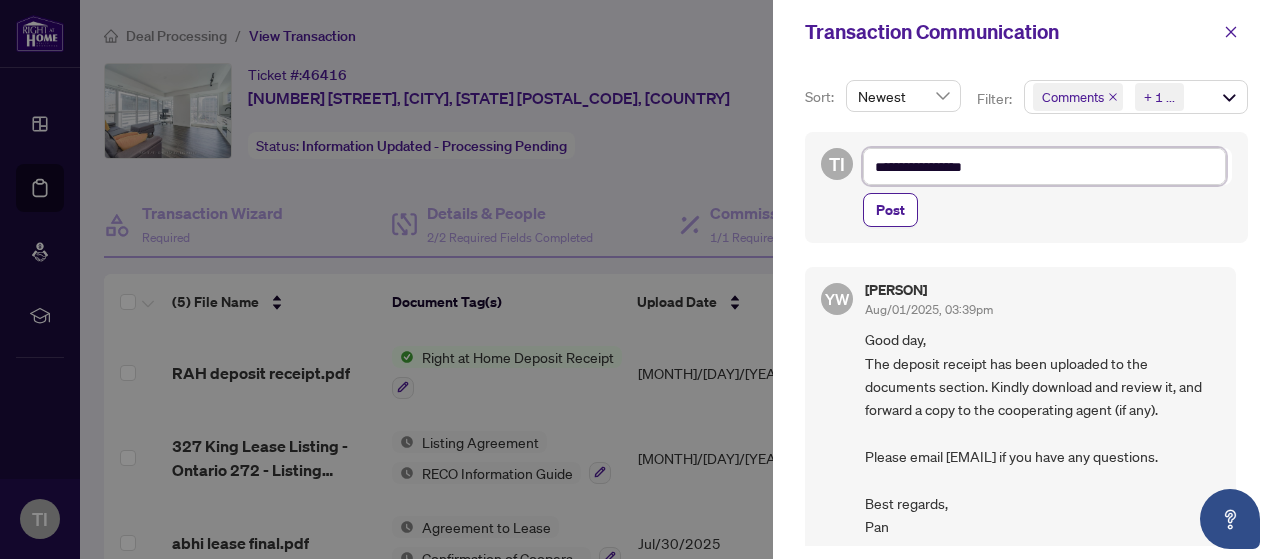 type on "**********" 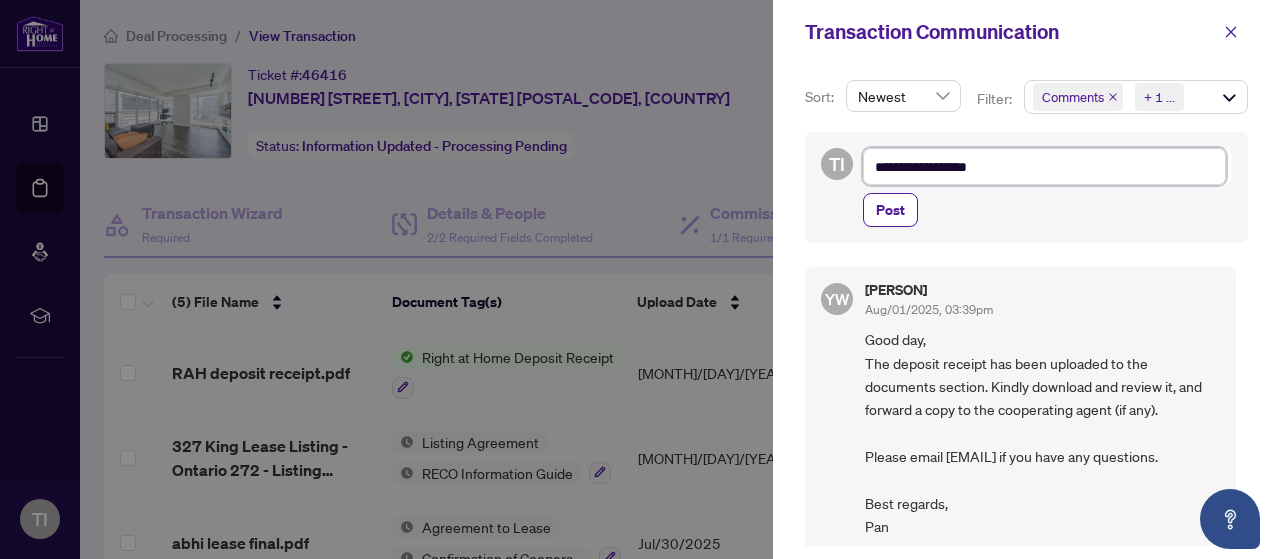 type on "**********" 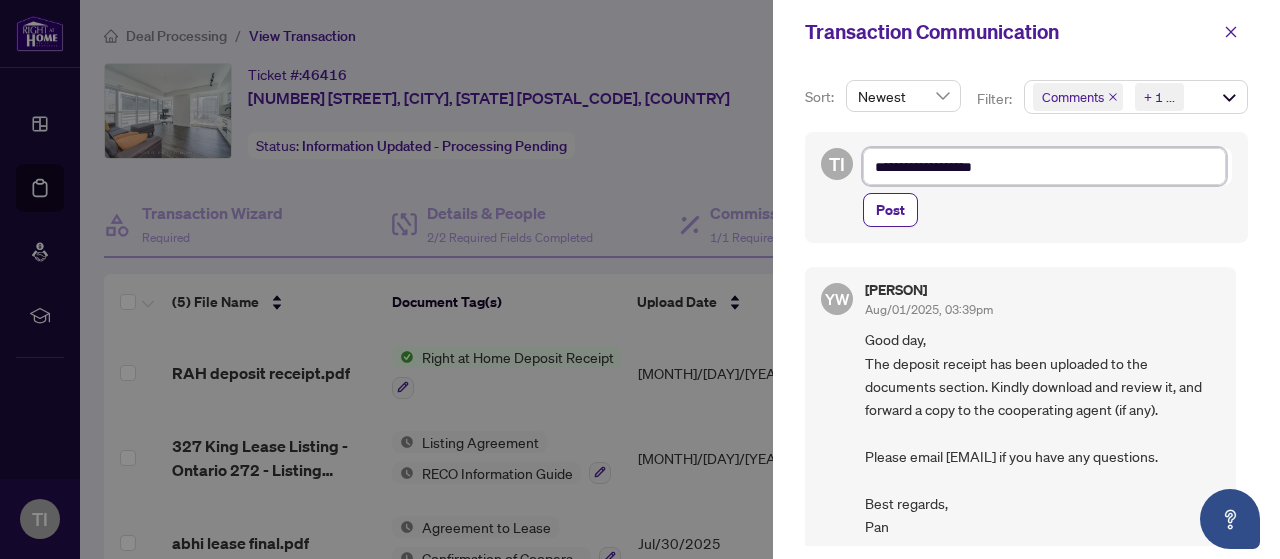 type on "**********" 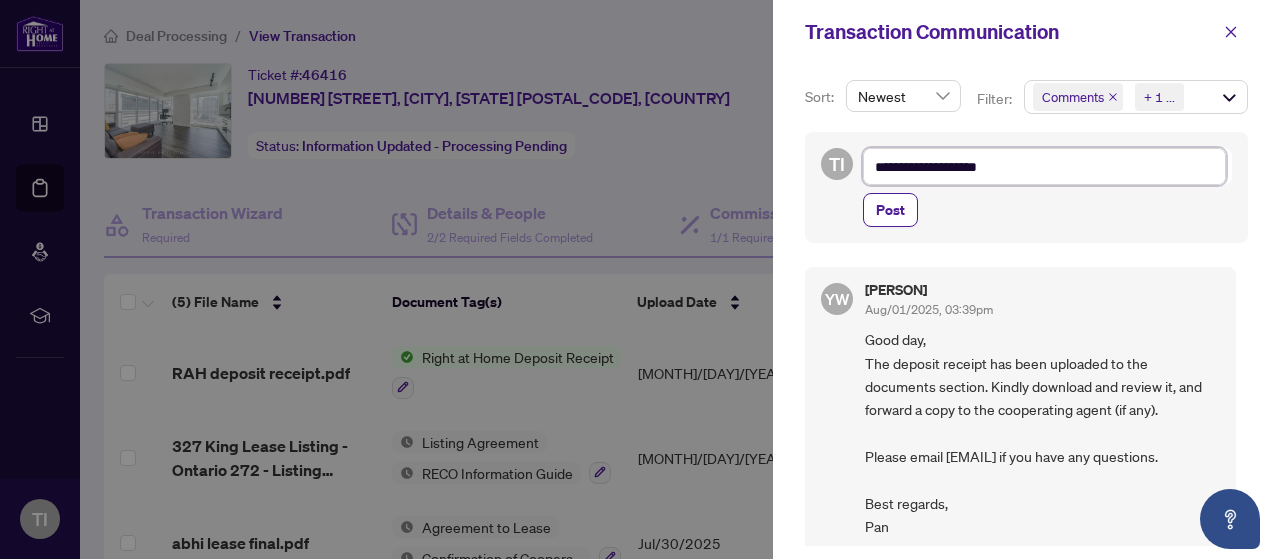 type on "**********" 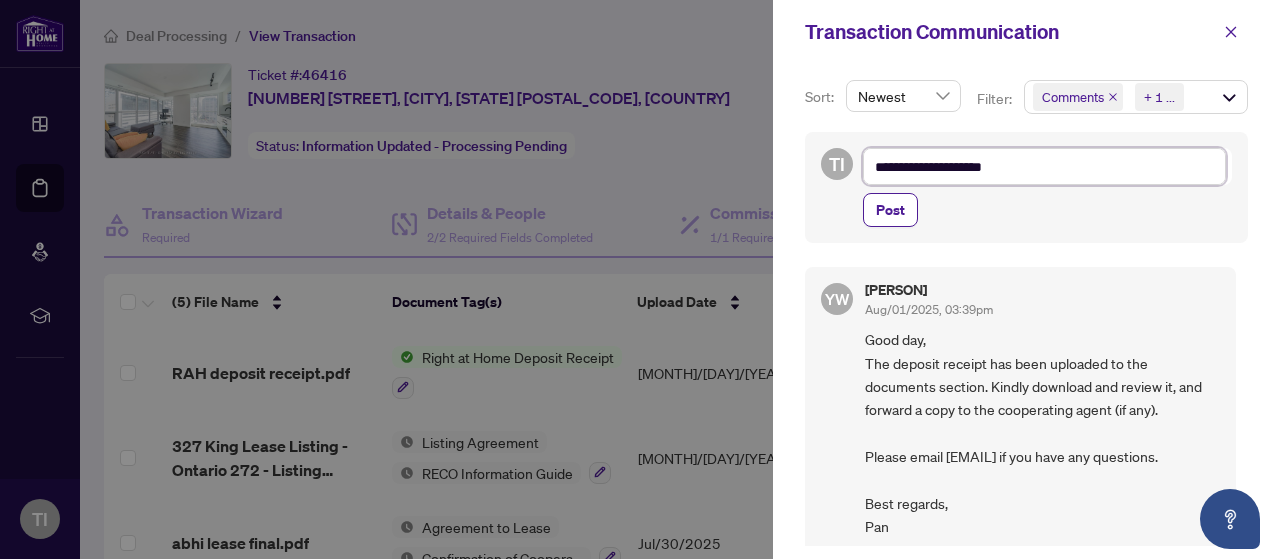 type on "**********" 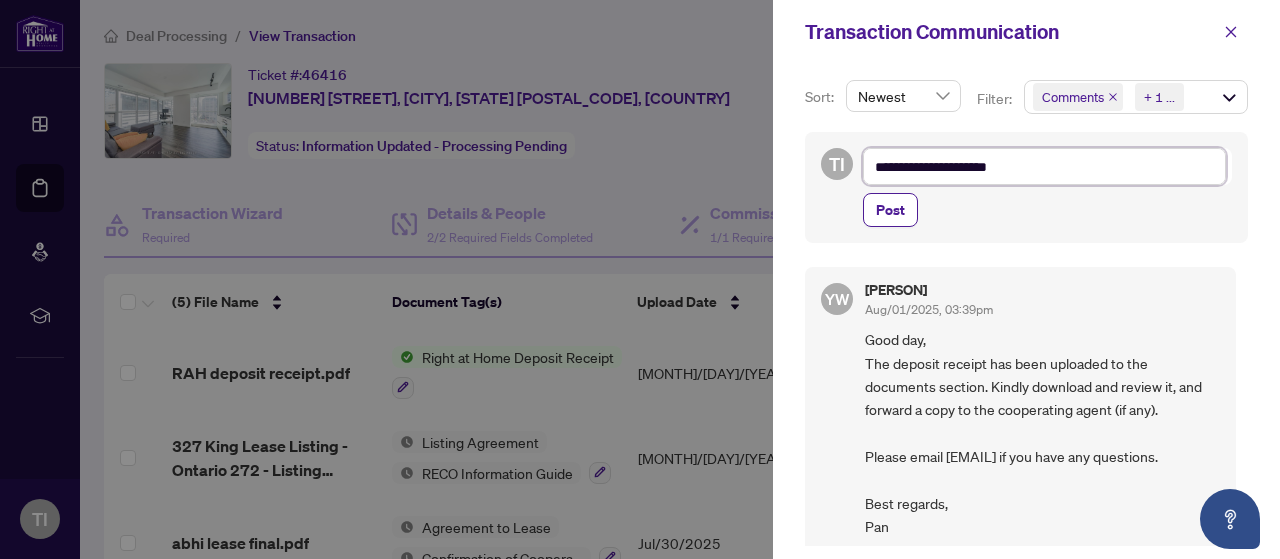 type on "**********" 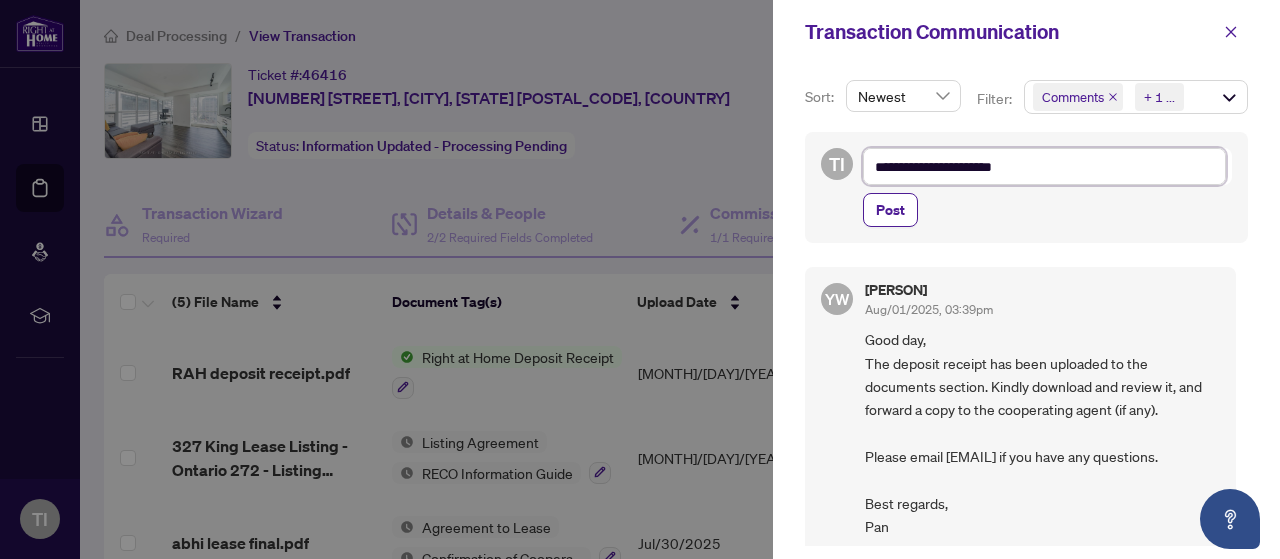 type on "**********" 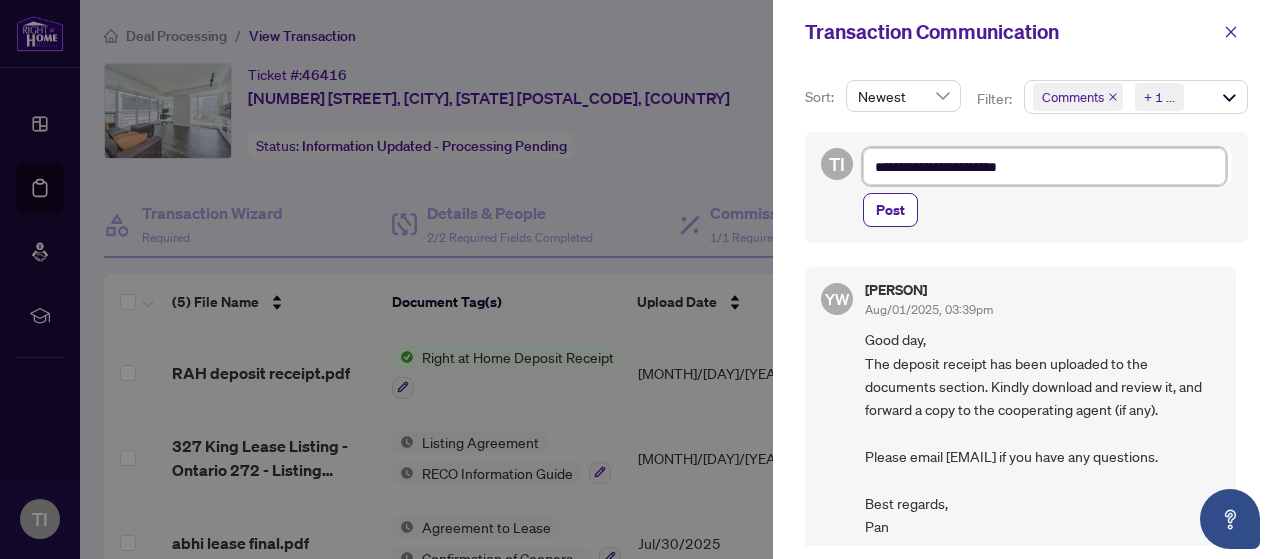 type on "**********" 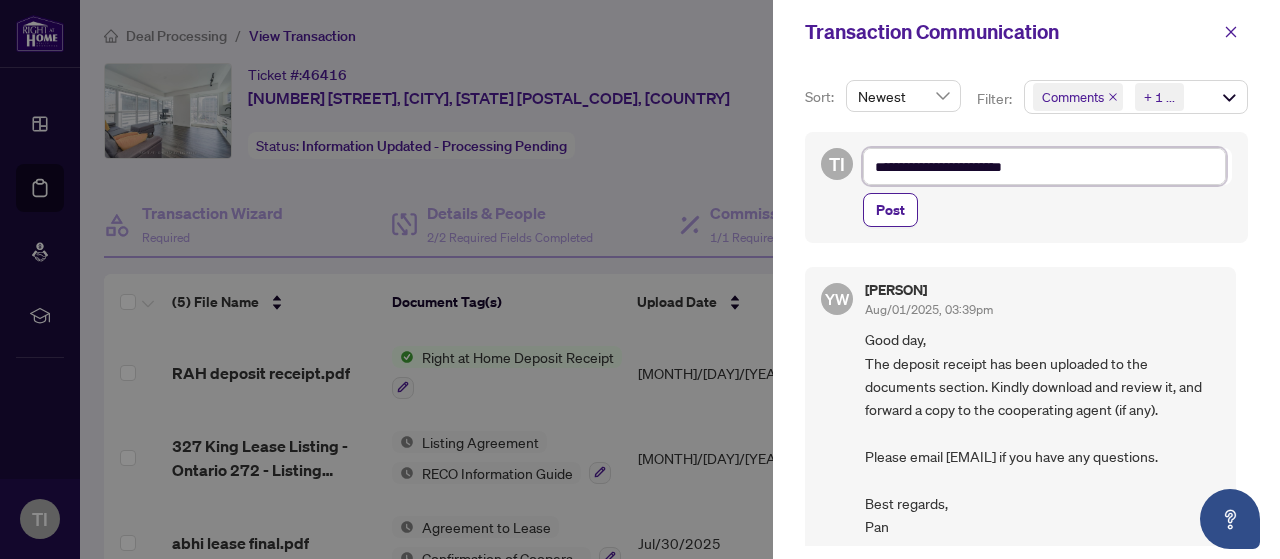 type on "**********" 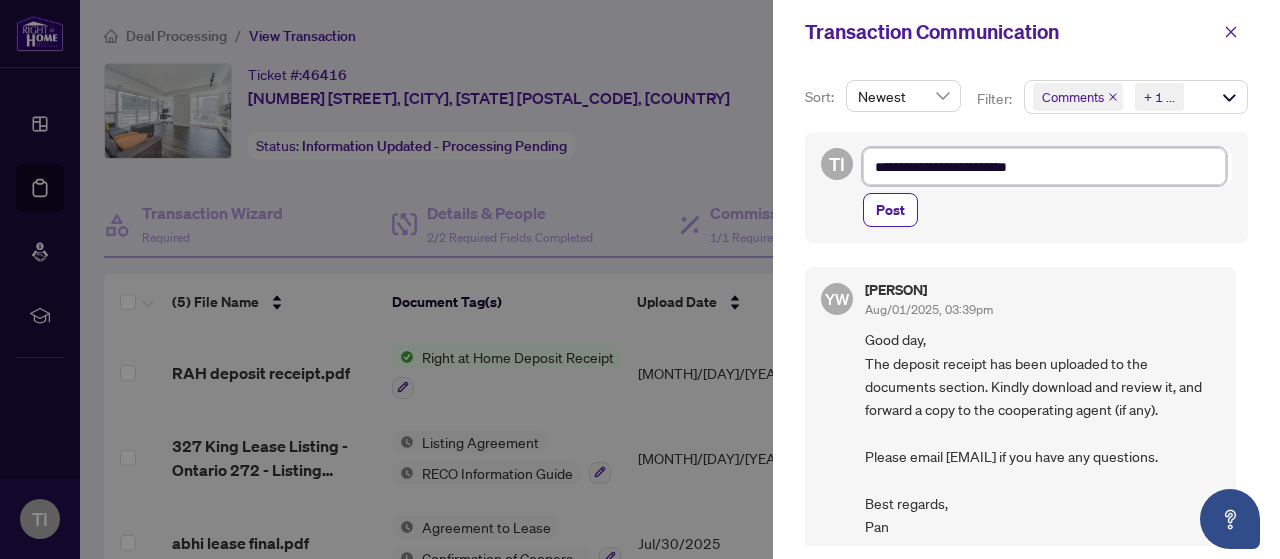 type on "**********" 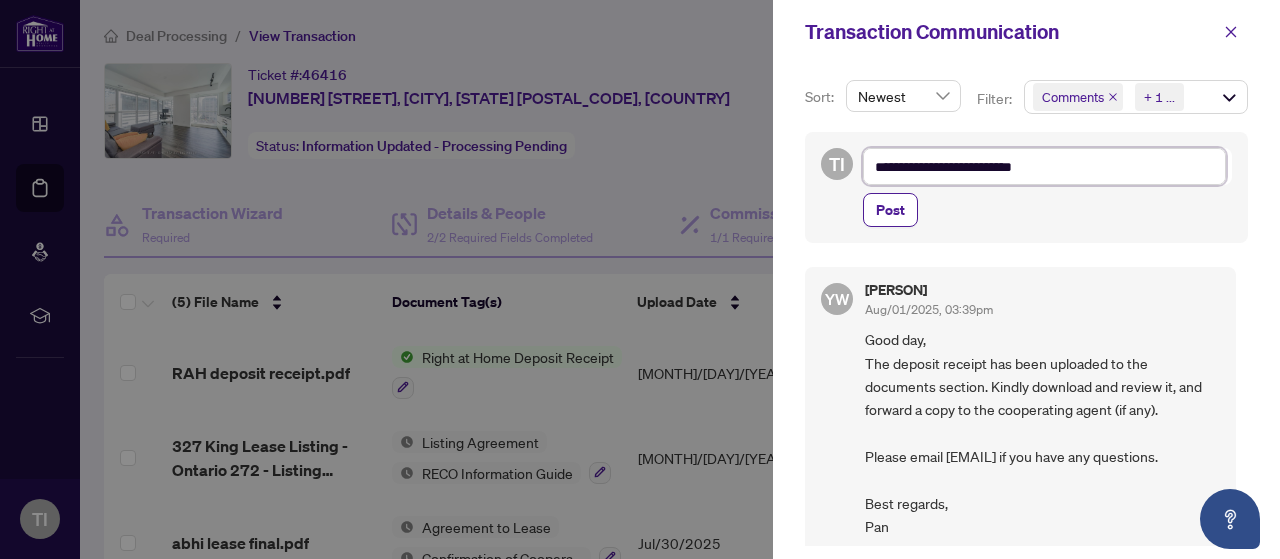 type on "**********" 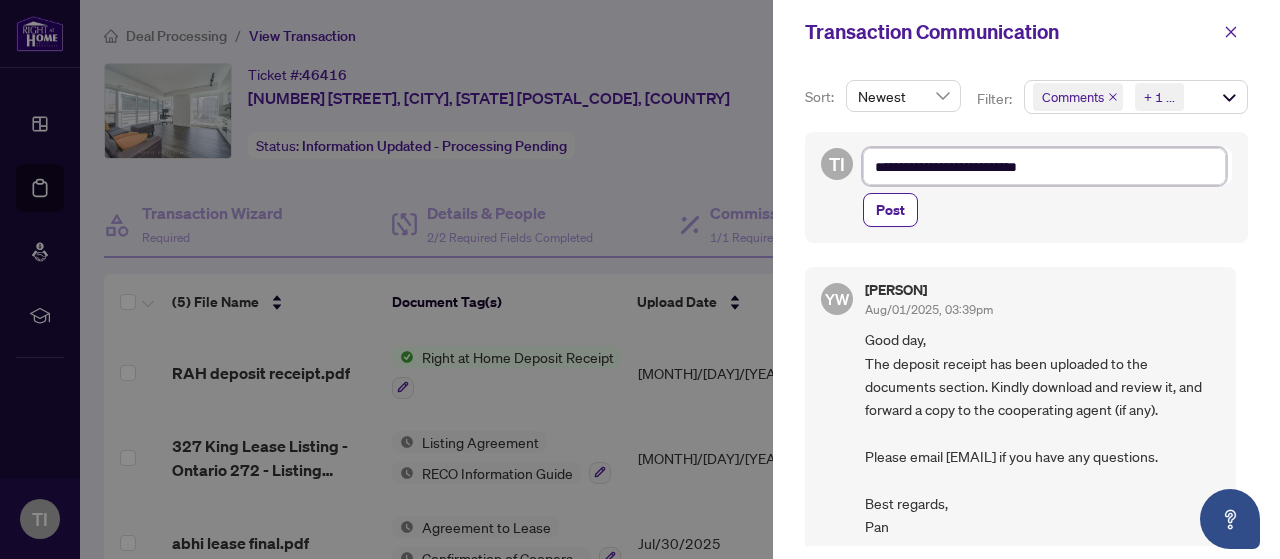 type on "**********" 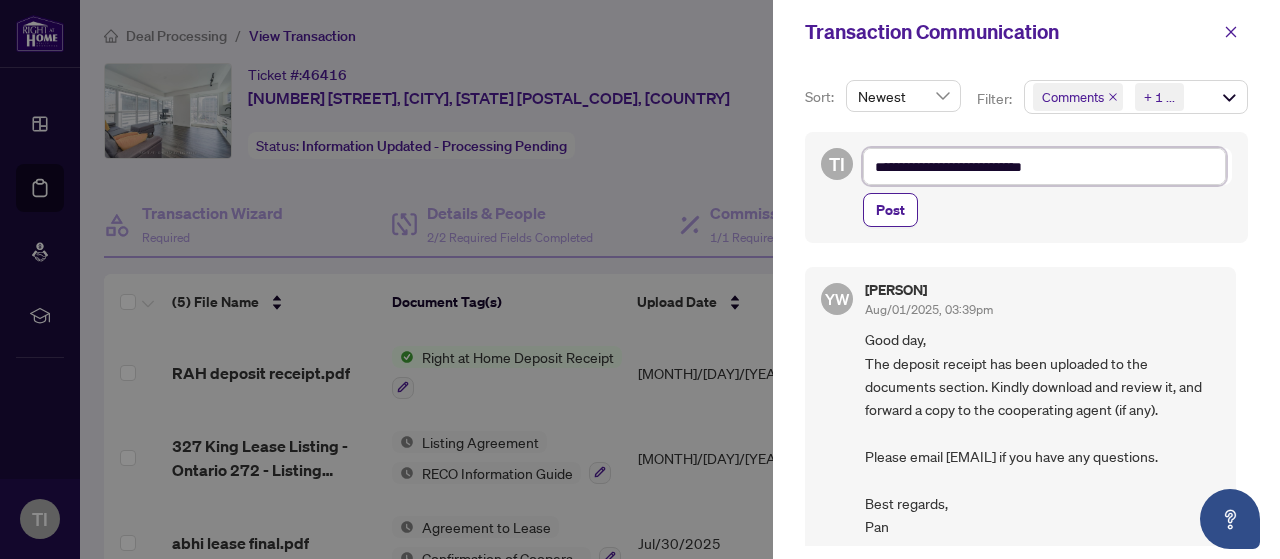 type on "**********" 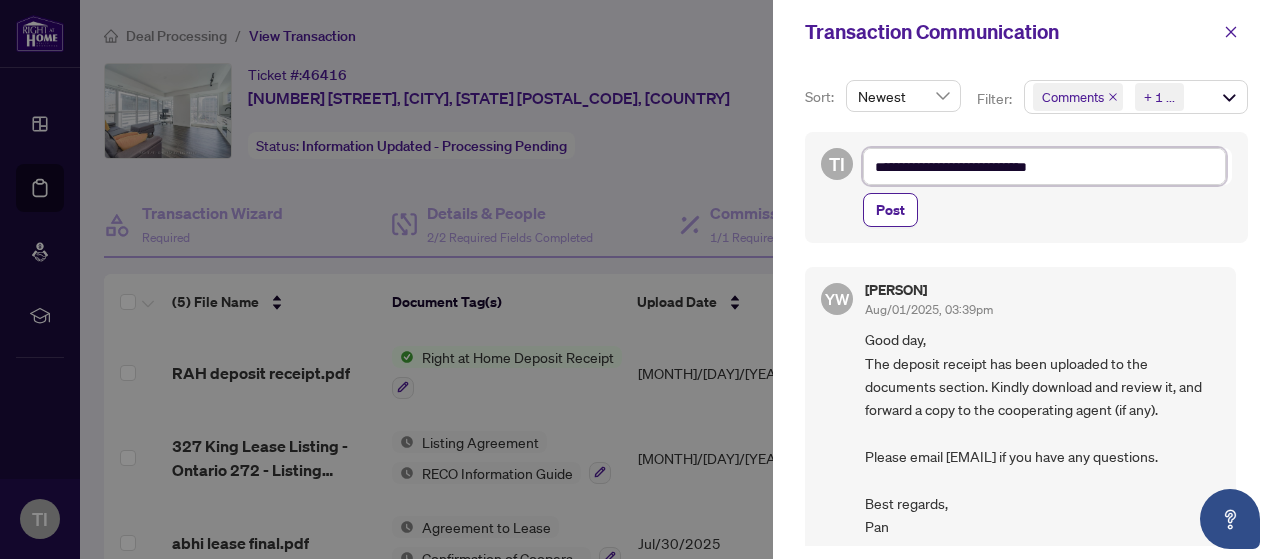 type on "**********" 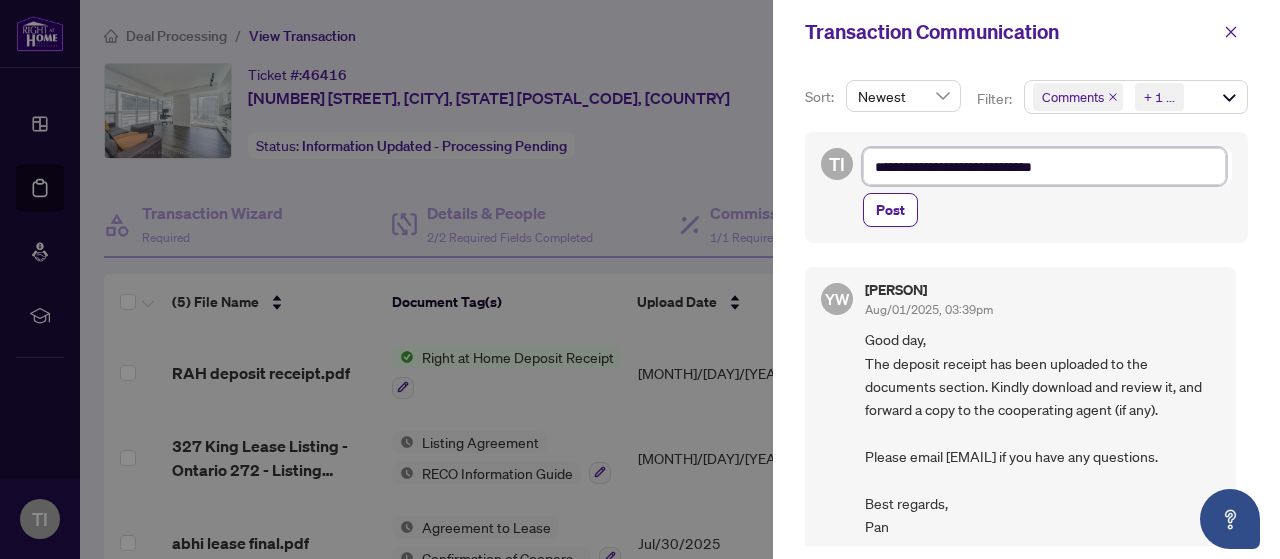 type on "**********" 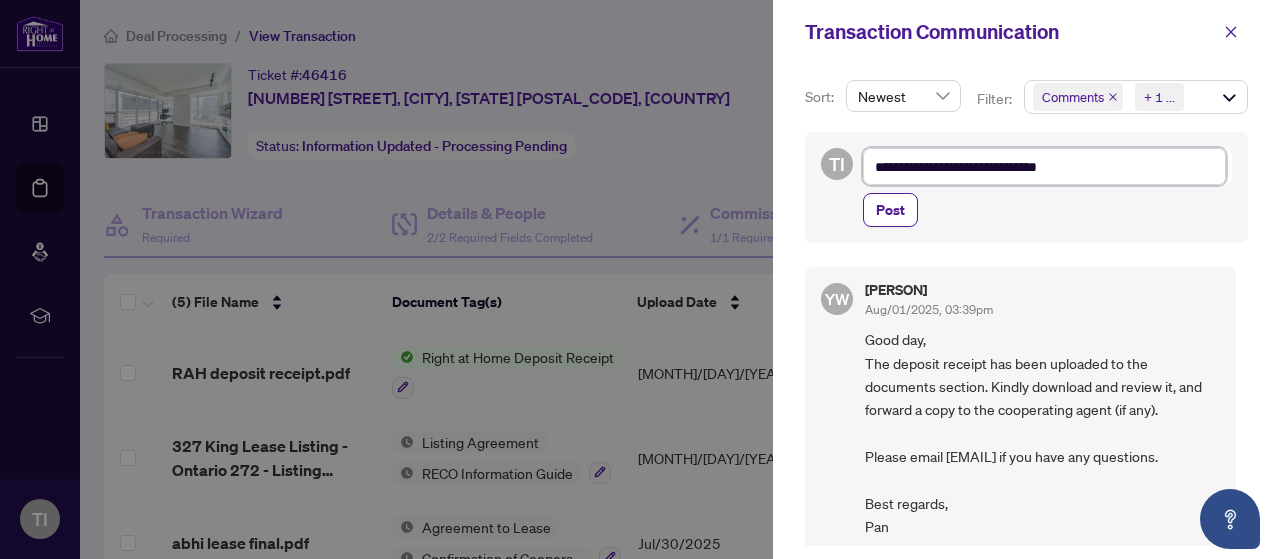 type on "**********" 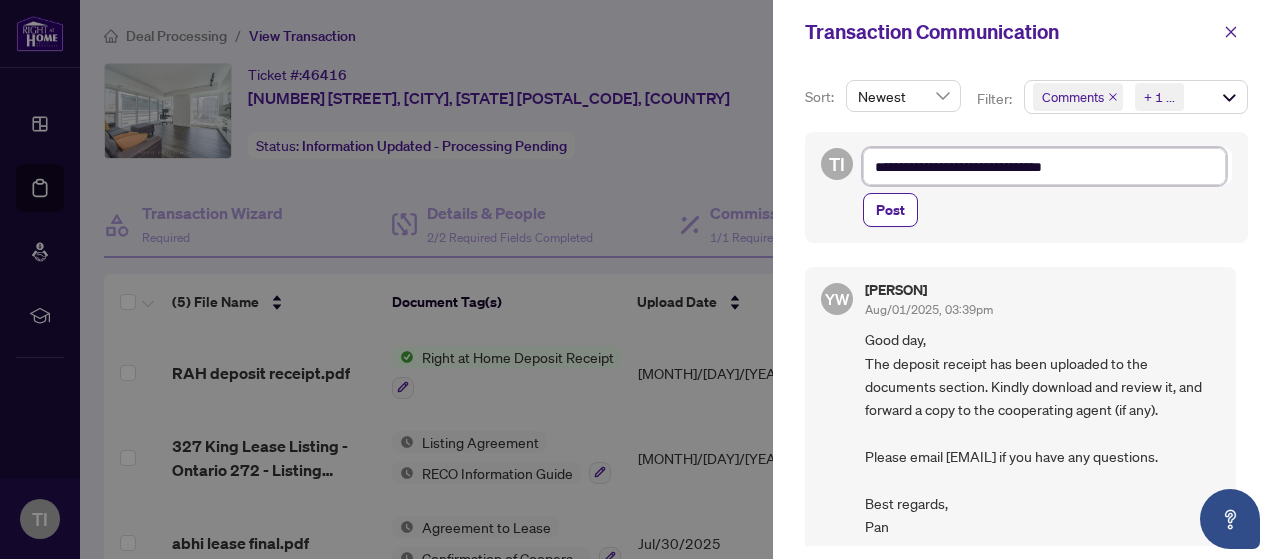 type on "**********" 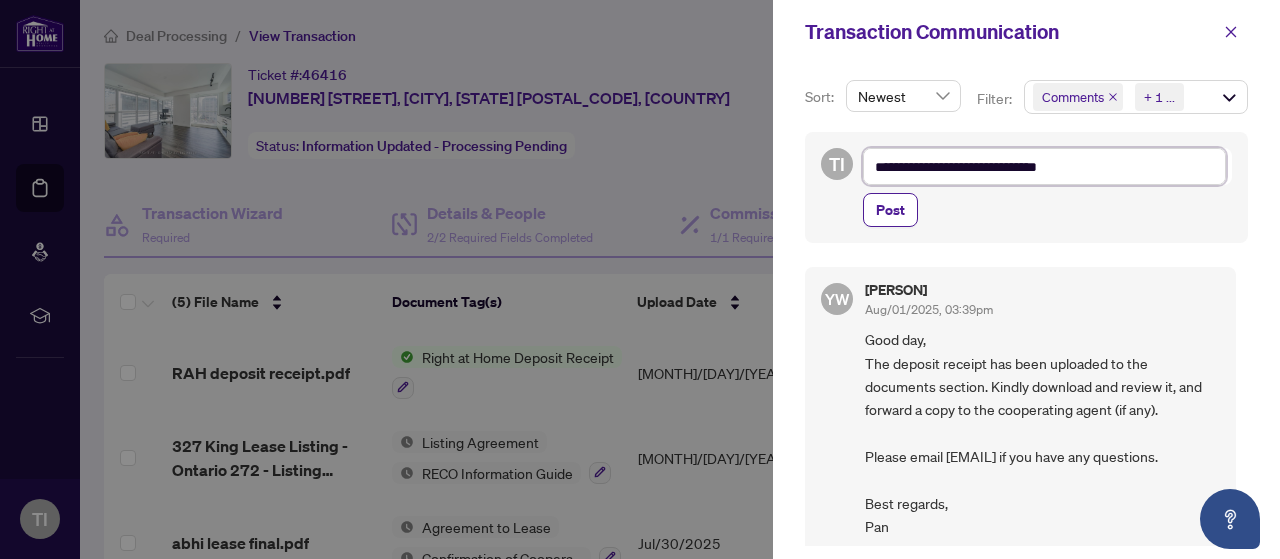 type on "**********" 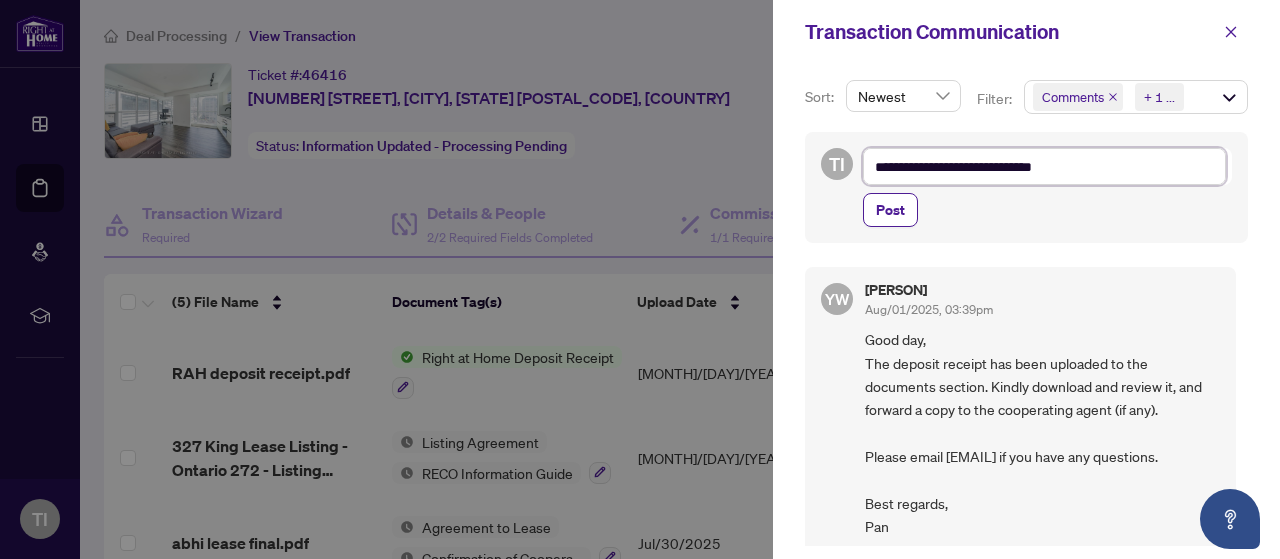 type on "**********" 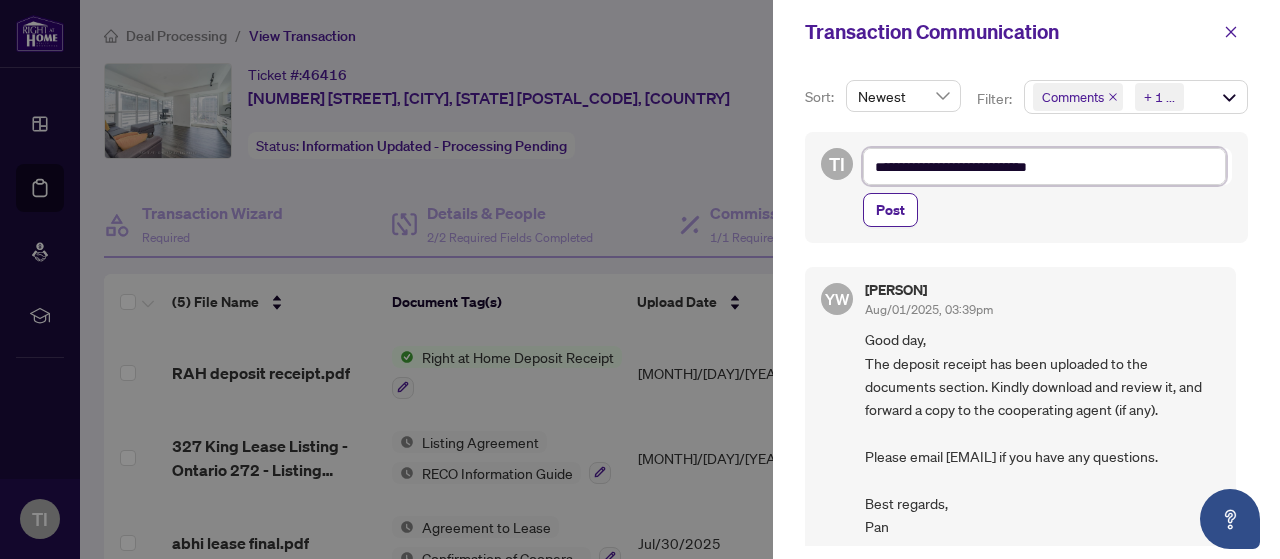 type on "**********" 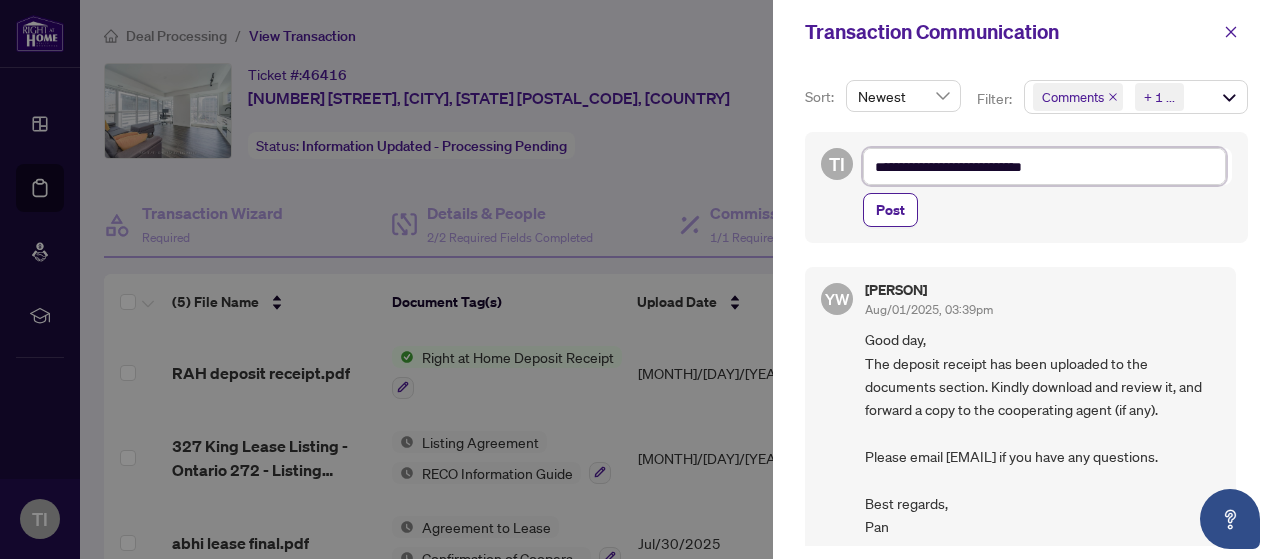 type on "**********" 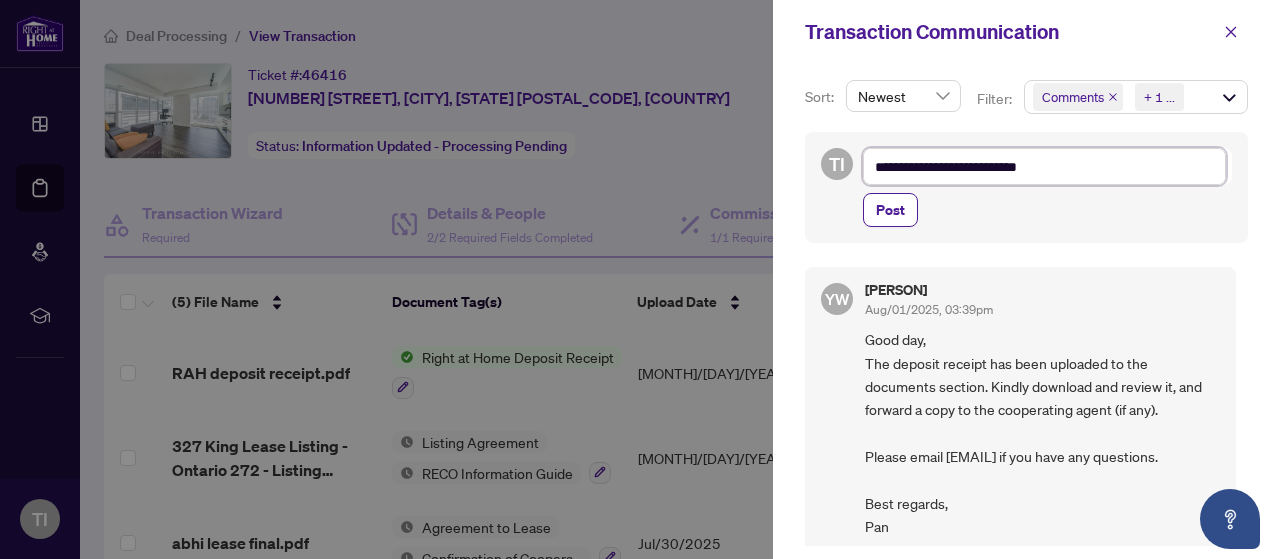 type on "**********" 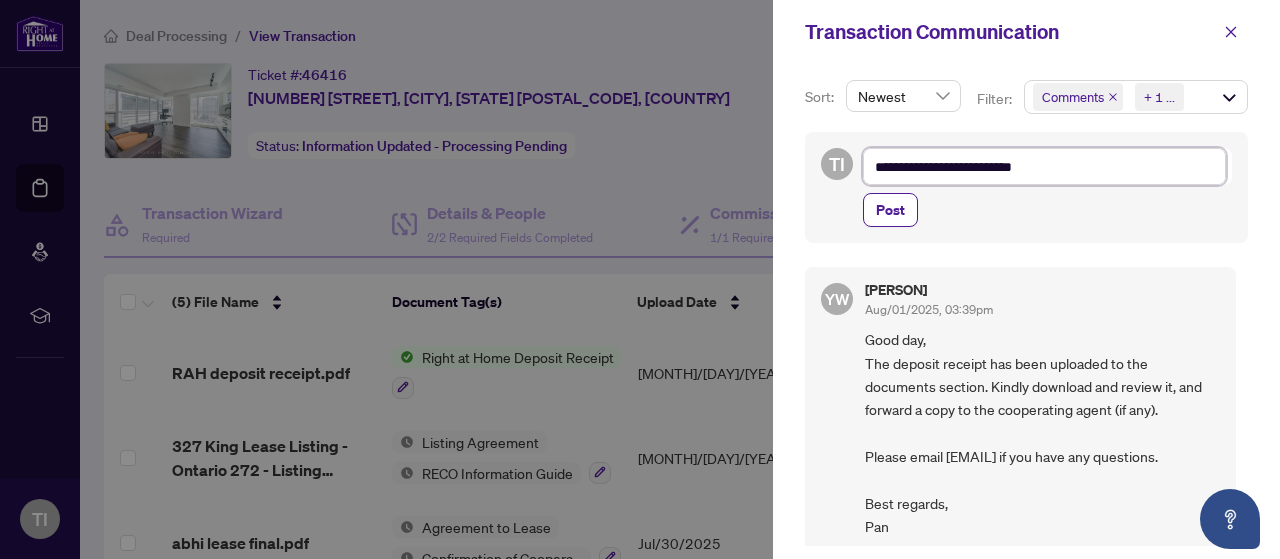 type on "**********" 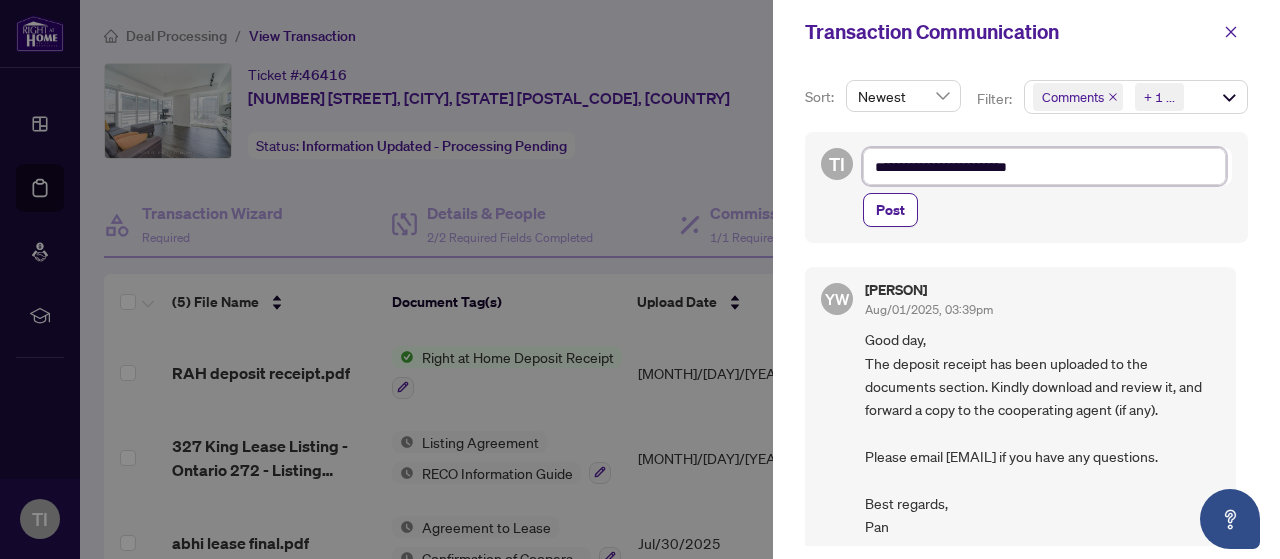 type on "**********" 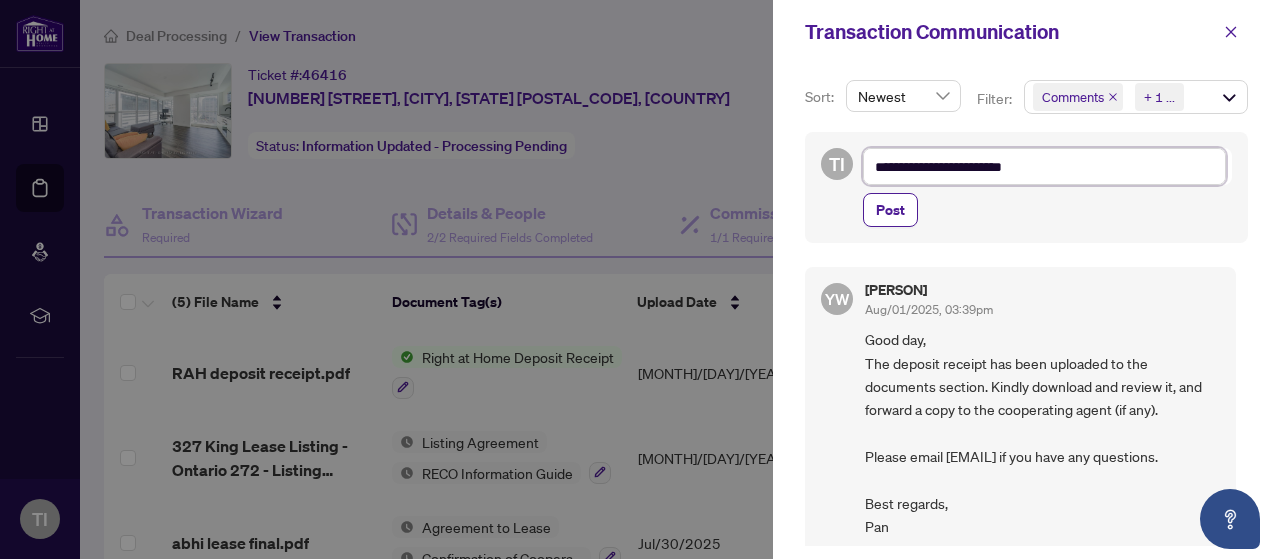 type on "**********" 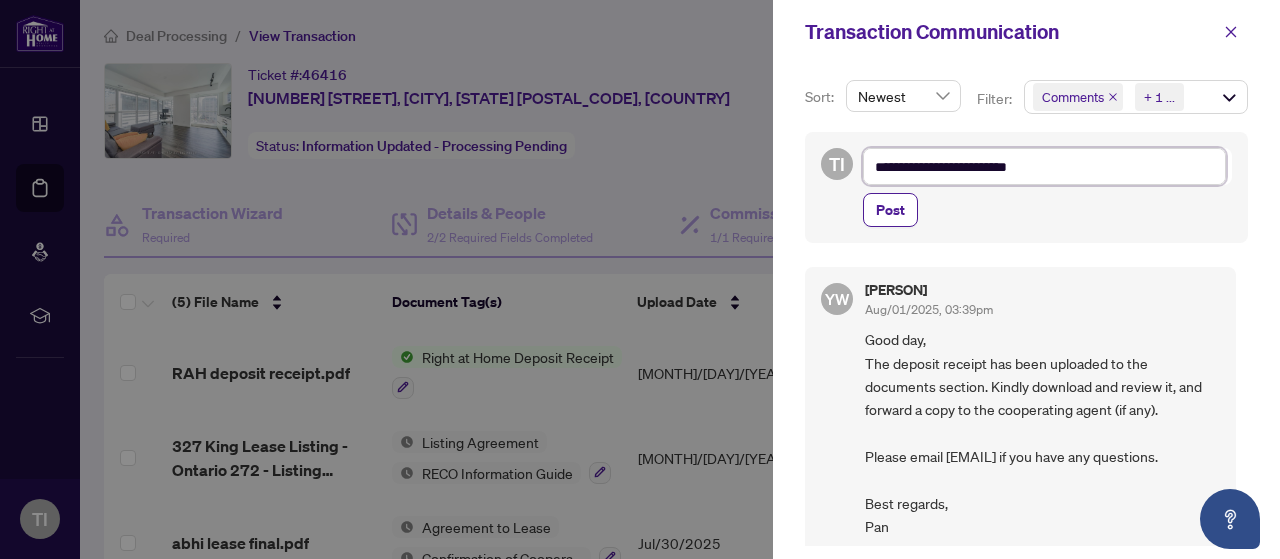 type on "**********" 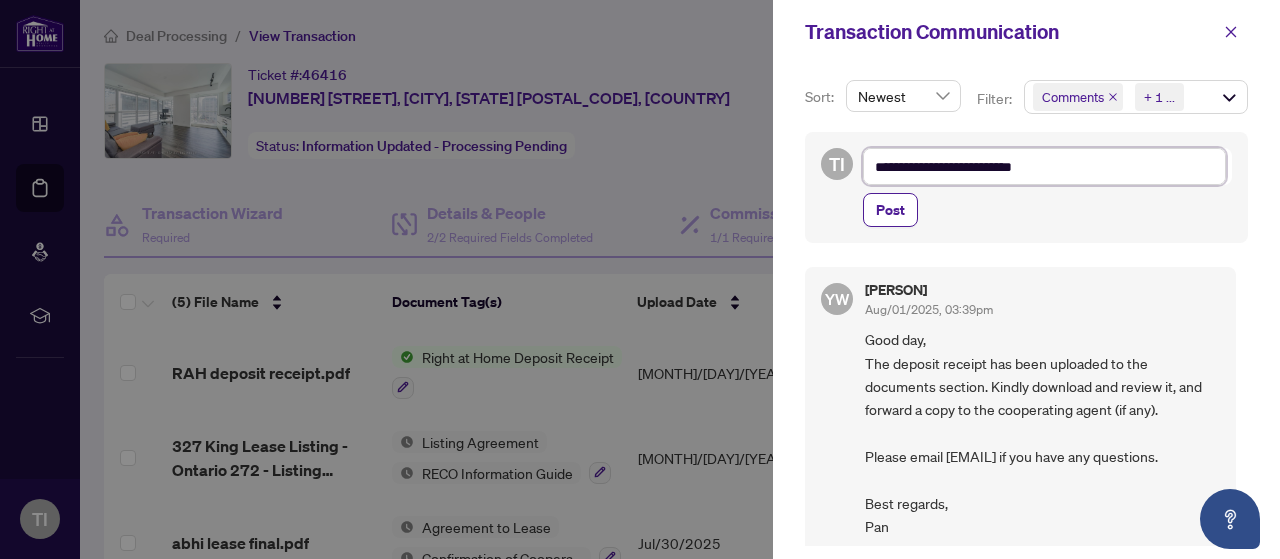 type on "**********" 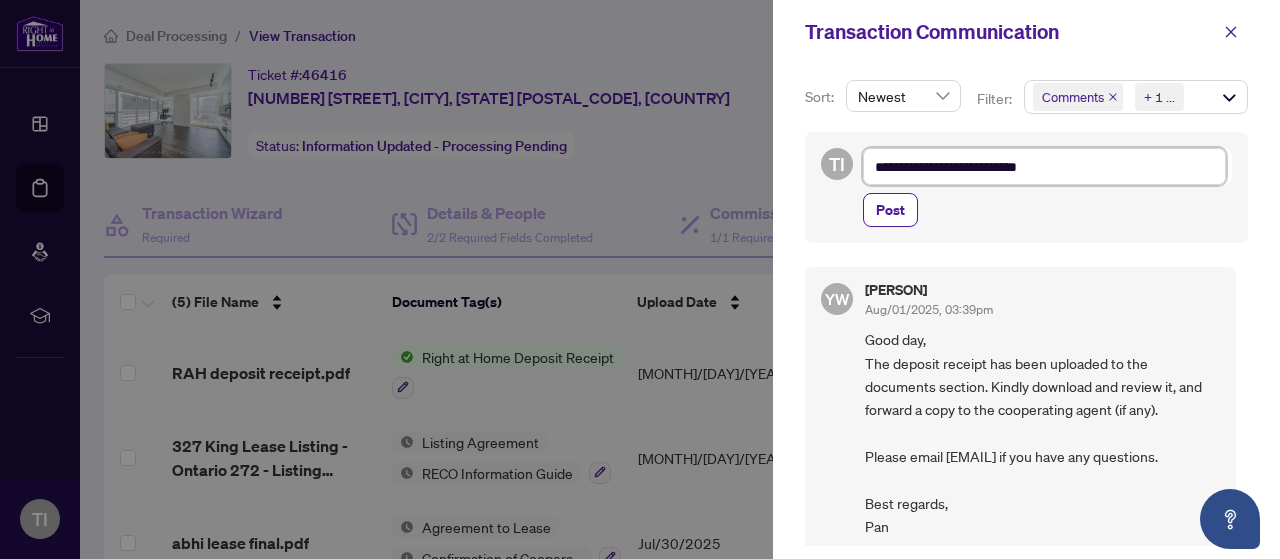 type on "**********" 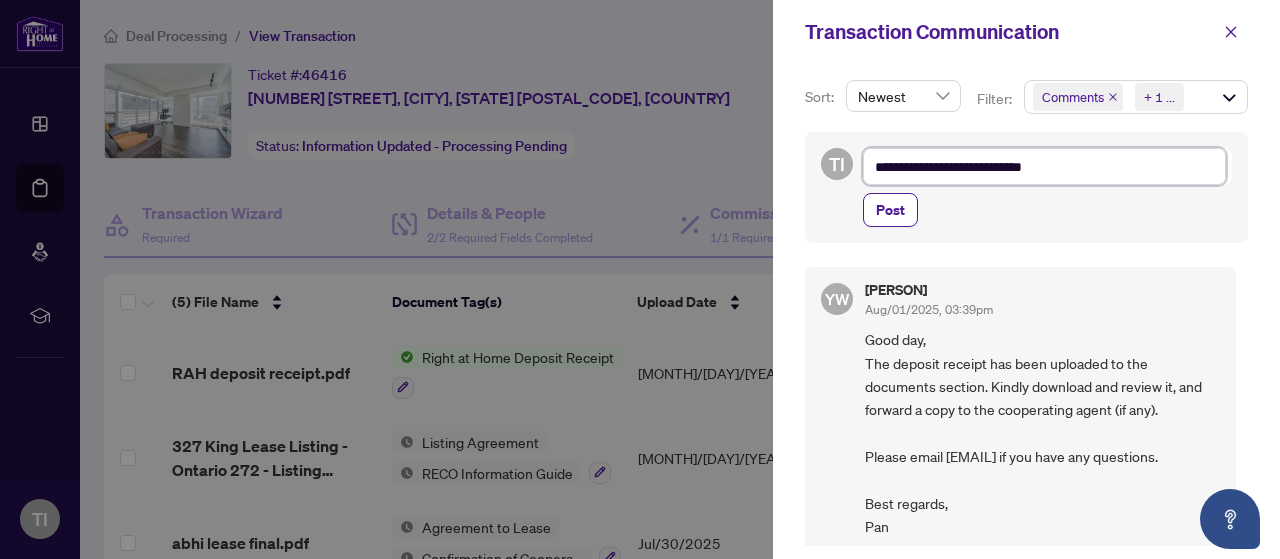 type on "**********" 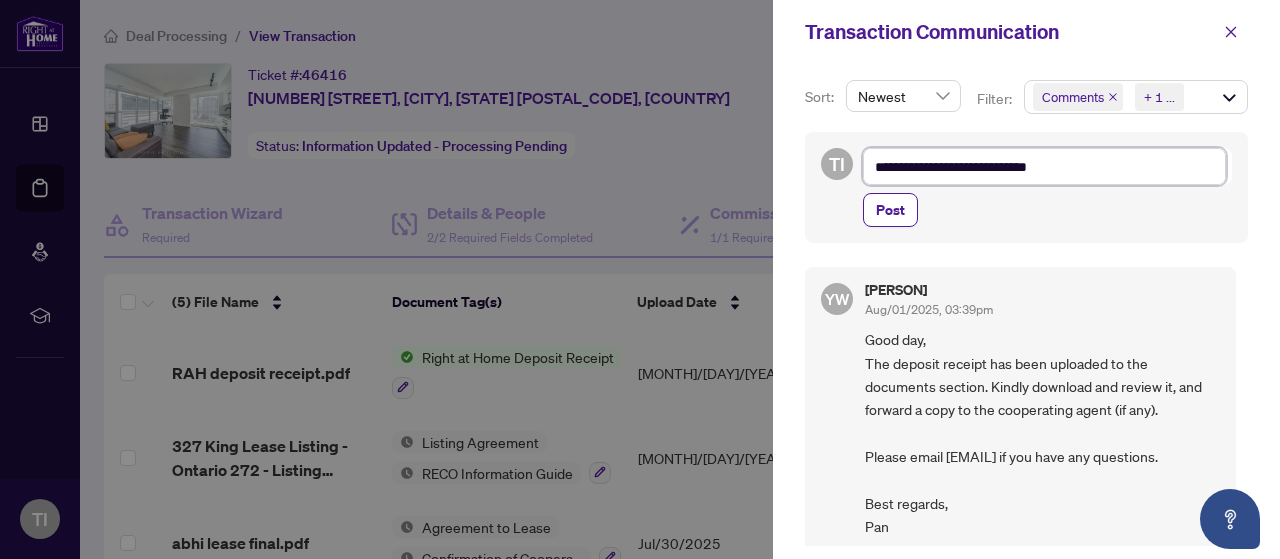 type on "**********" 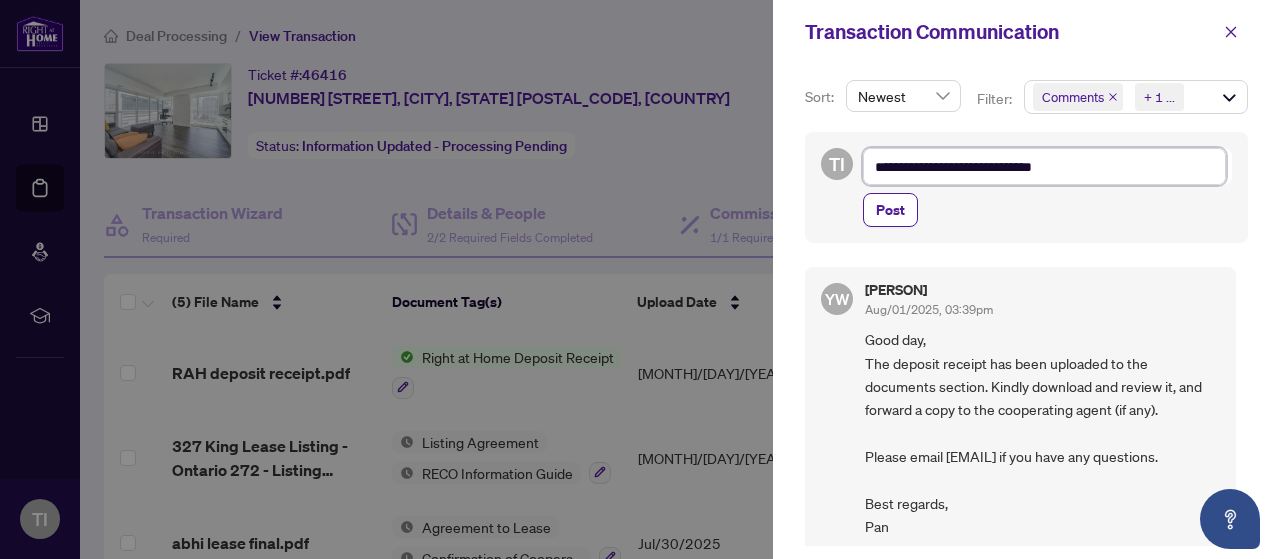 type on "**********" 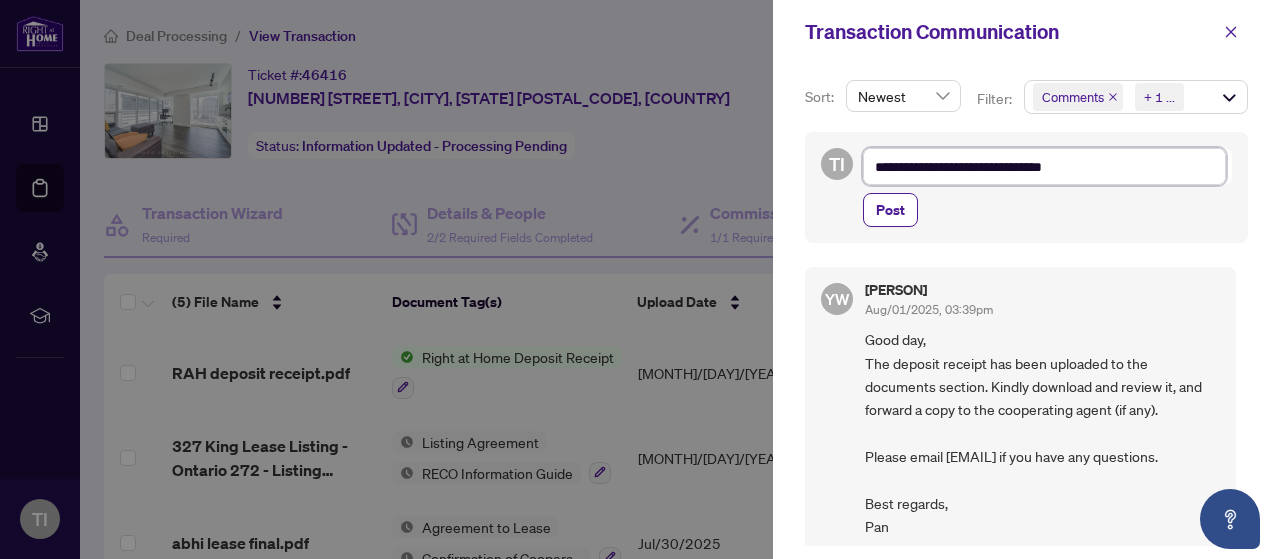 type on "**********" 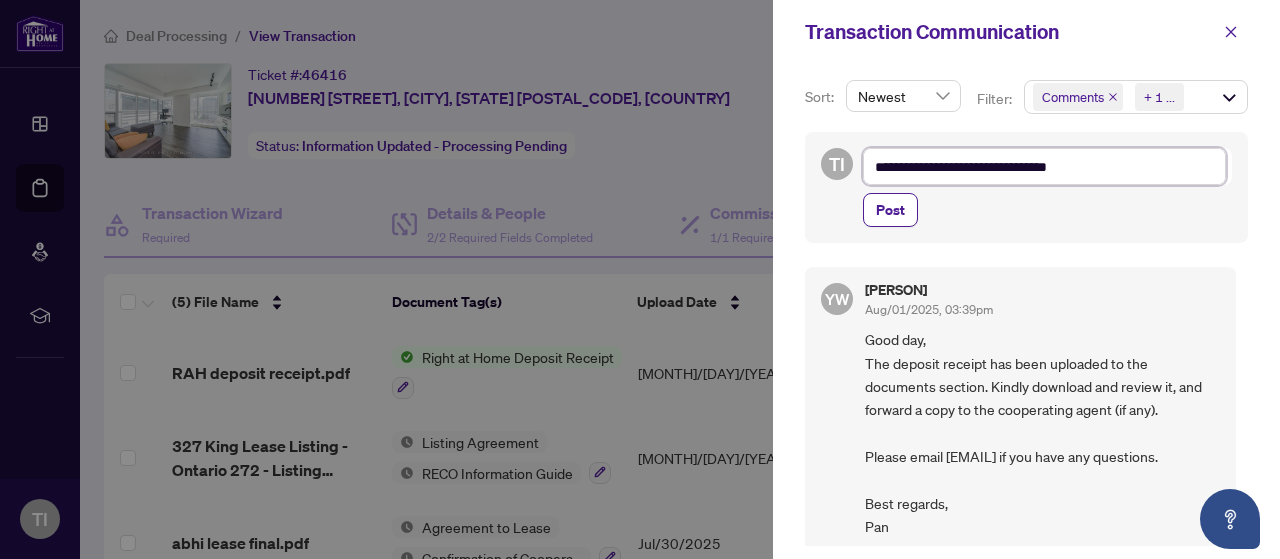 type on "**********" 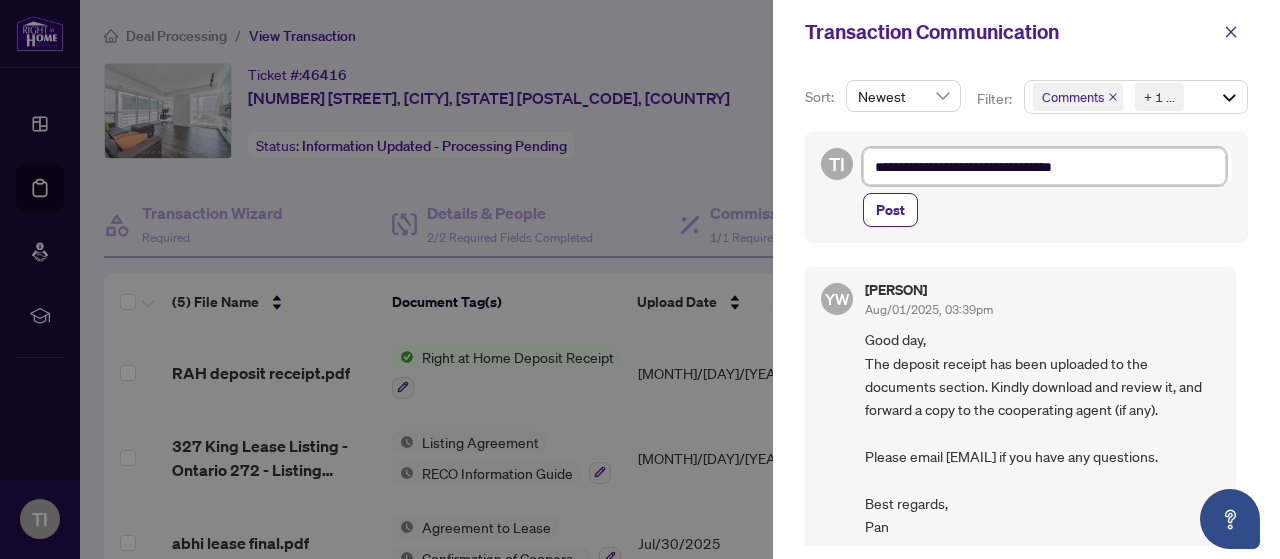 type on "**********" 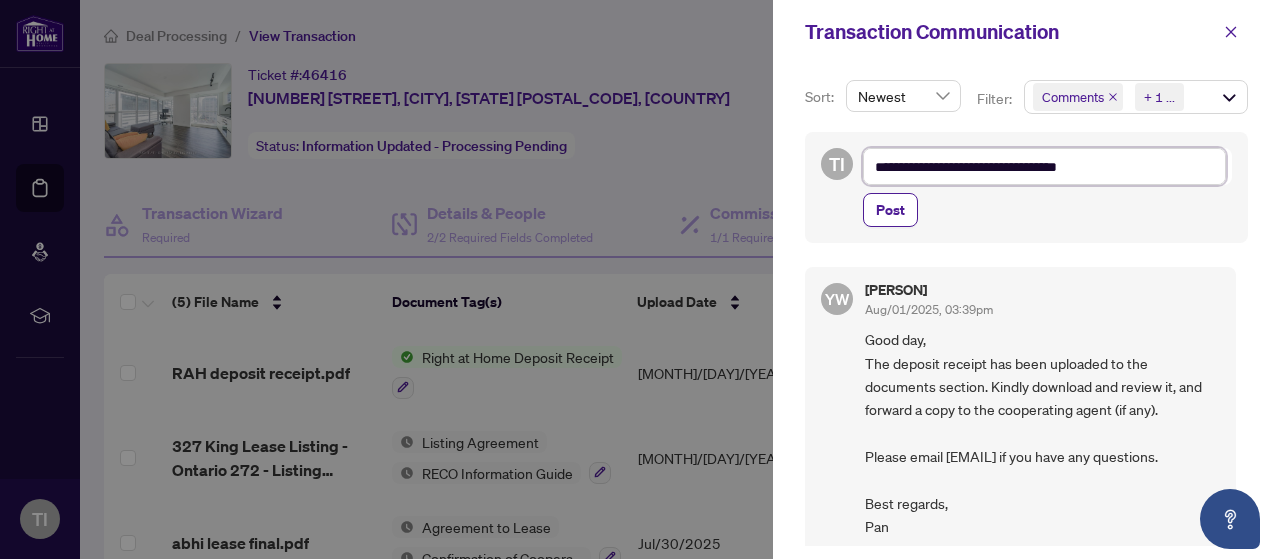 type on "**********" 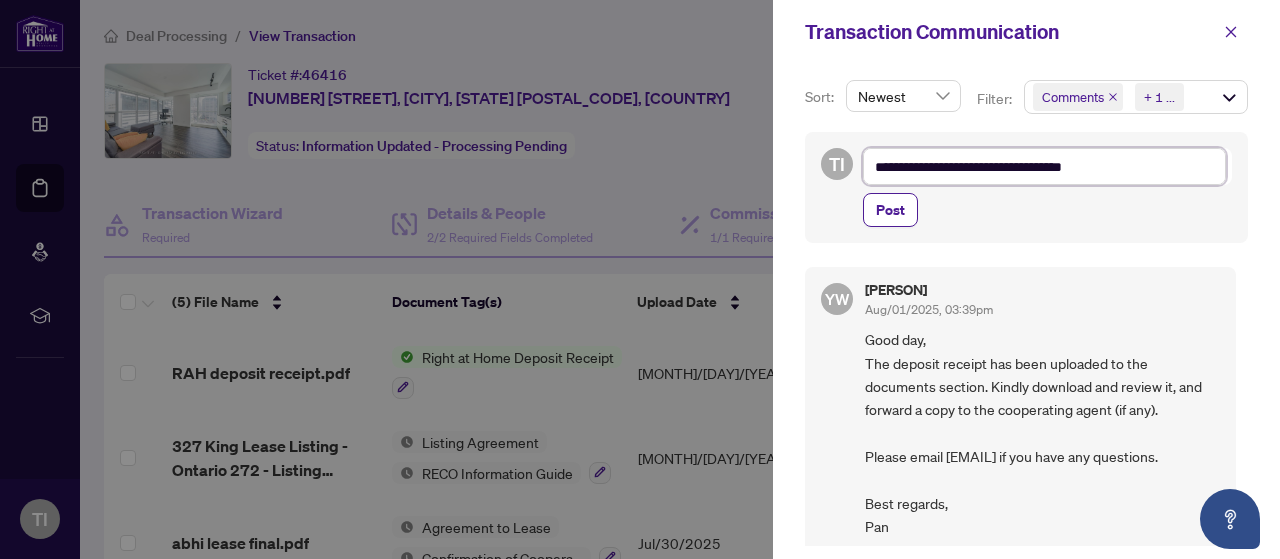 type on "**********" 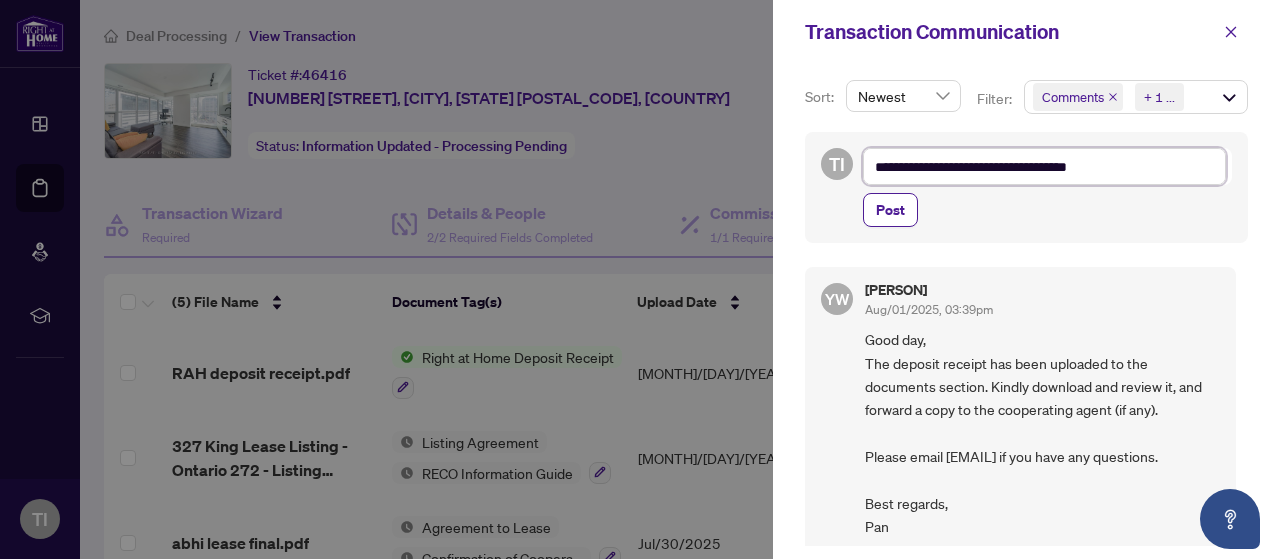 type on "**********" 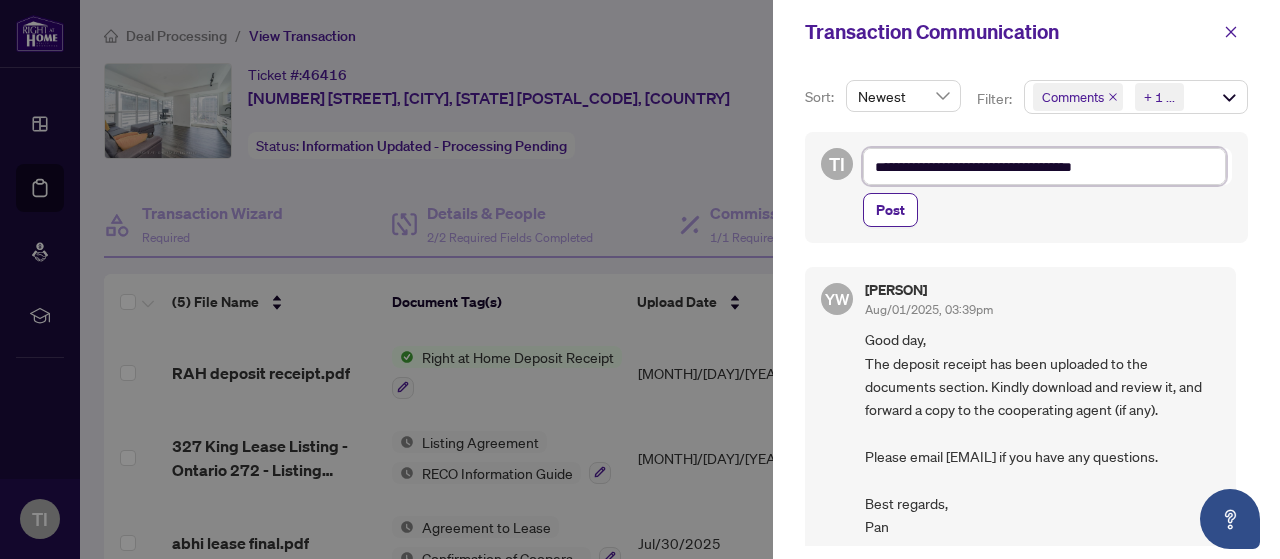 type on "**********" 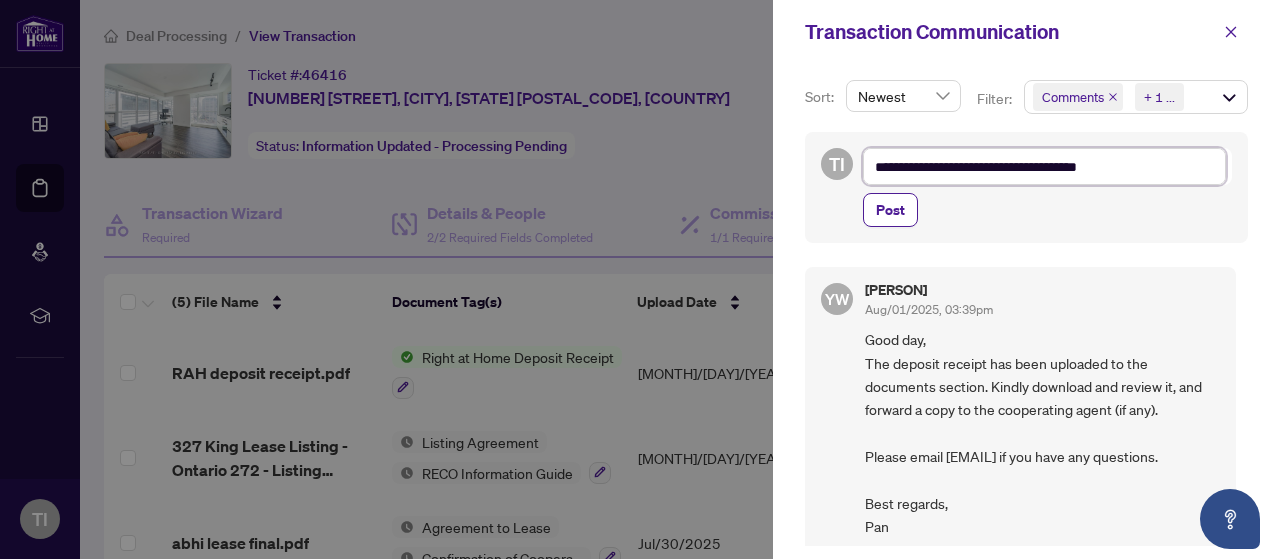 type on "**********" 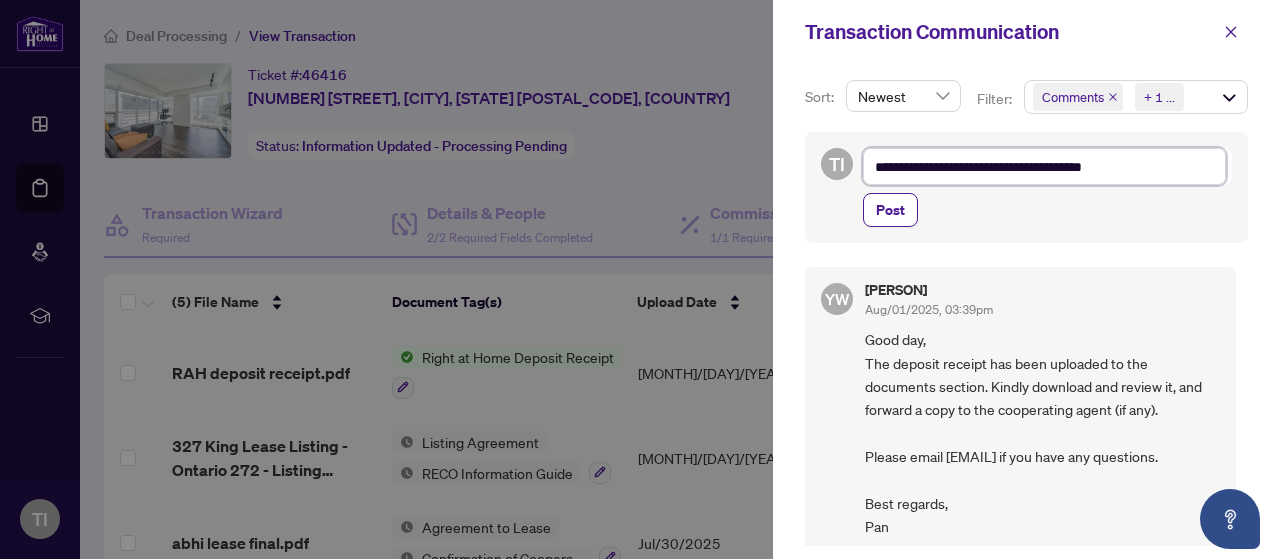 type on "**********" 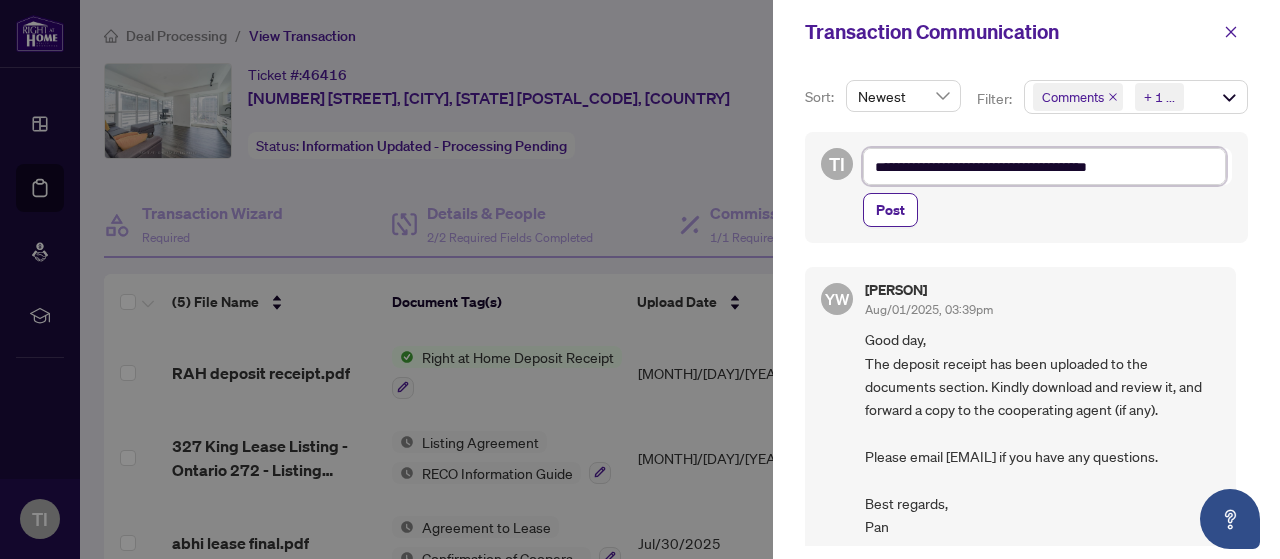 type on "**********" 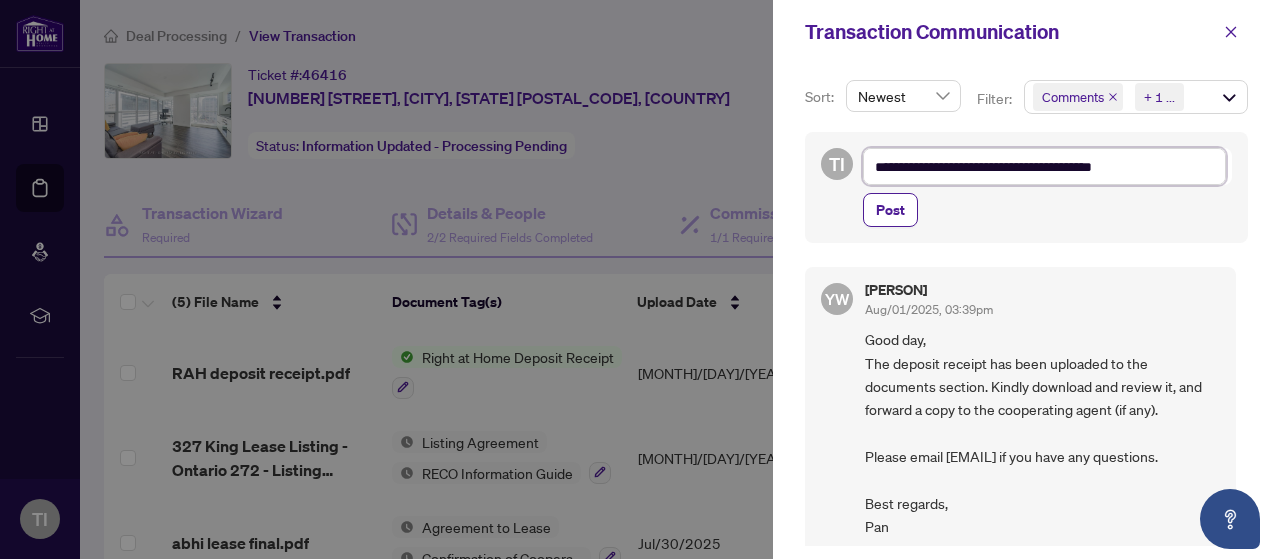 type on "**********" 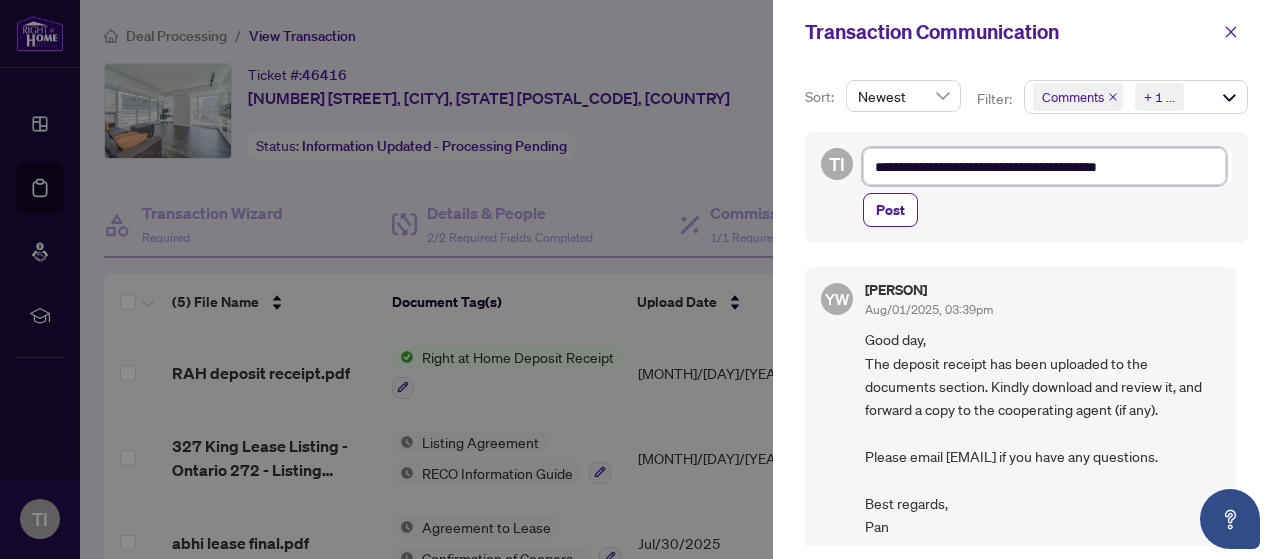 type on "**********" 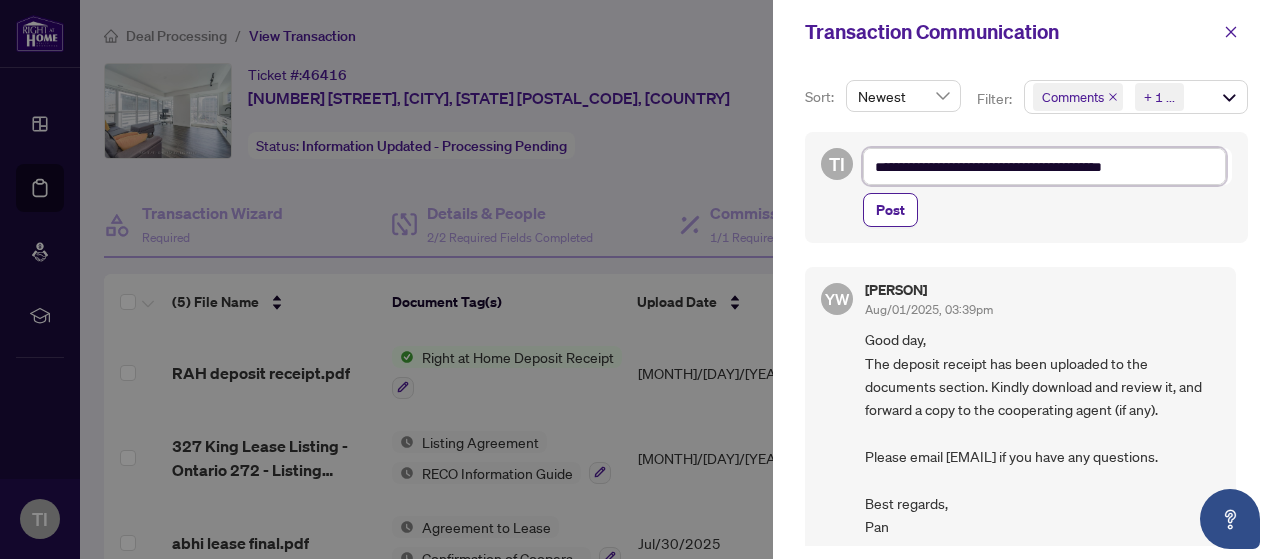 type on "**********" 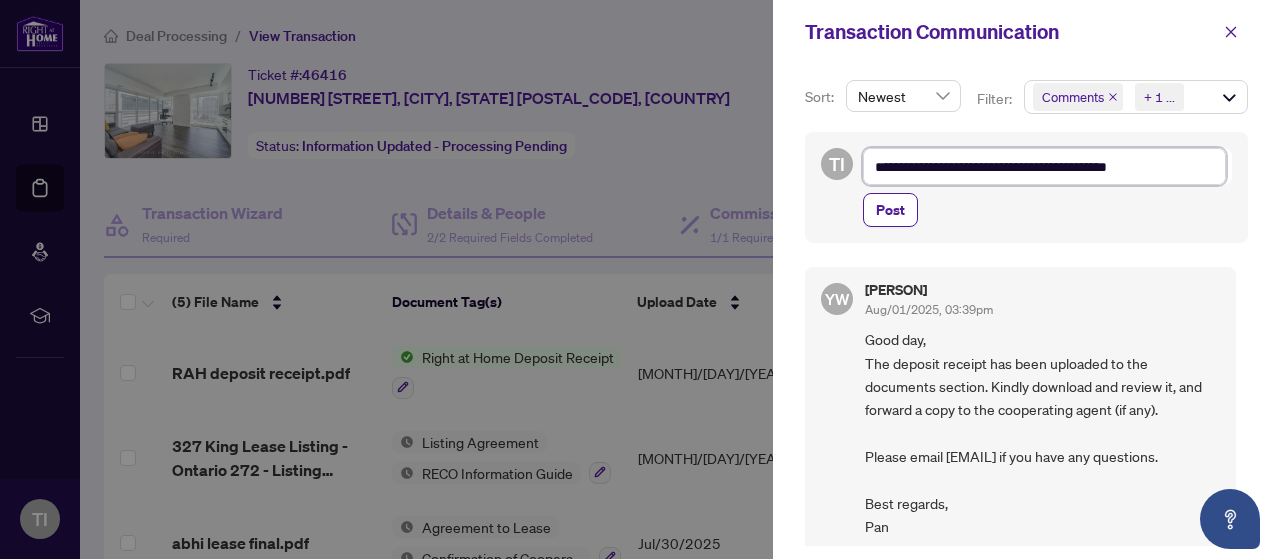 type on "**********" 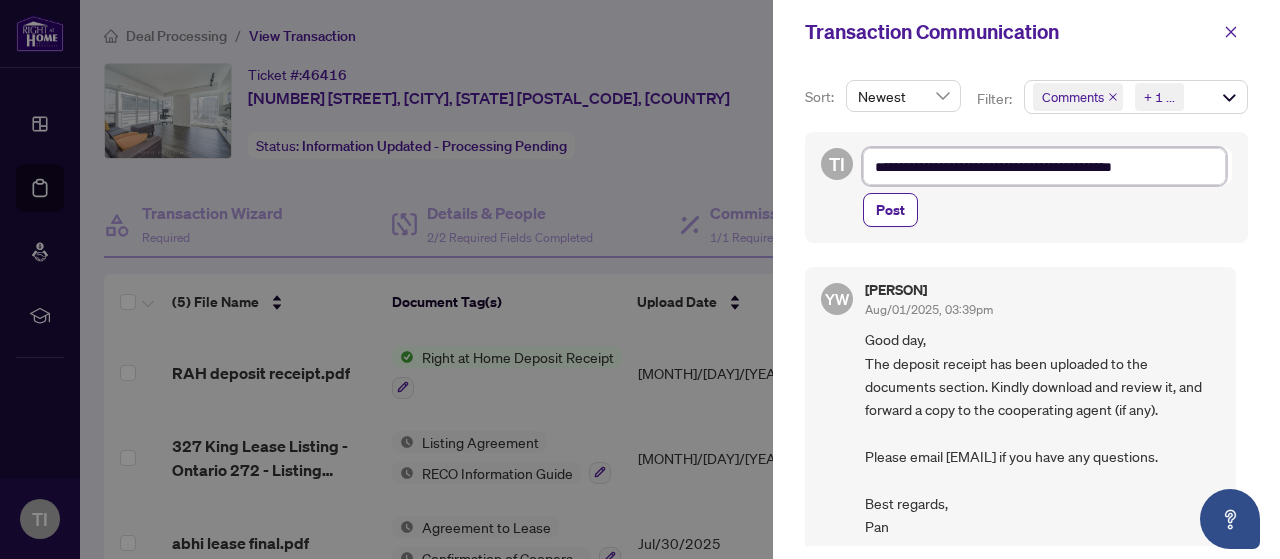 type on "**********" 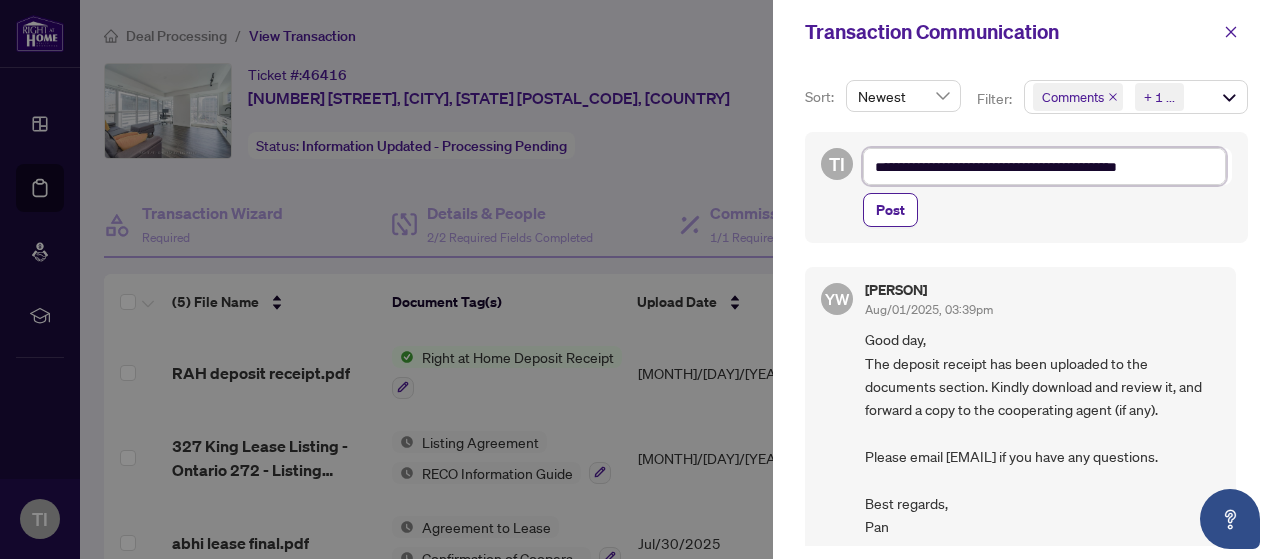 type on "**********" 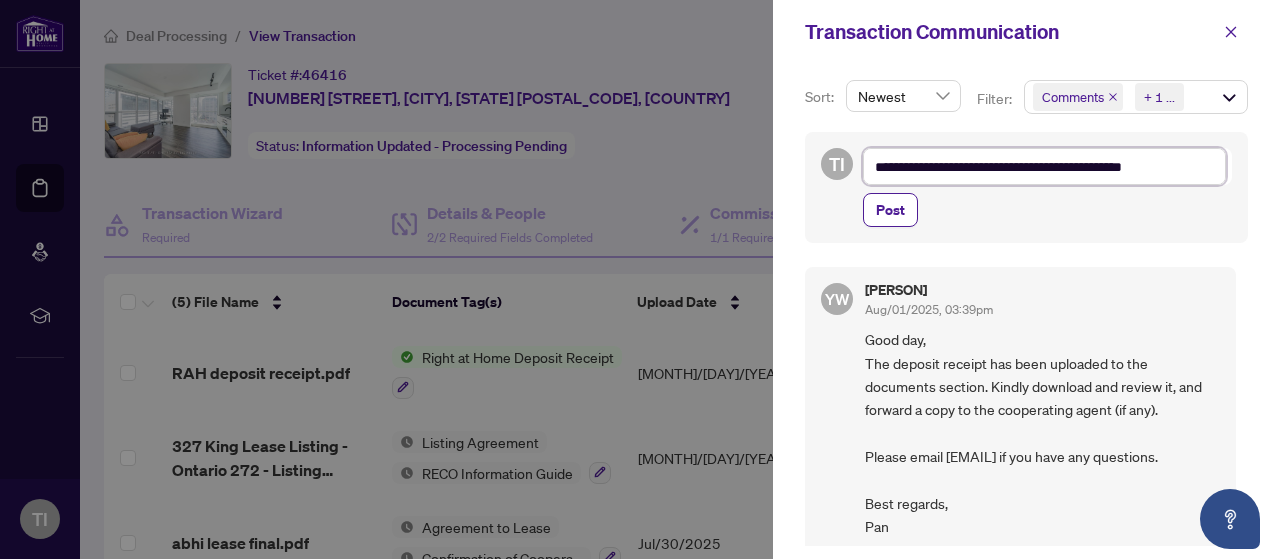 type on "**********" 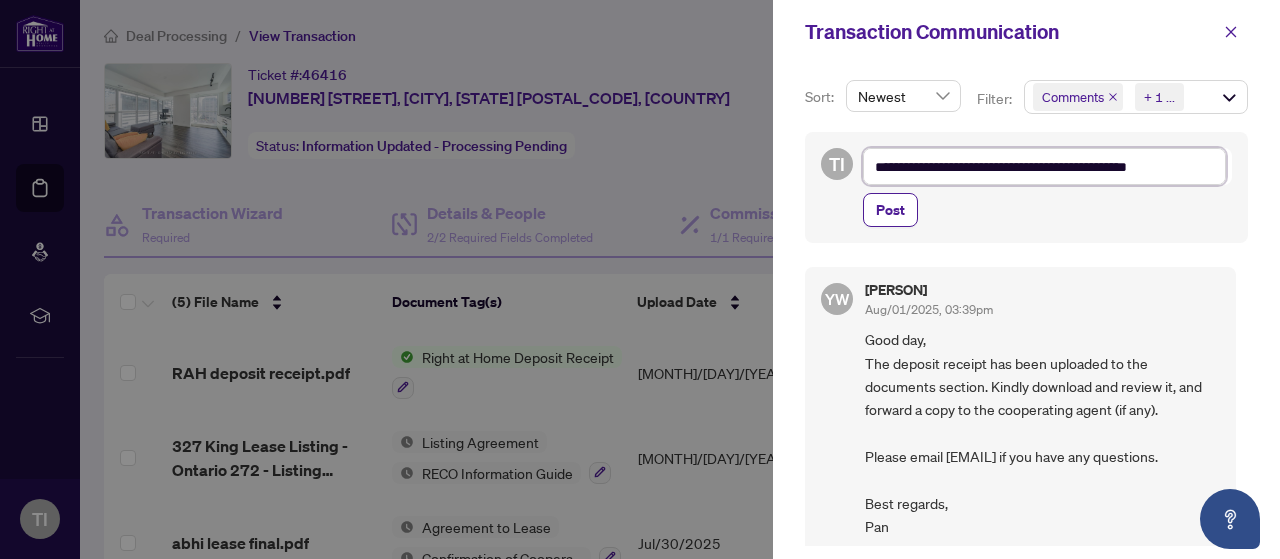 type on "**********" 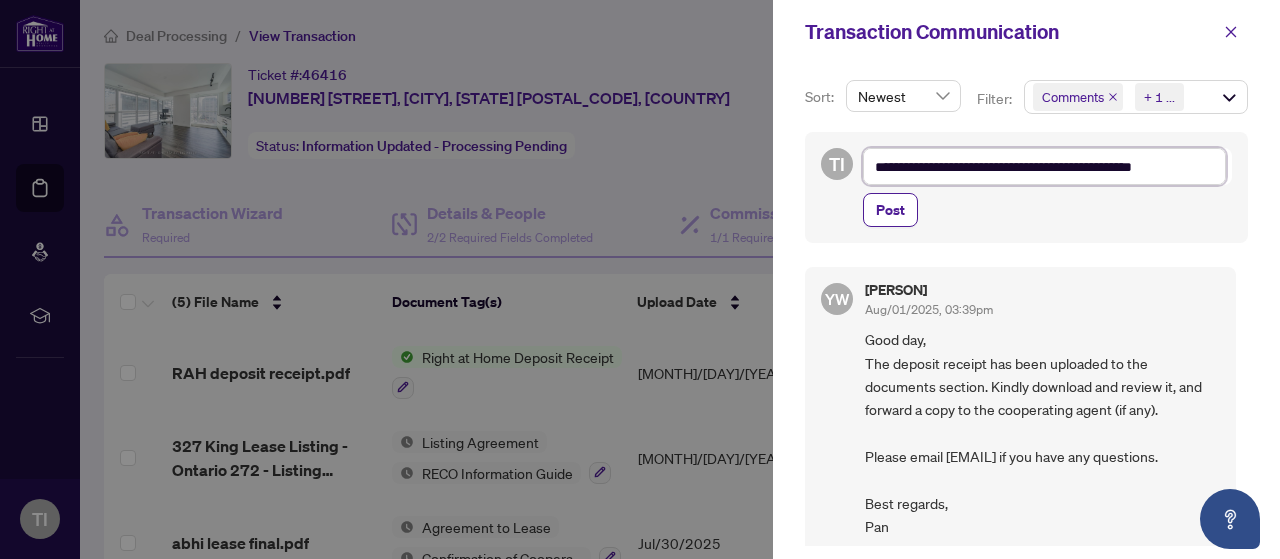 type on "**********" 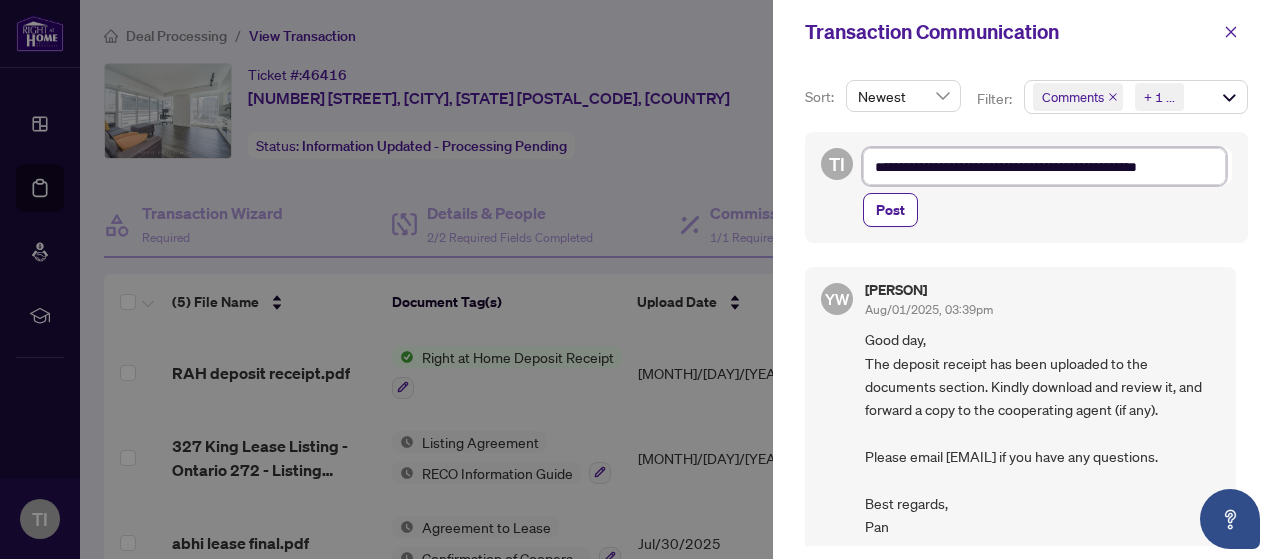 type on "**********" 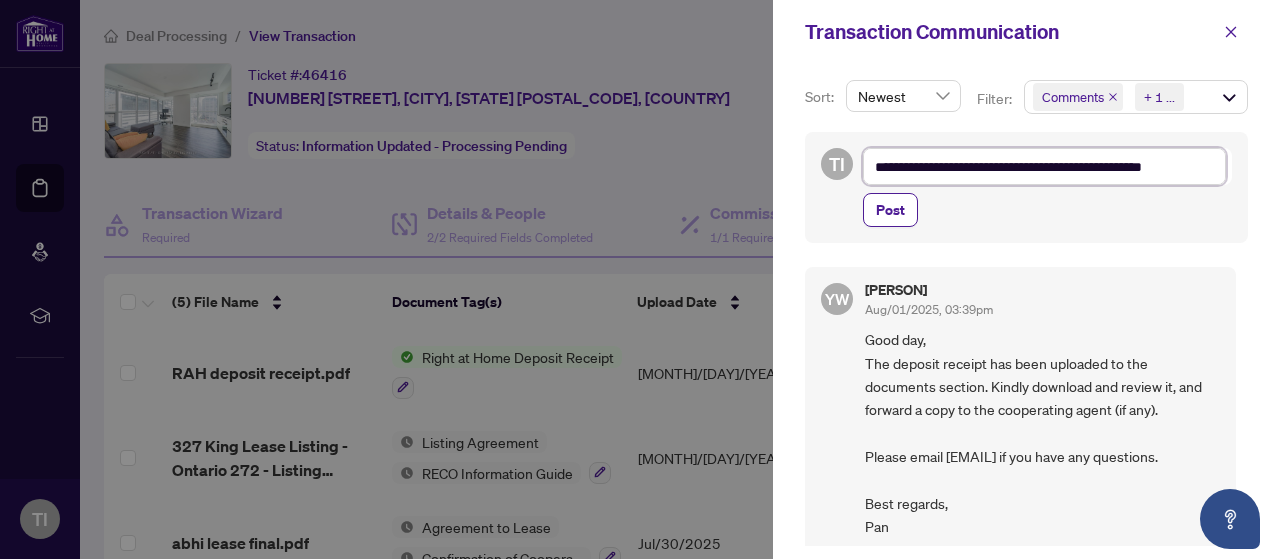 type on "**********" 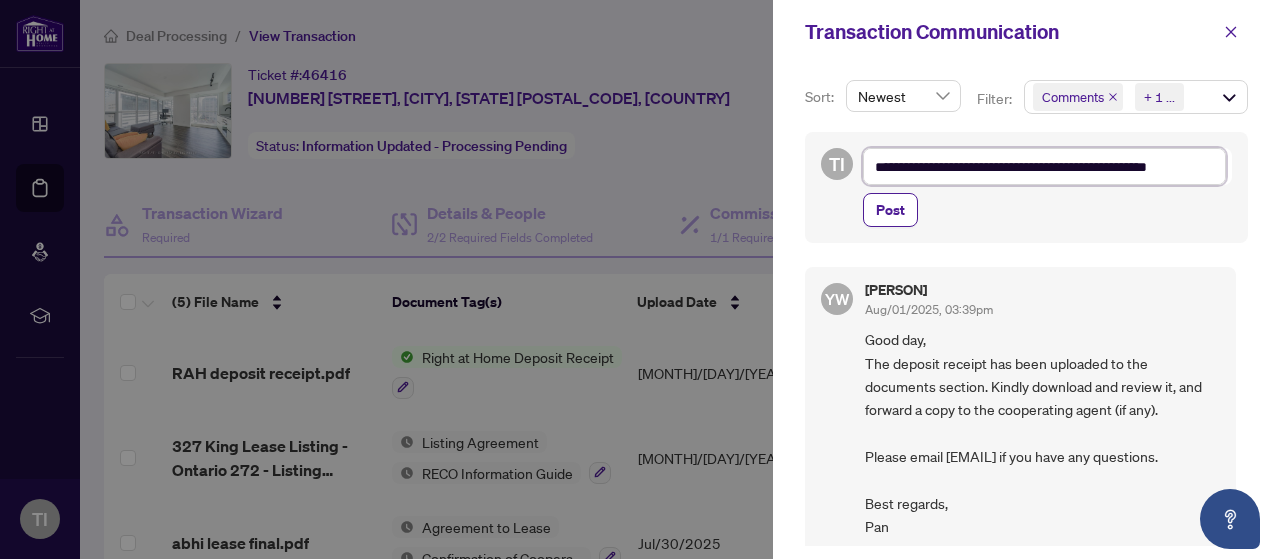 type on "**********" 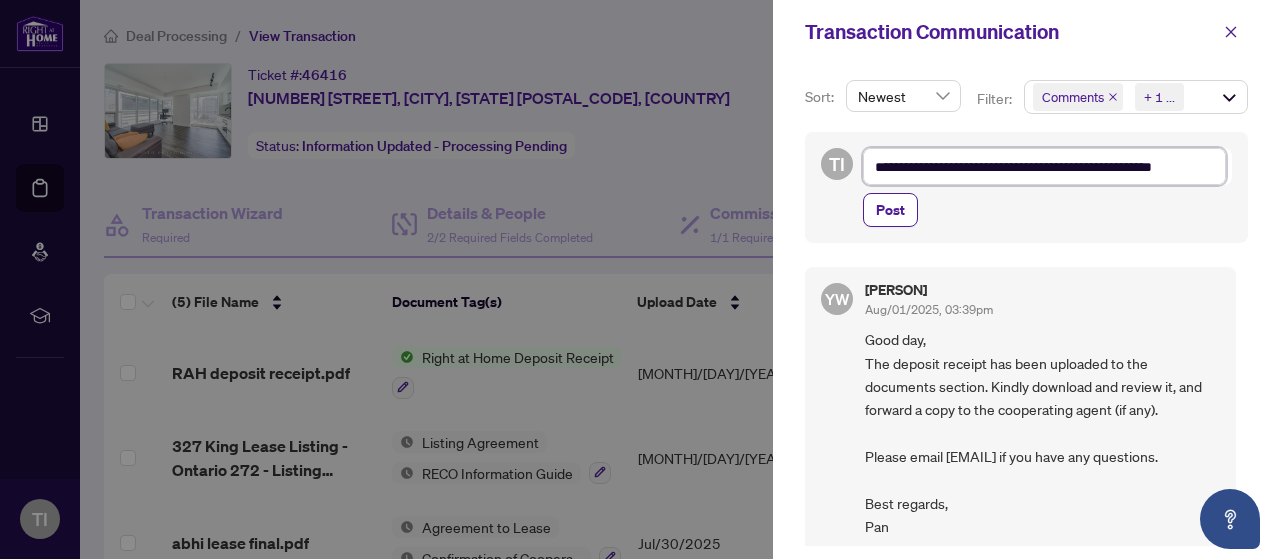 type on "**********" 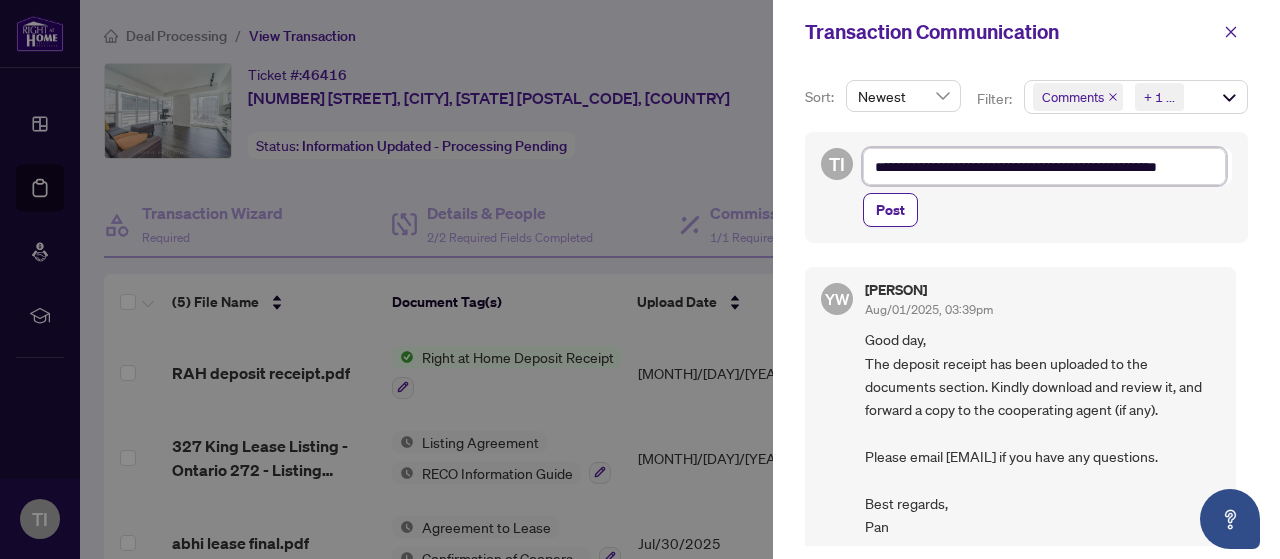 type on "**********" 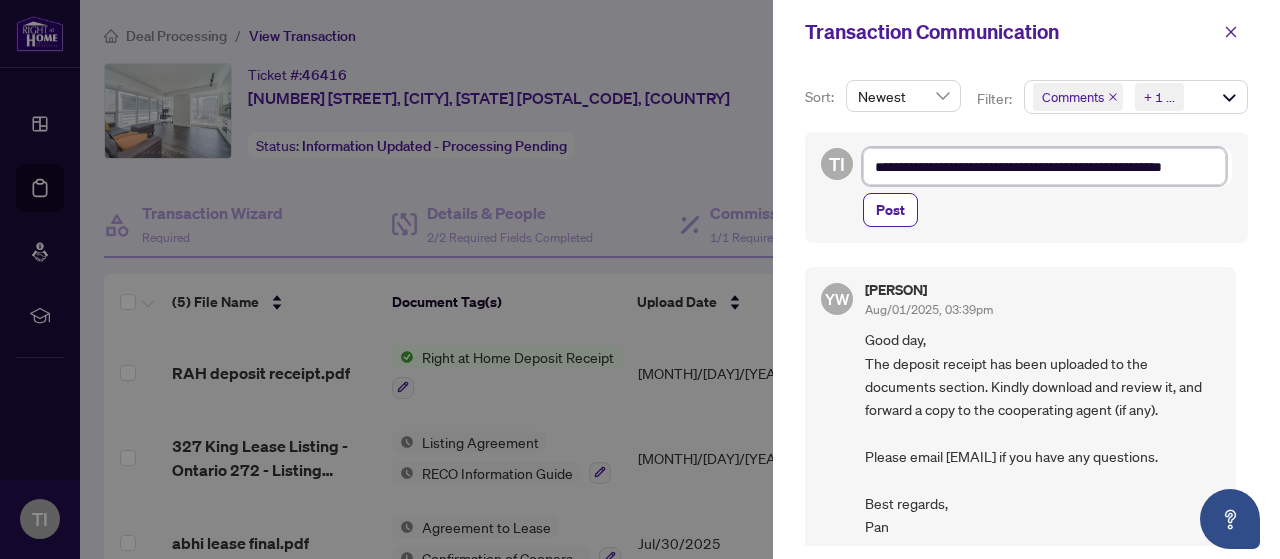 type on "**********" 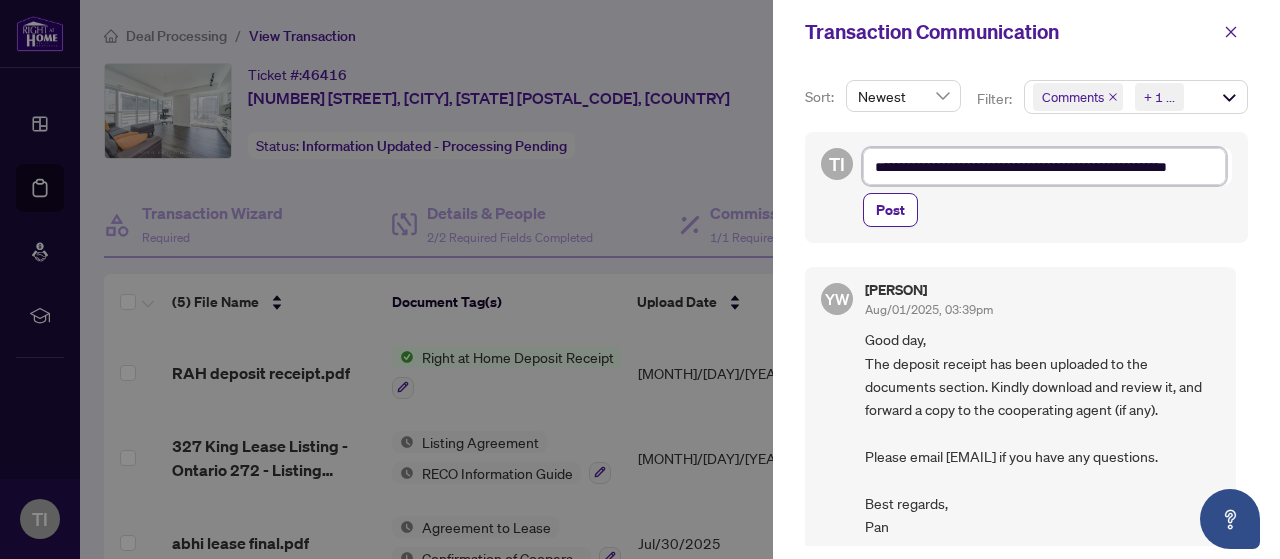 type on "**********" 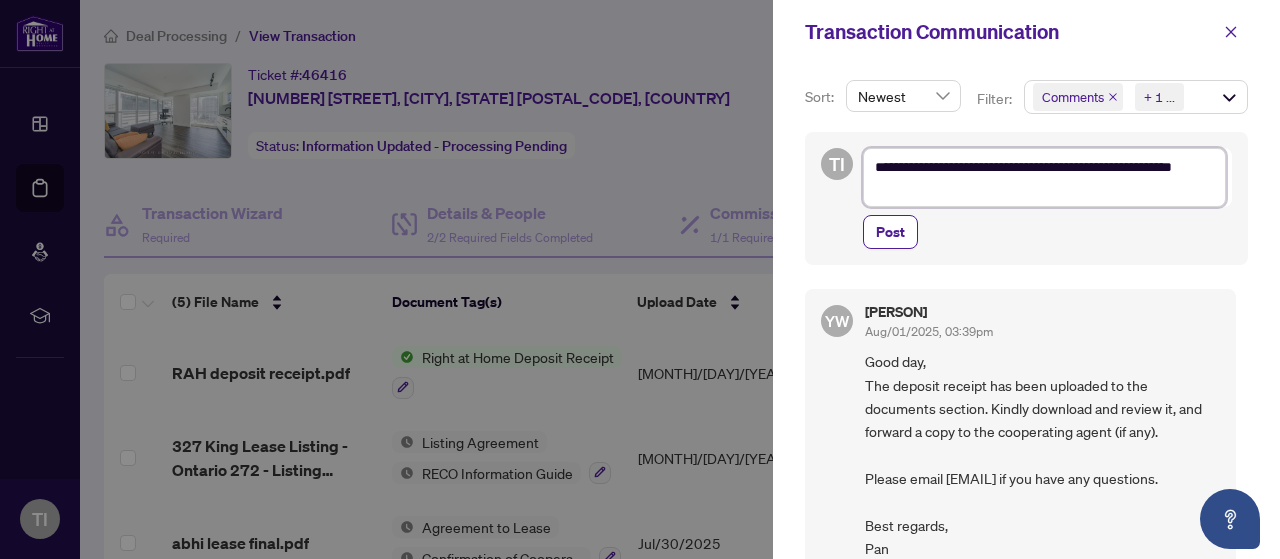 type on "**********" 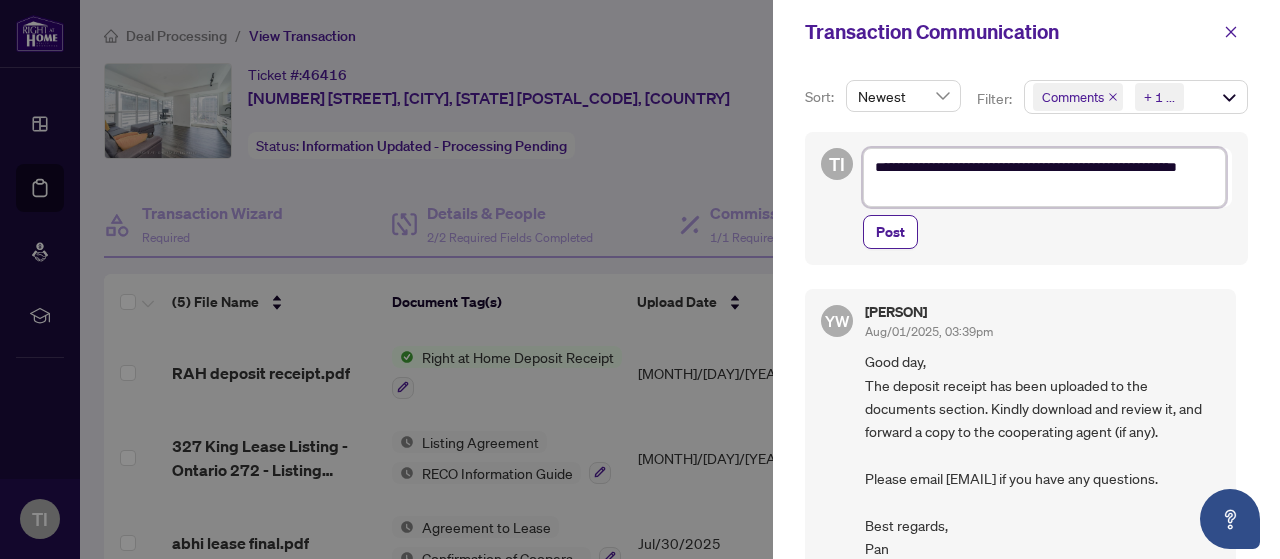 type on "**********" 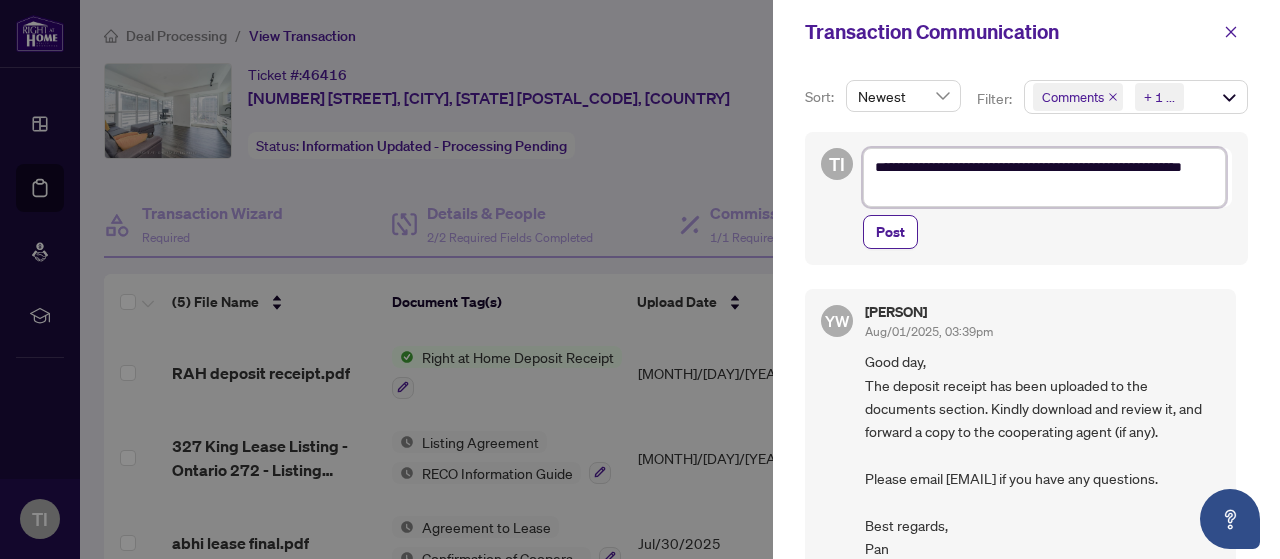 type on "**********" 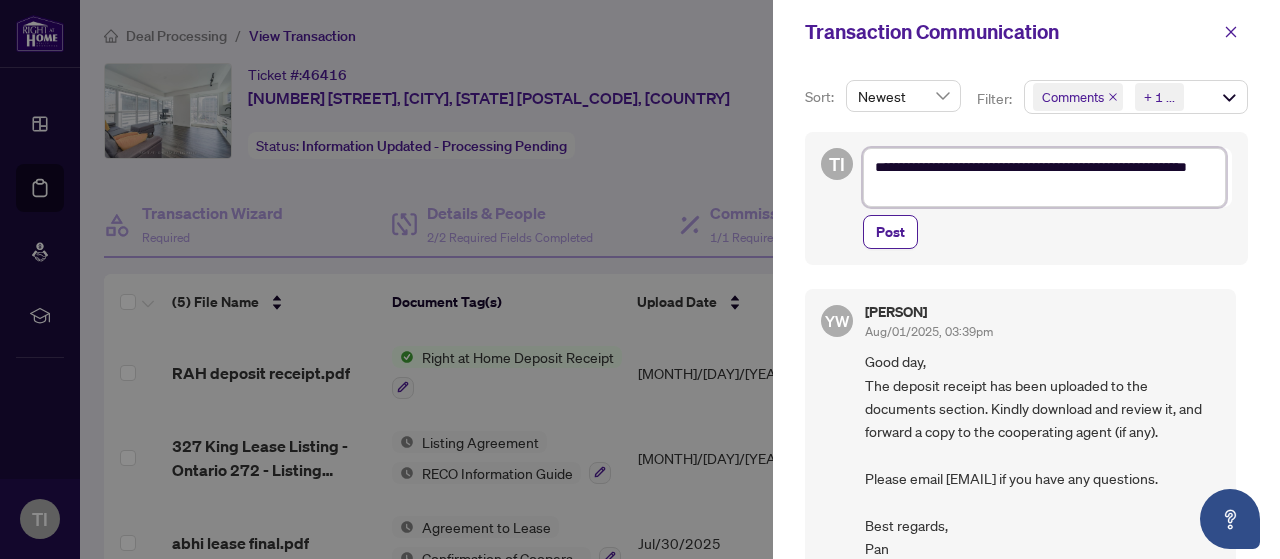 type on "**********" 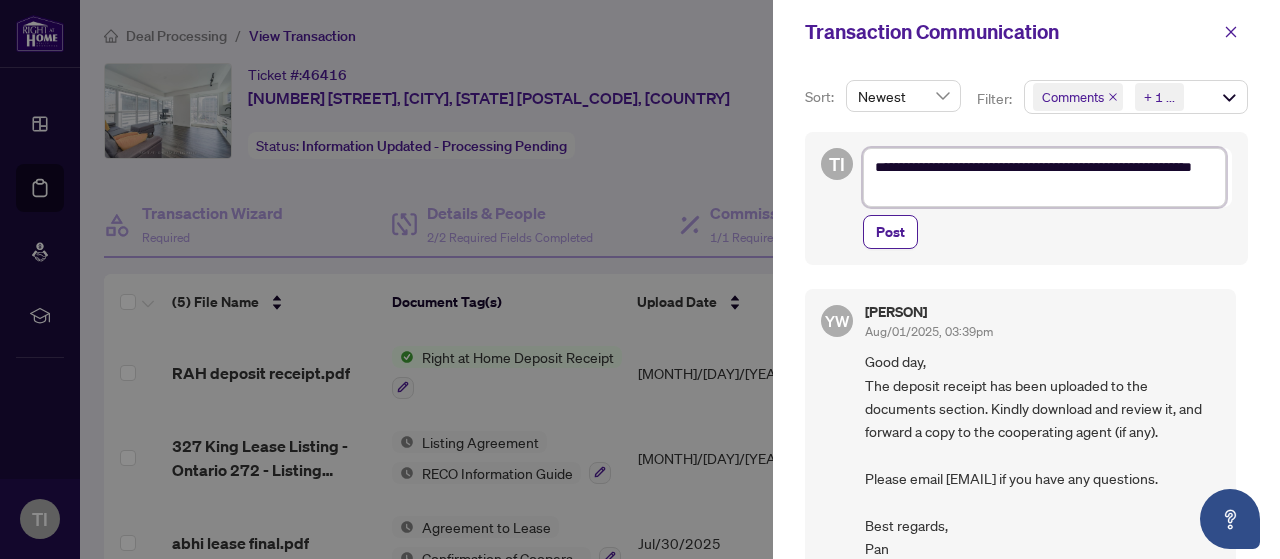 type on "**********" 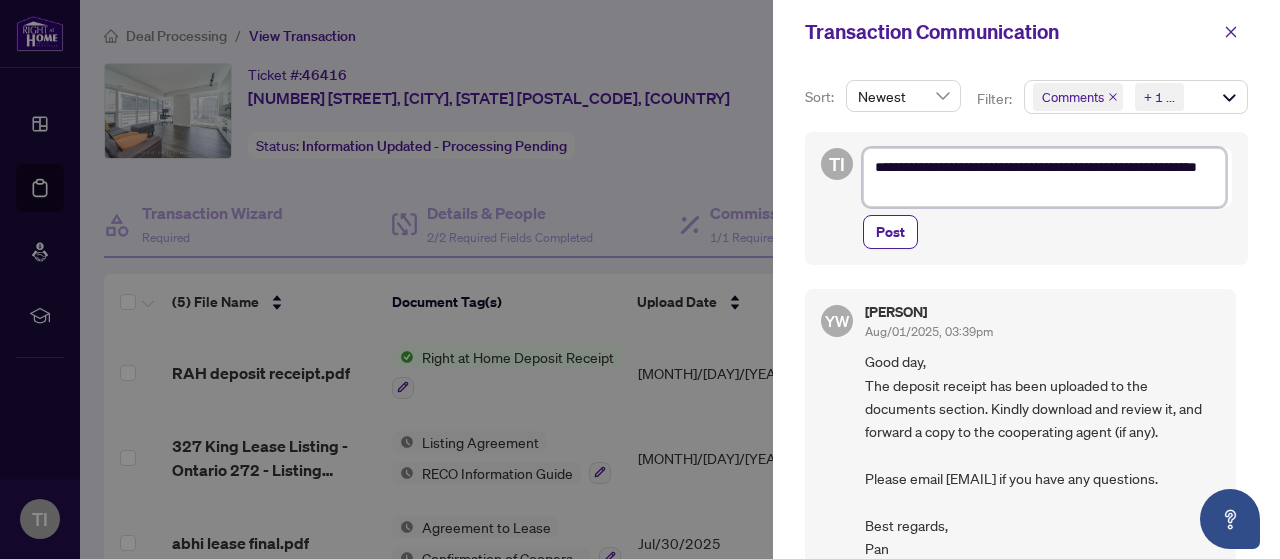 type on "**********" 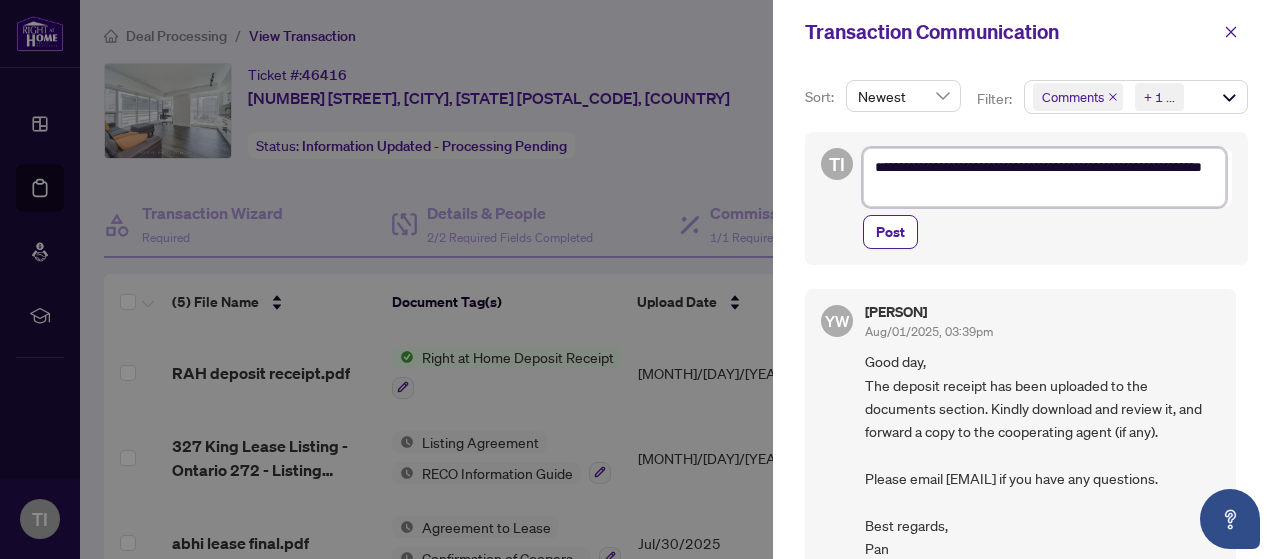 type on "**********" 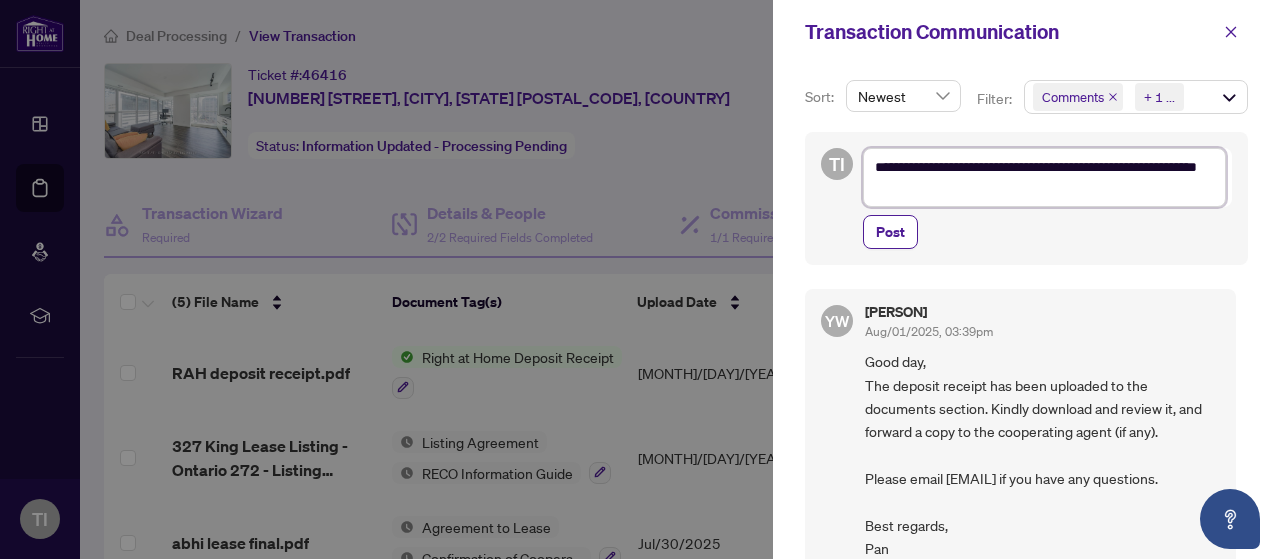 type on "**********" 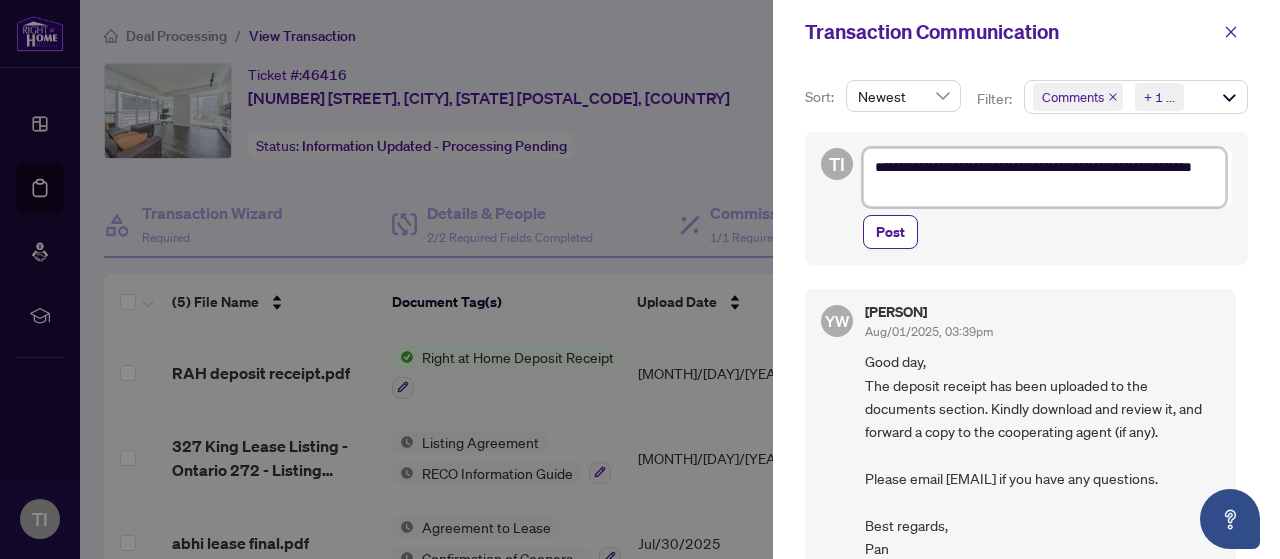 type on "**********" 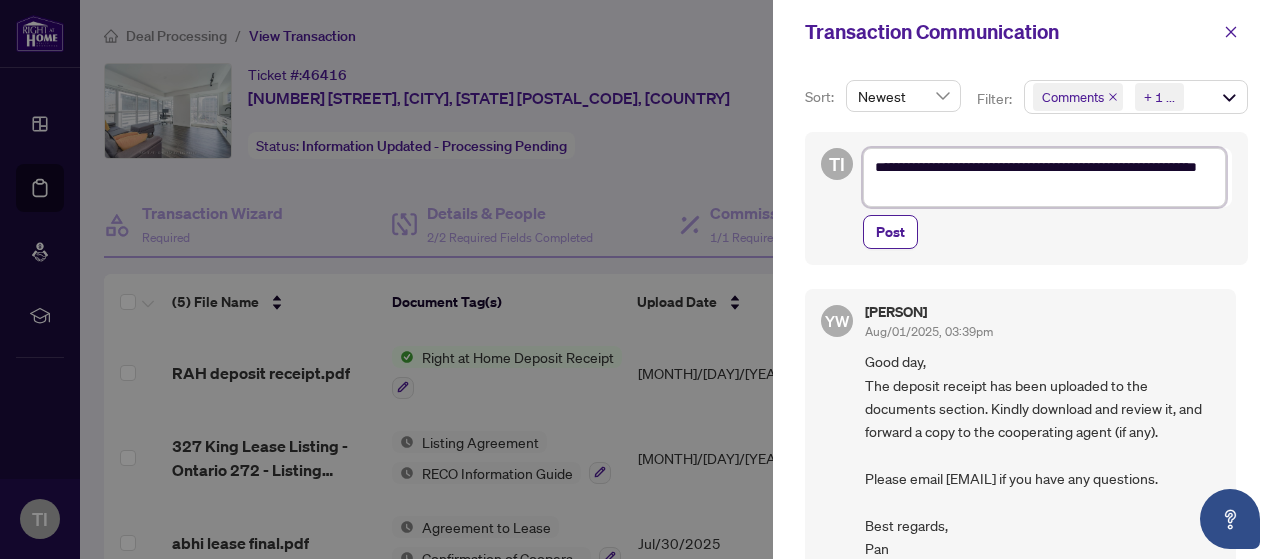 type on "**********" 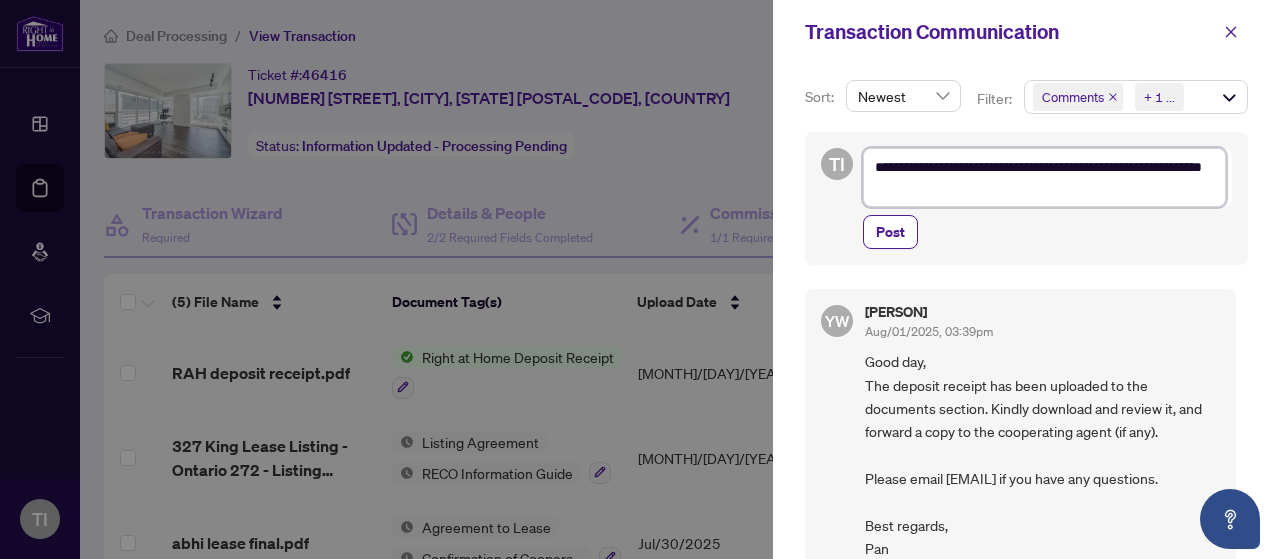 type on "**********" 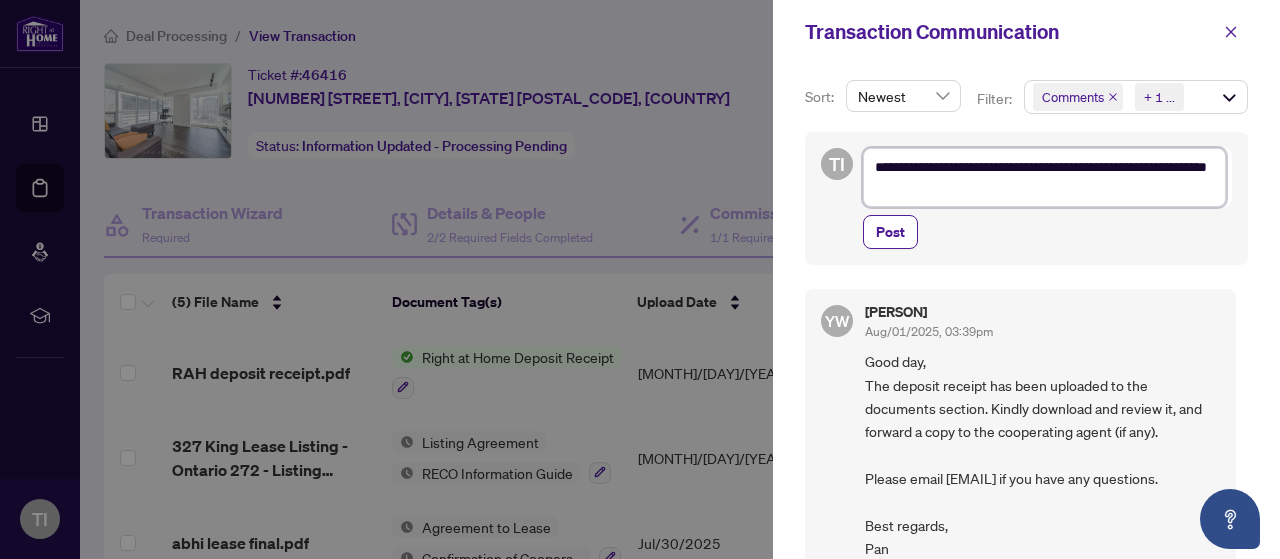 type on "**********" 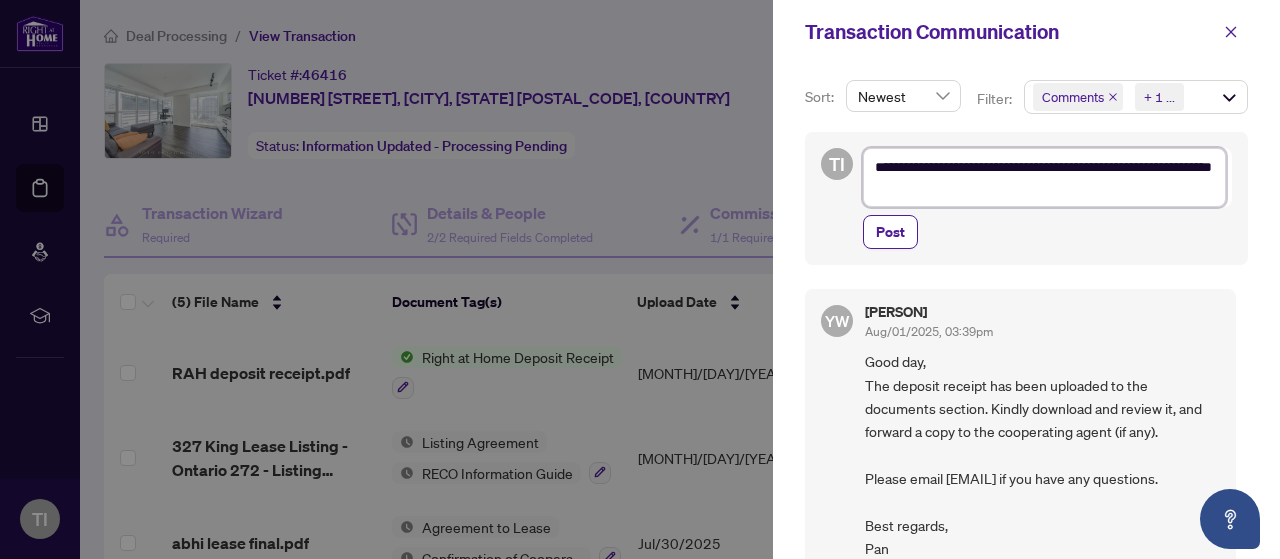 type on "**********" 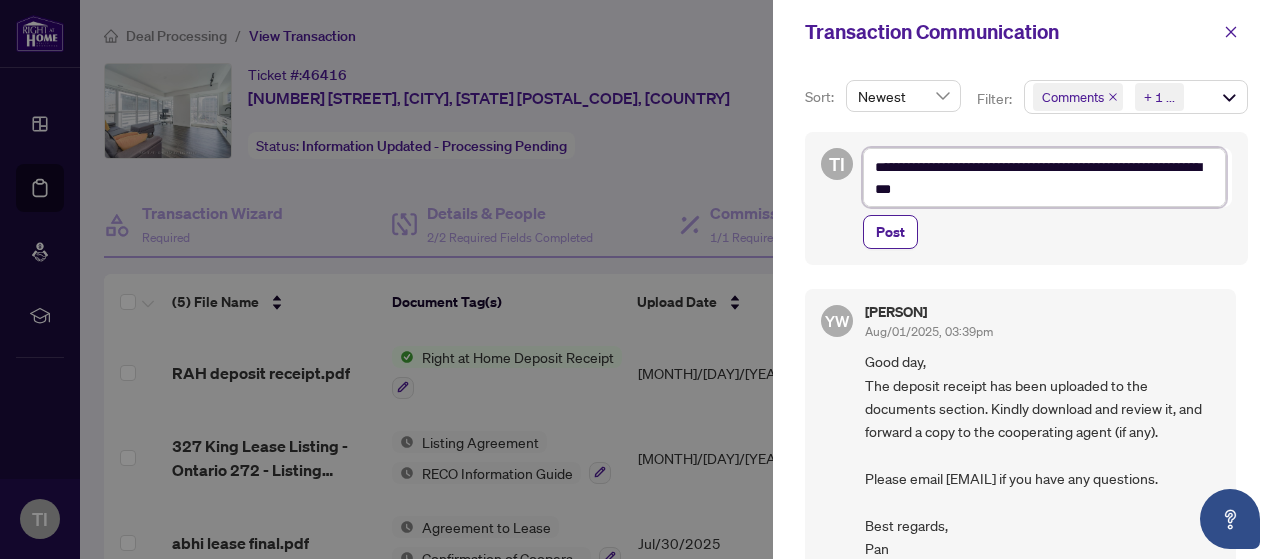 type on "**********" 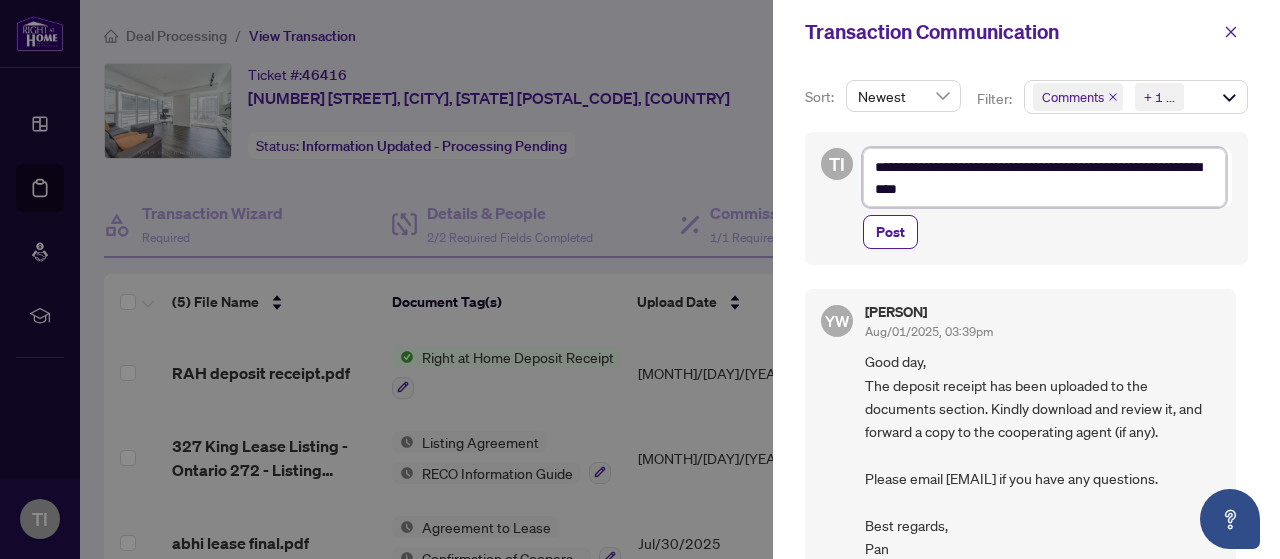 type on "**********" 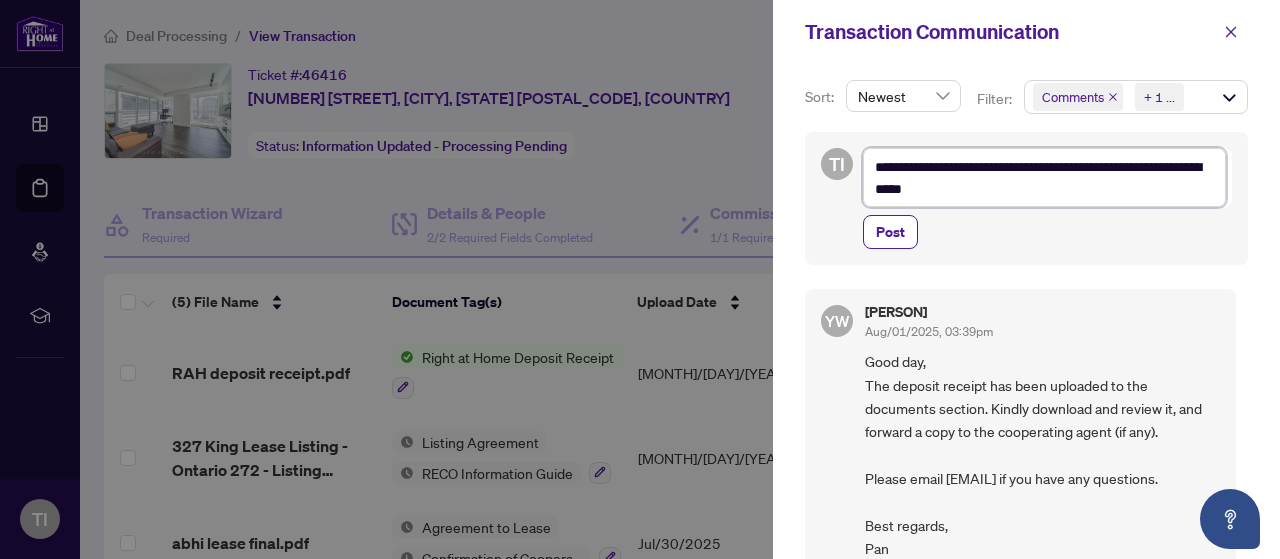 type on "**********" 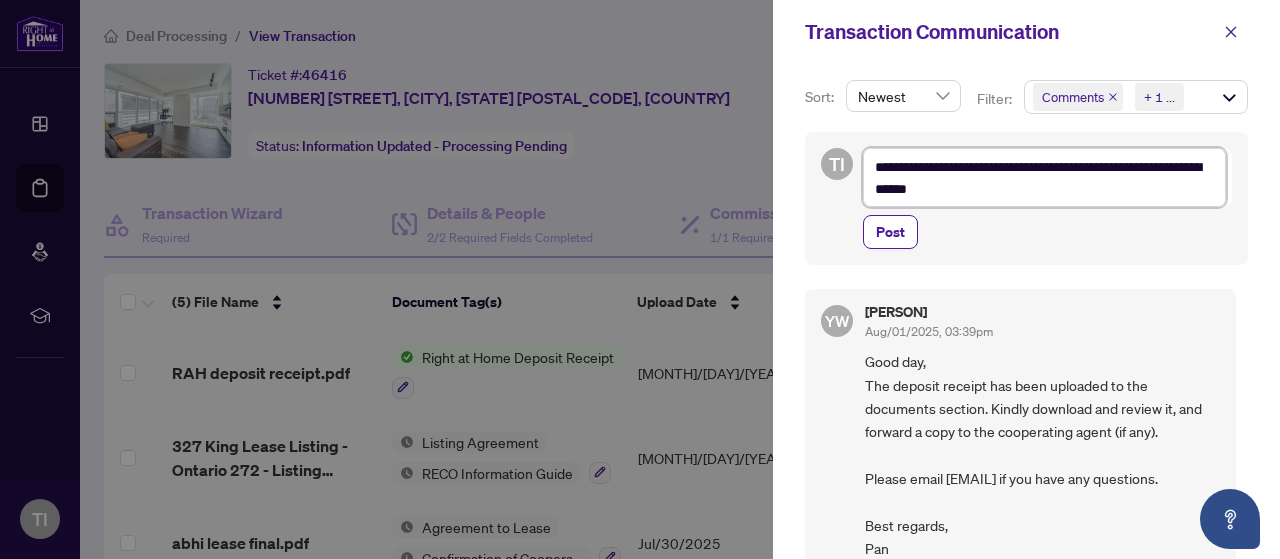 type on "**********" 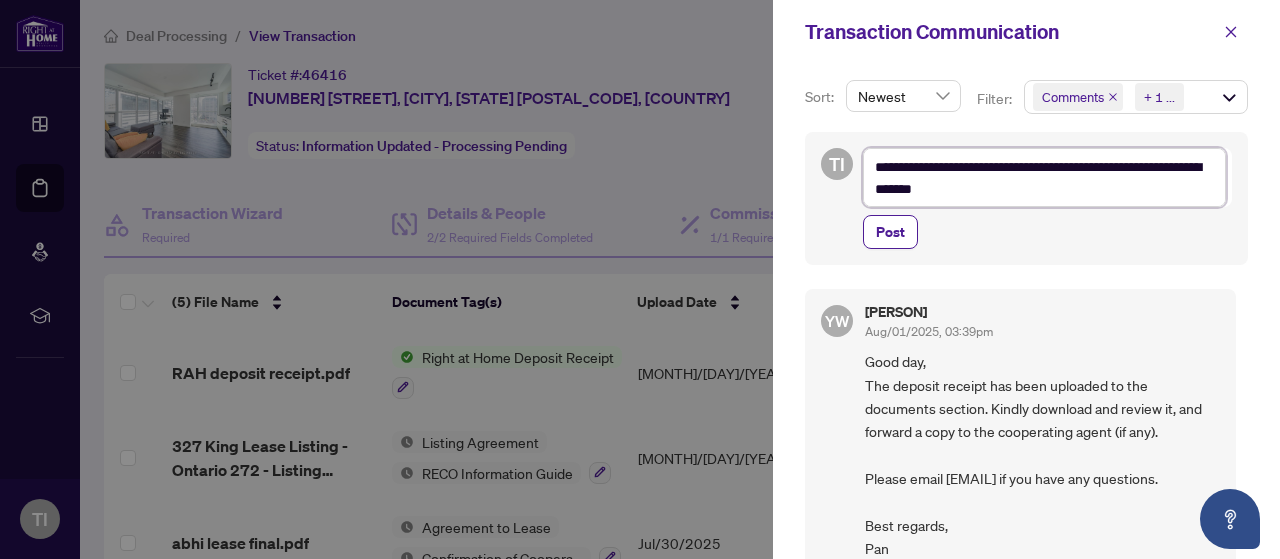 type on "**********" 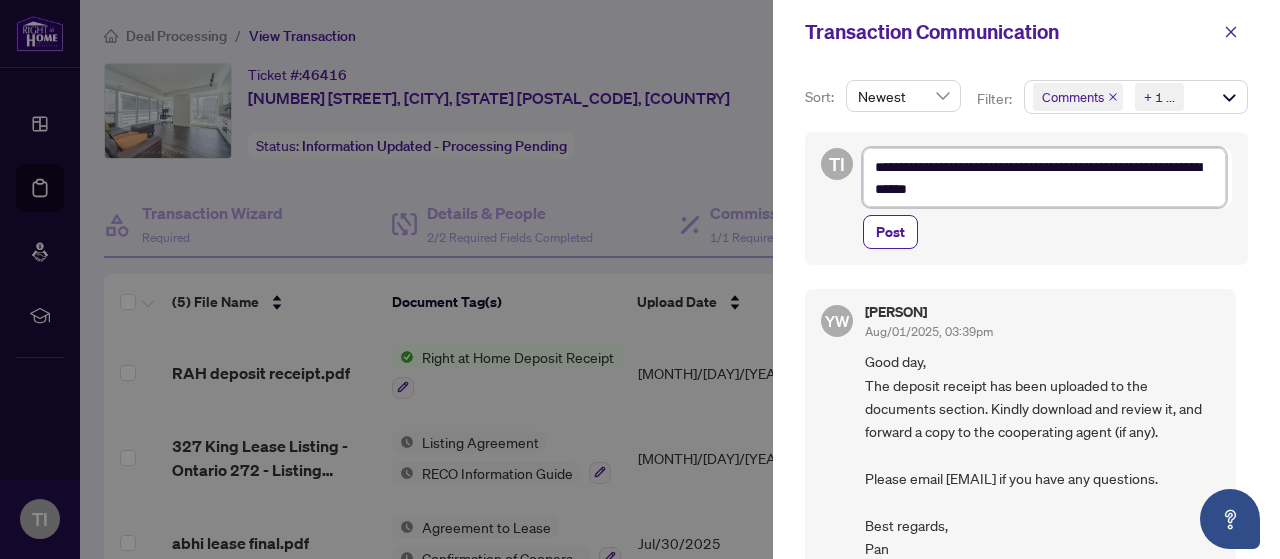 type on "**********" 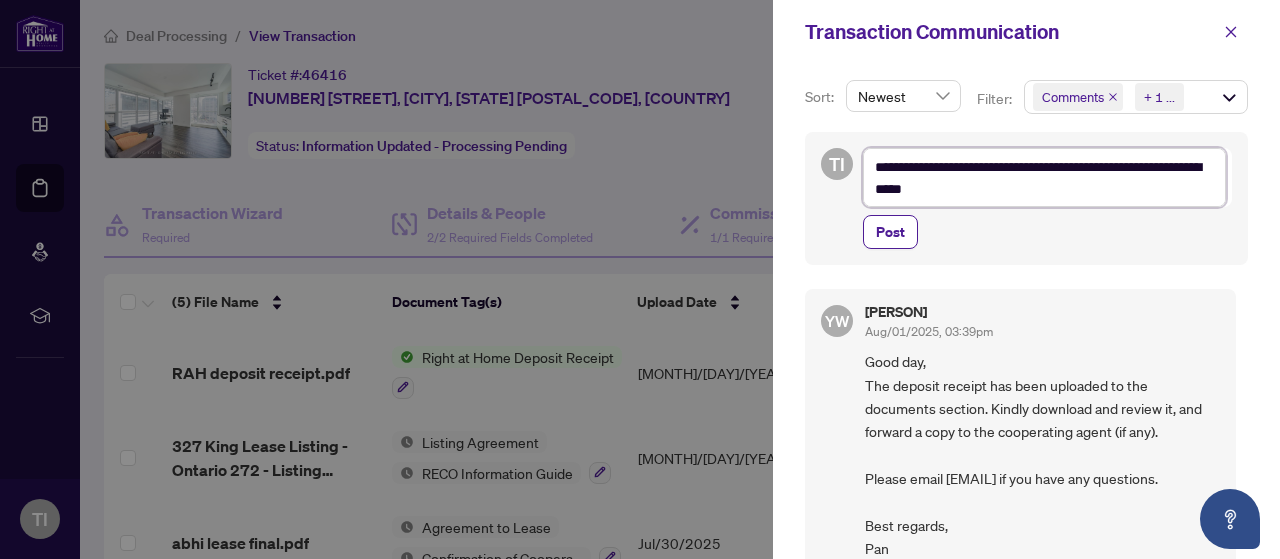 type on "**********" 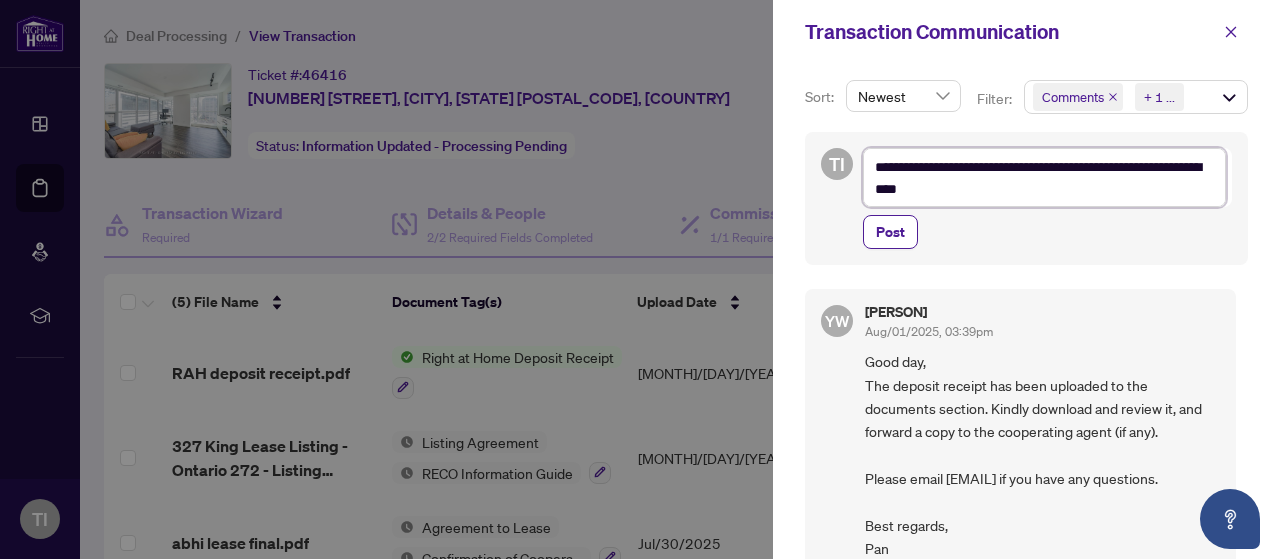 type on "**********" 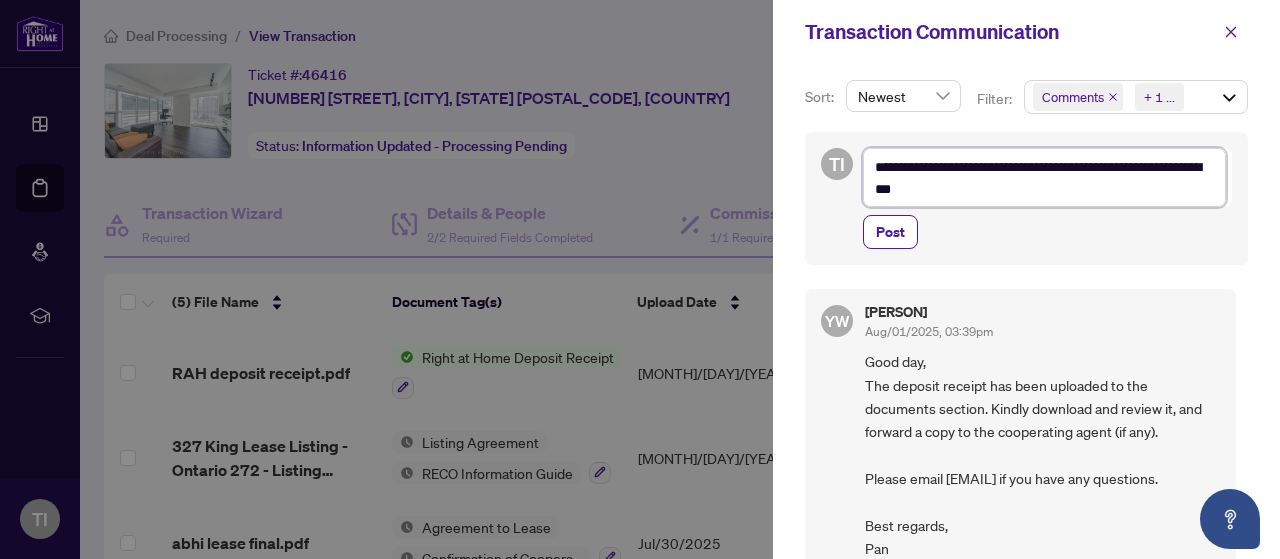type on "**********" 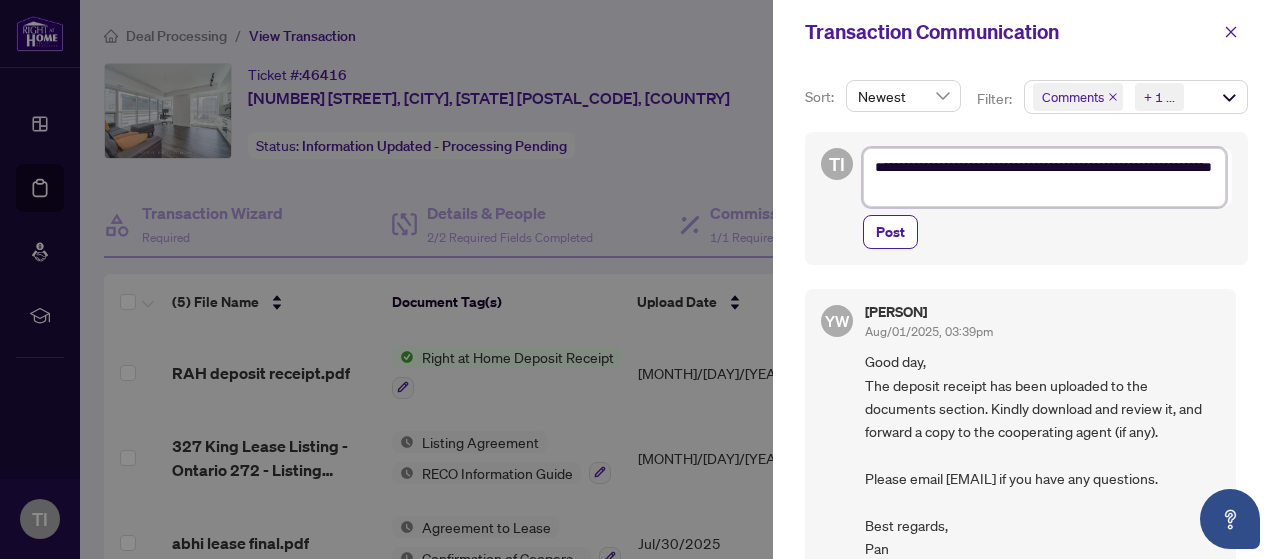 type on "**********" 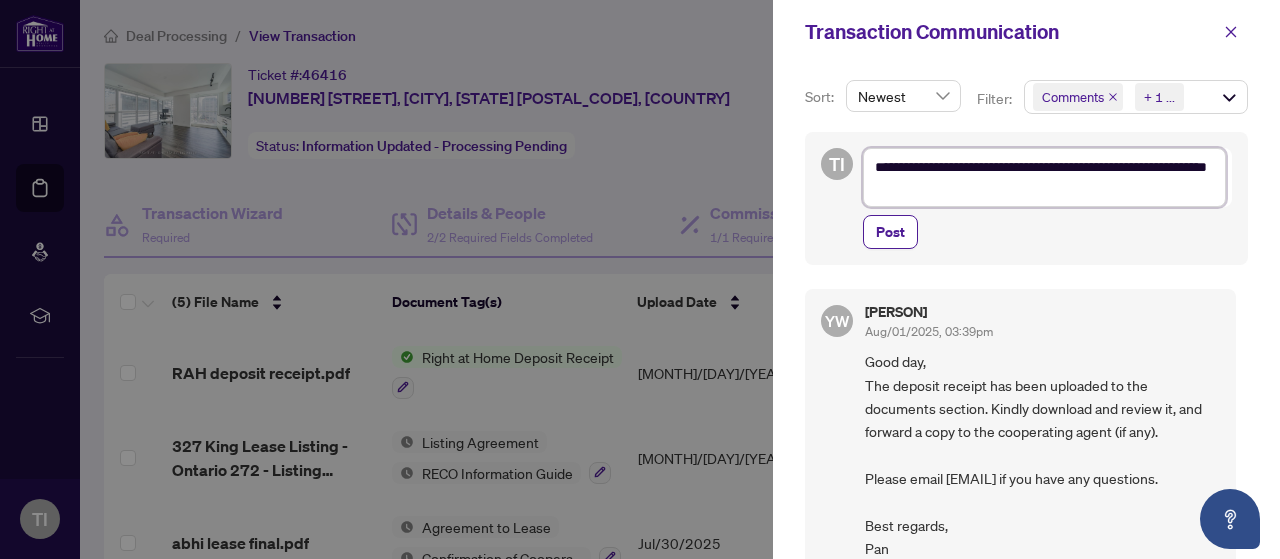 type on "**********" 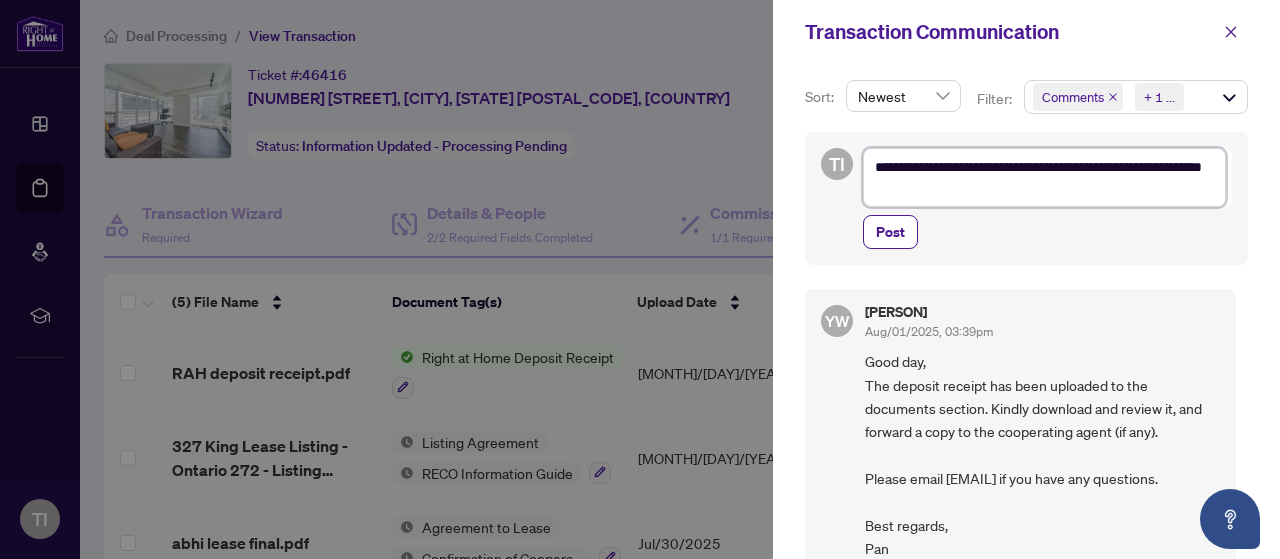 type 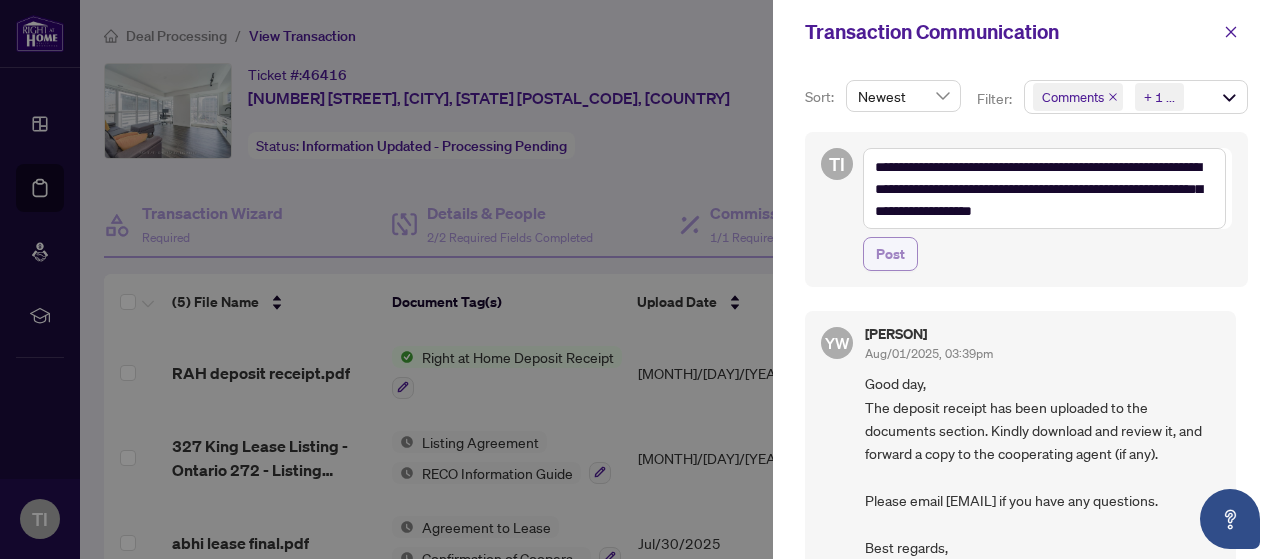 click on "Post" at bounding box center [890, 254] 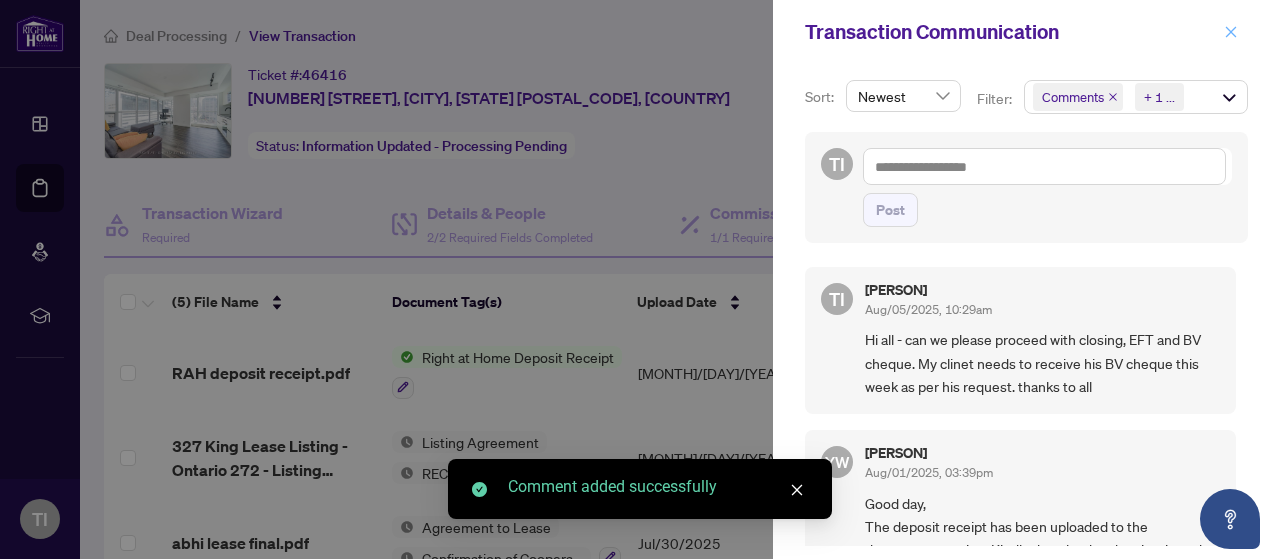 click 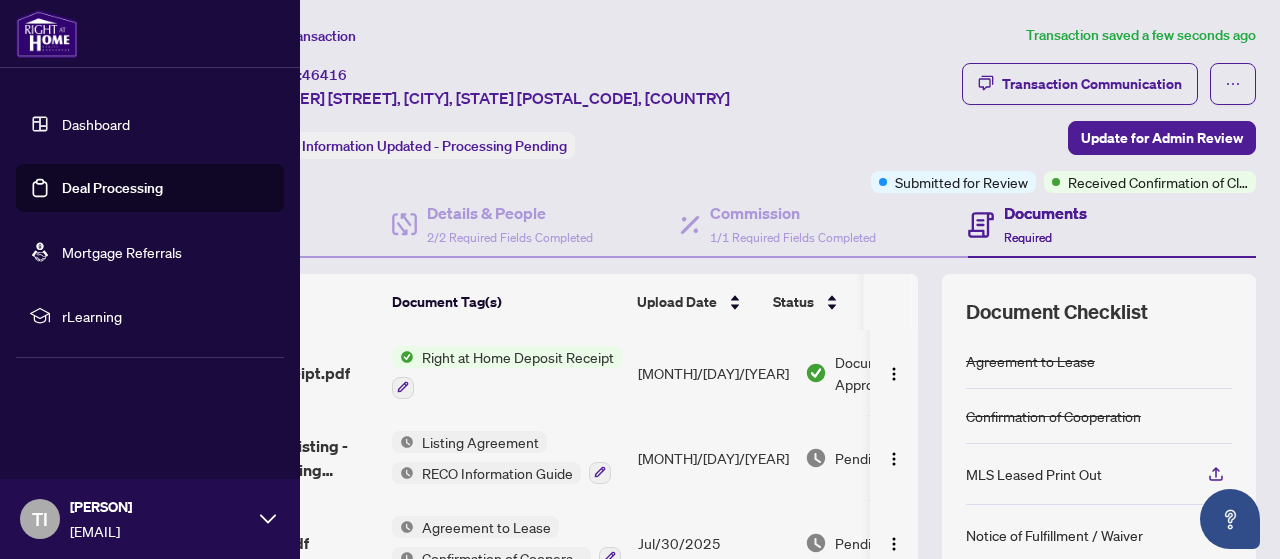click at bounding box center (47, 34) 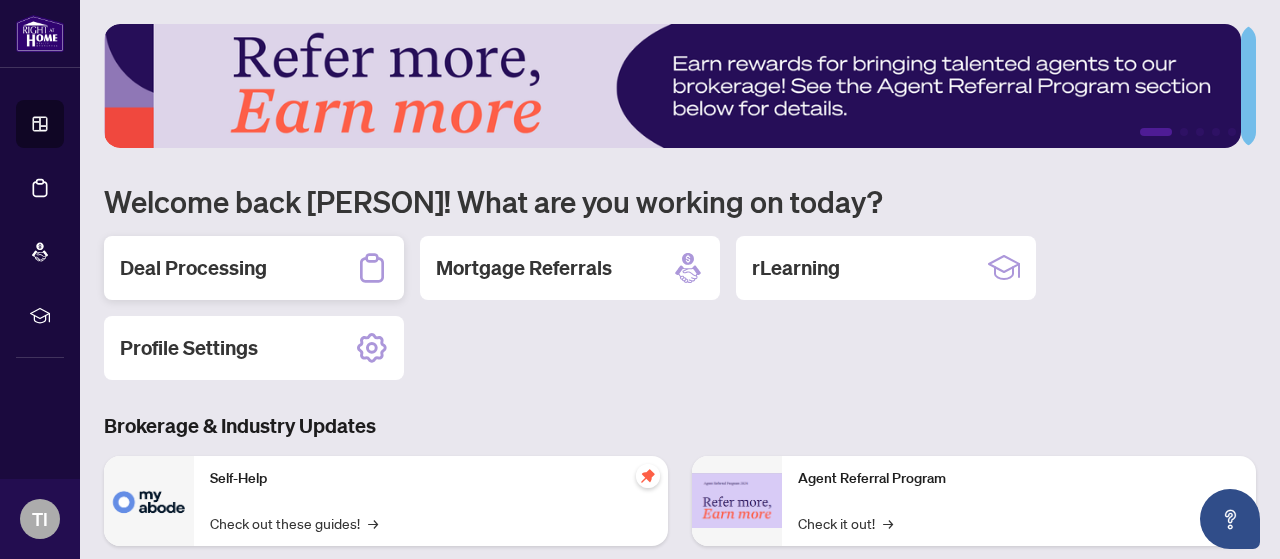 click on "Deal Processing" at bounding box center (193, 268) 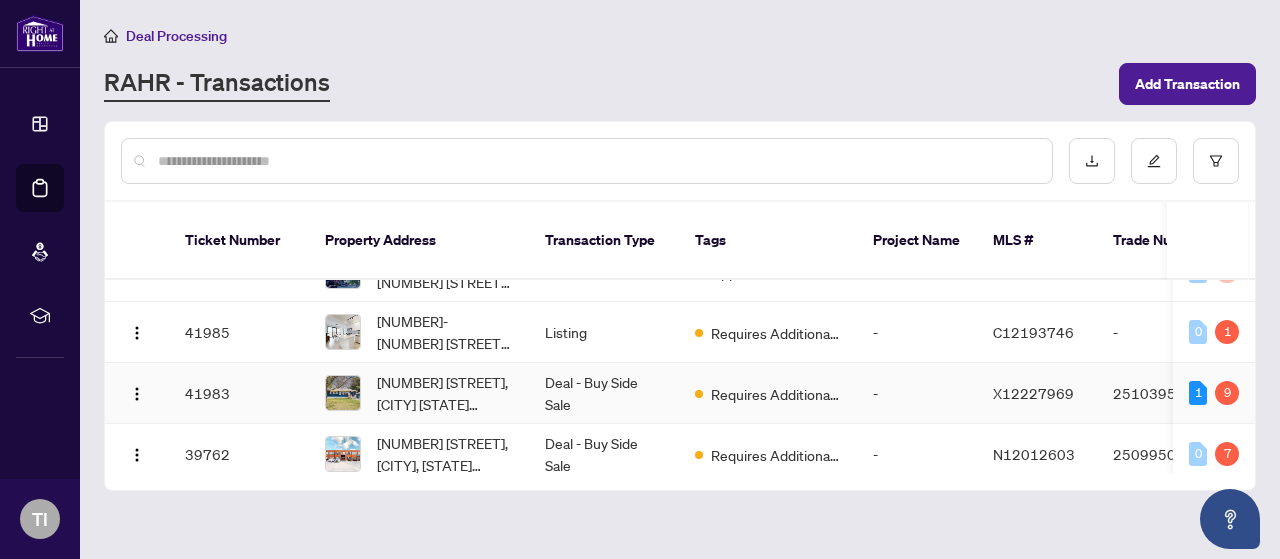 scroll, scrollTop: 163, scrollLeft: 0, axis: vertical 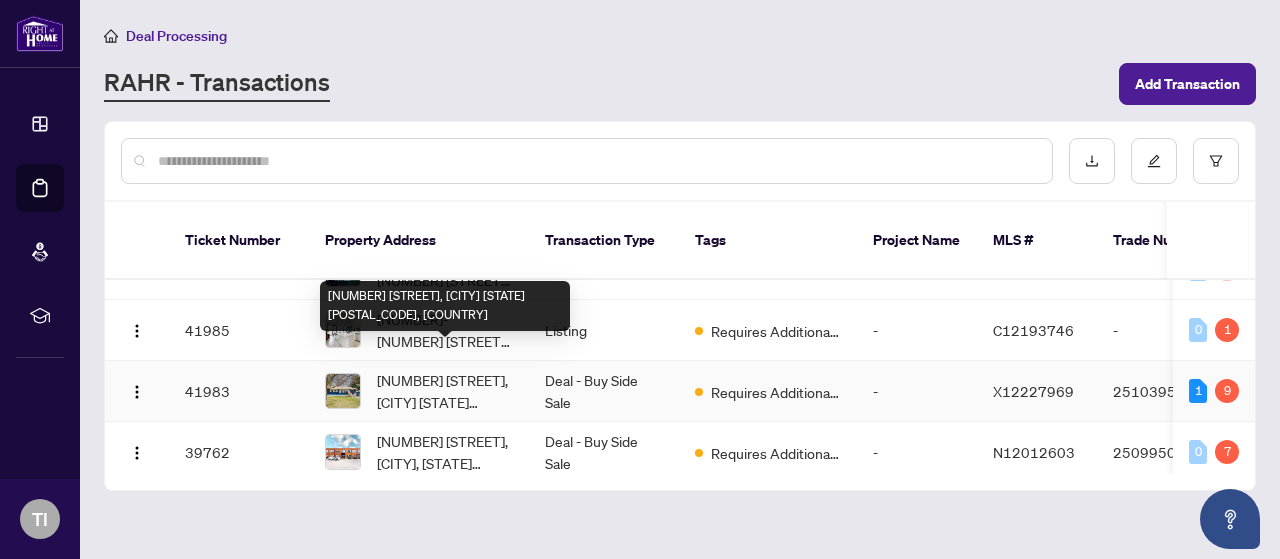 click on "[NUMBER] [STREET], [CITY] [STATE] [POSTAL_CODE], [COUNTRY]" at bounding box center [445, 391] 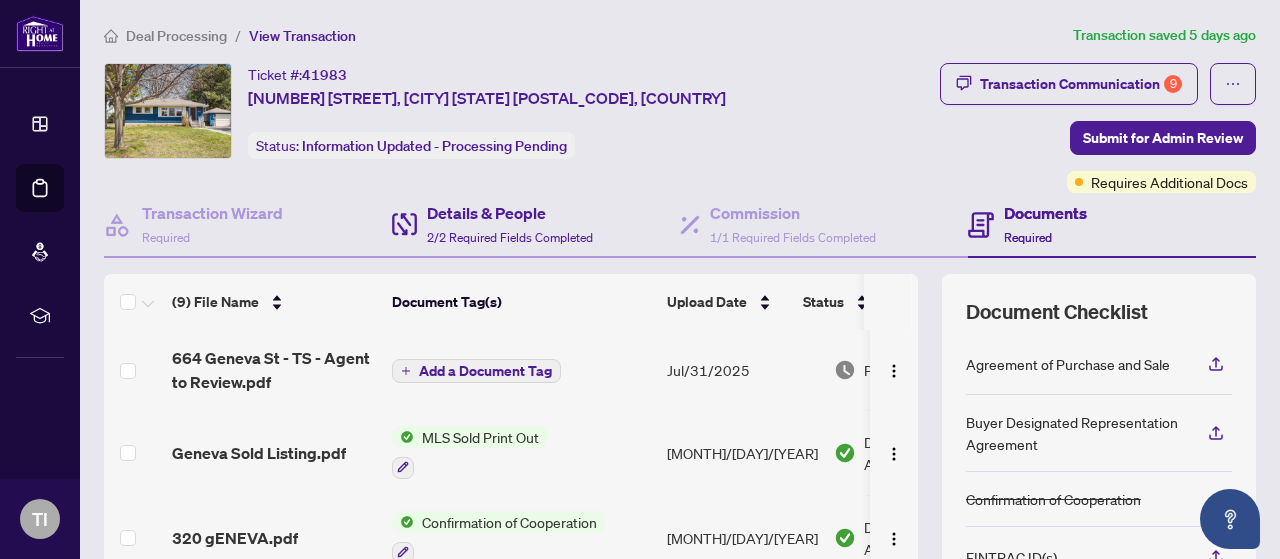 scroll, scrollTop: 240, scrollLeft: 0, axis: vertical 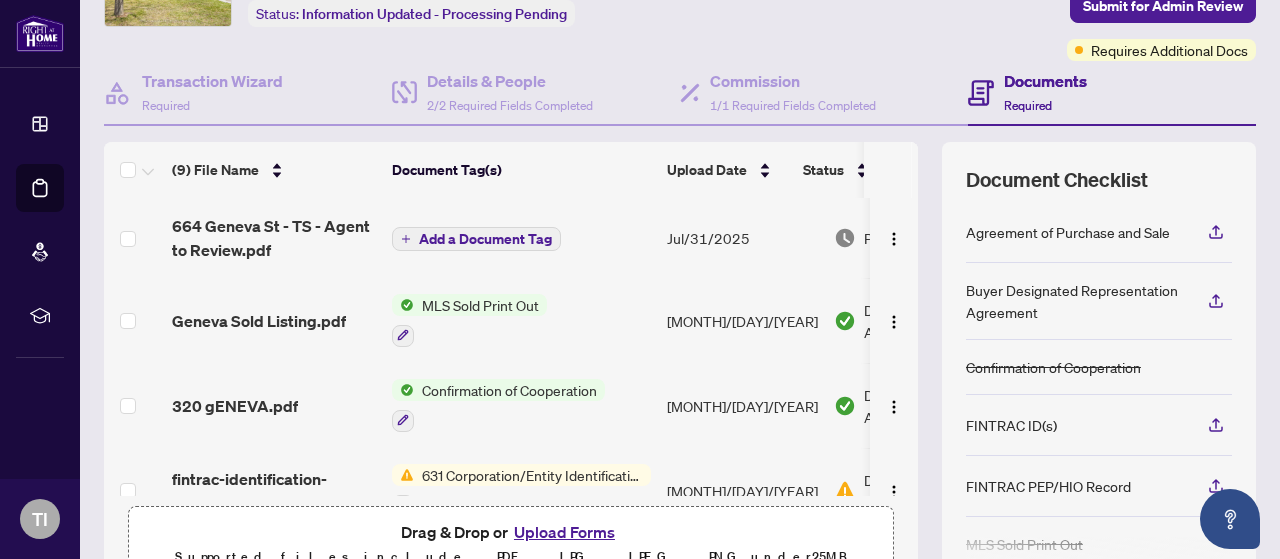 click on "Add a Document Tag" at bounding box center (485, 239) 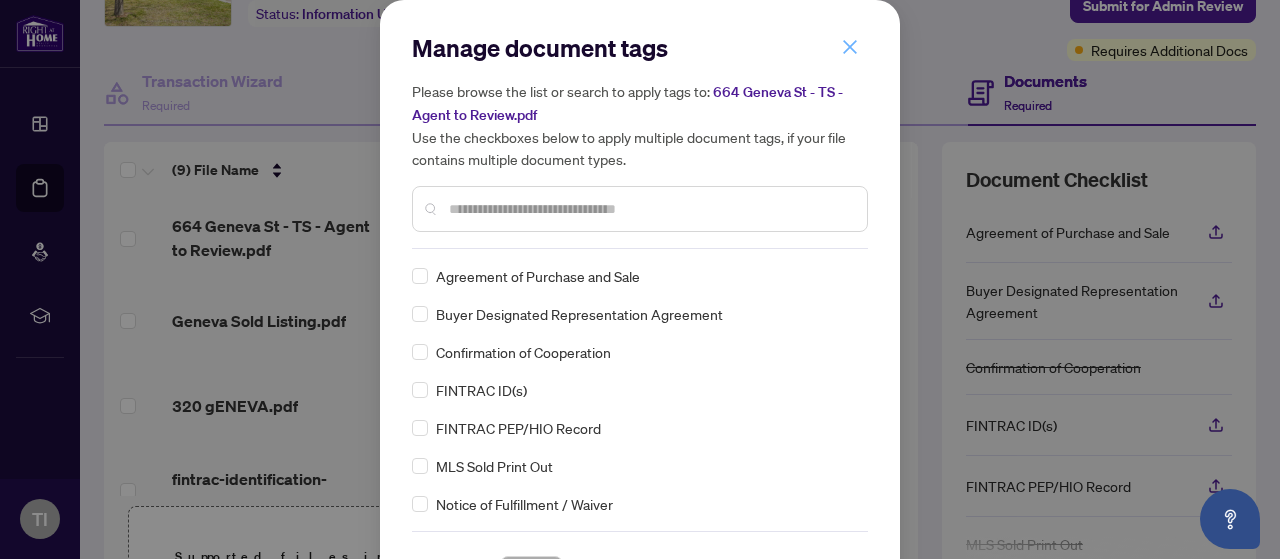 click 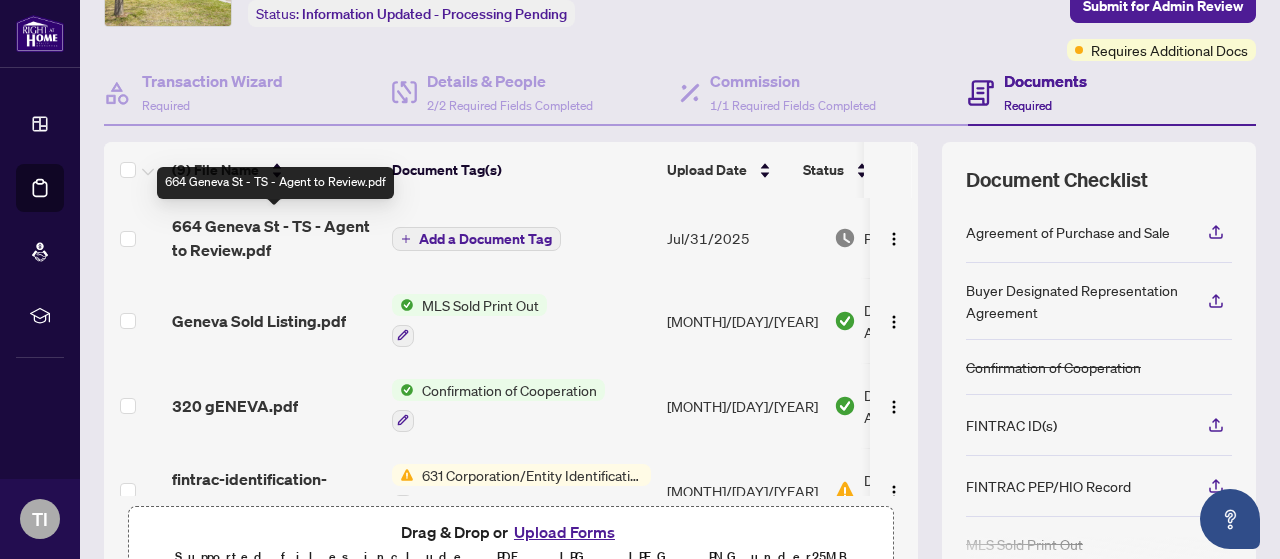 click on "664 Geneva St - TS - Agent to Review.pdf" at bounding box center (274, 238) 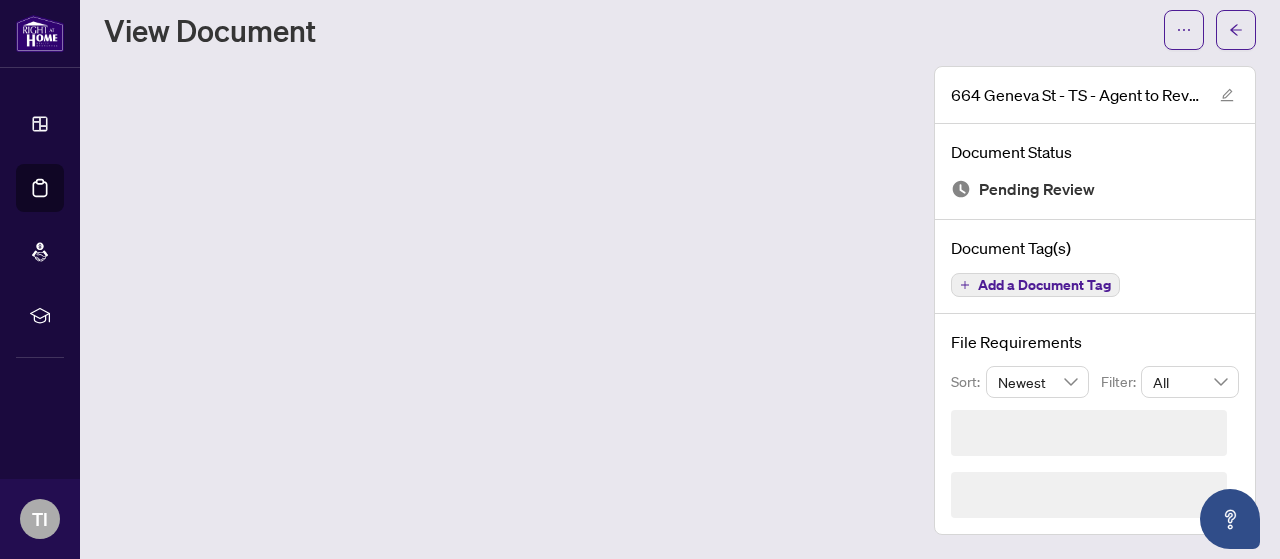 scroll, scrollTop: 0, scrollLeft: 0, axis: both 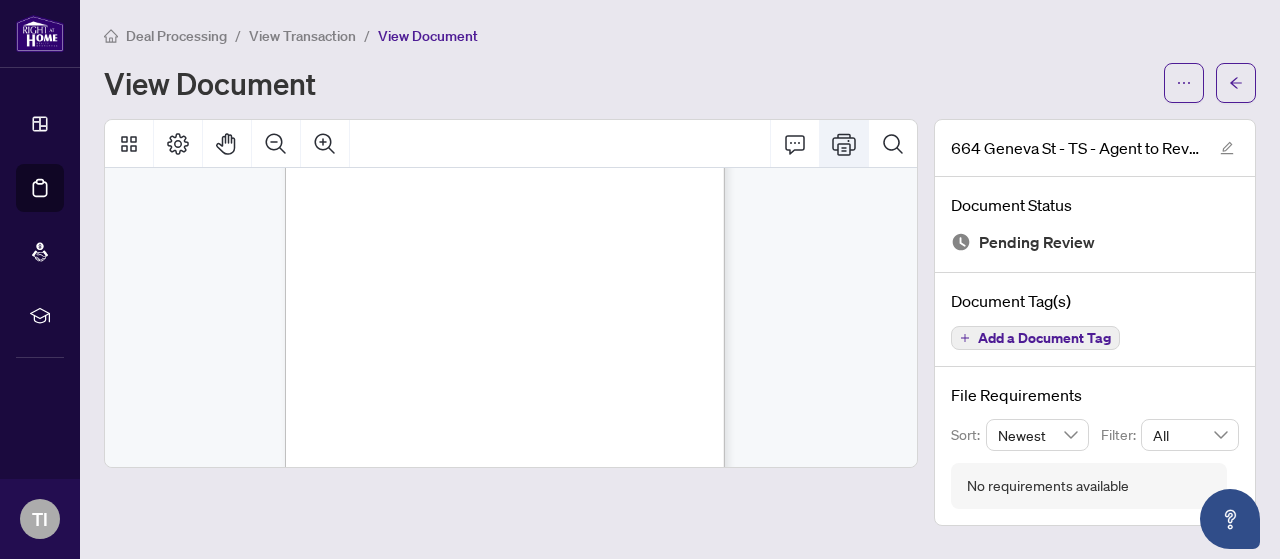 click 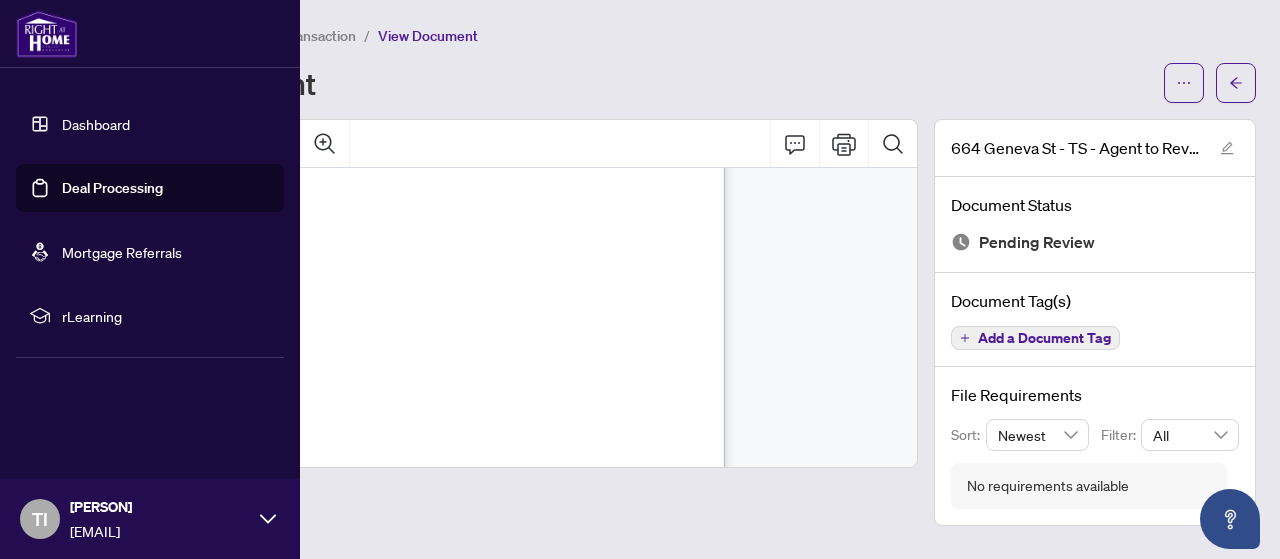 click at bounding box center [47, 34] 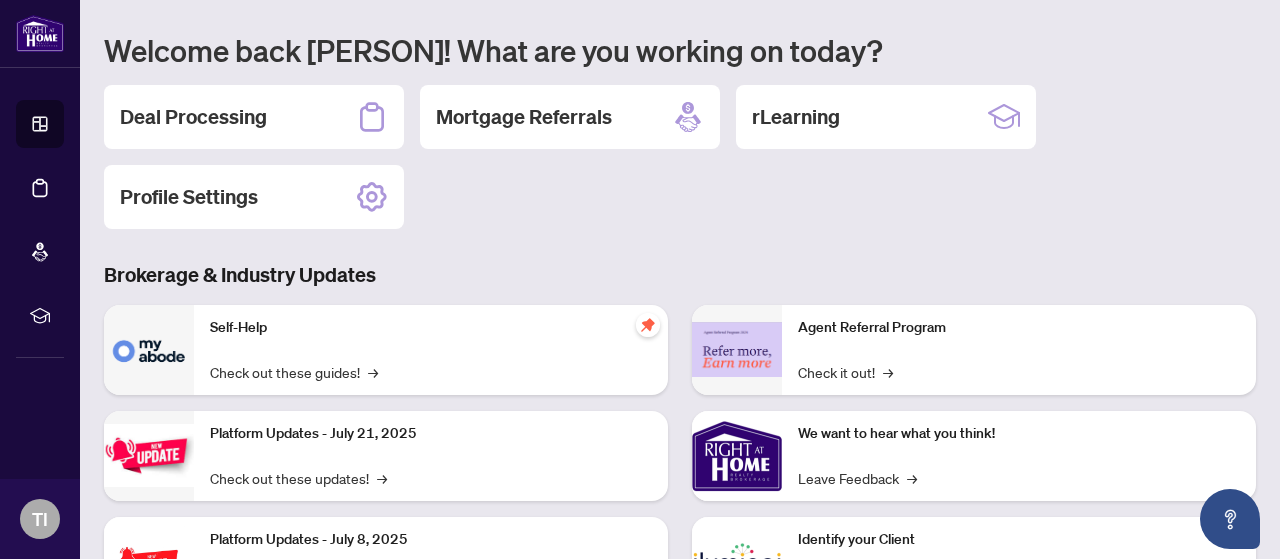 scroll, scrollTop: 152, scrollLeft: 0, axis: vertical 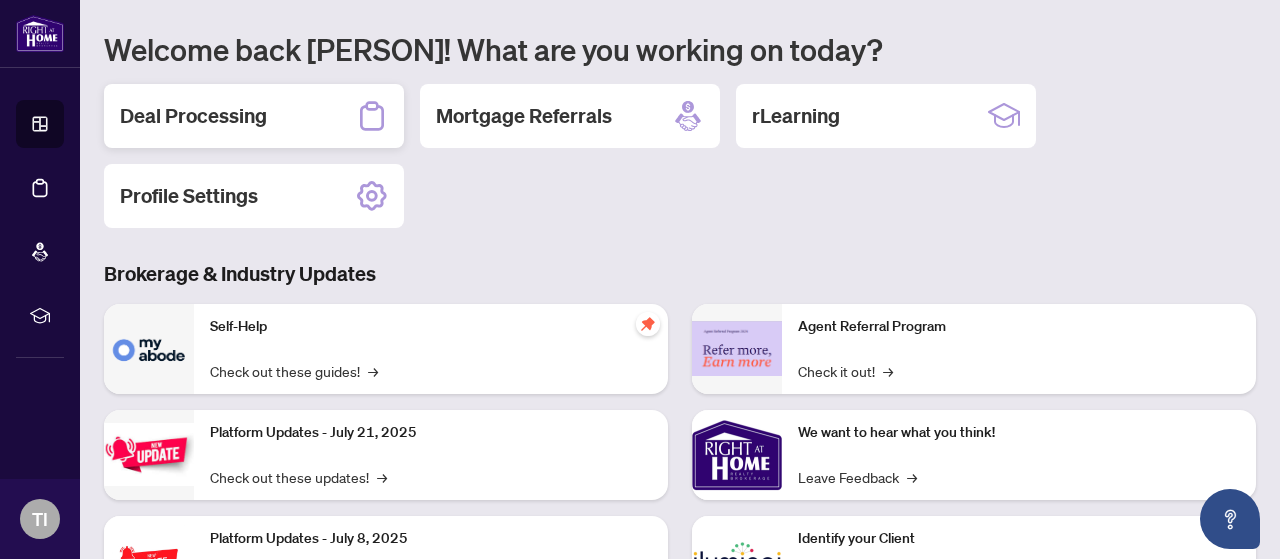 click on "Deal Processing" at bounding box center (254, 116) 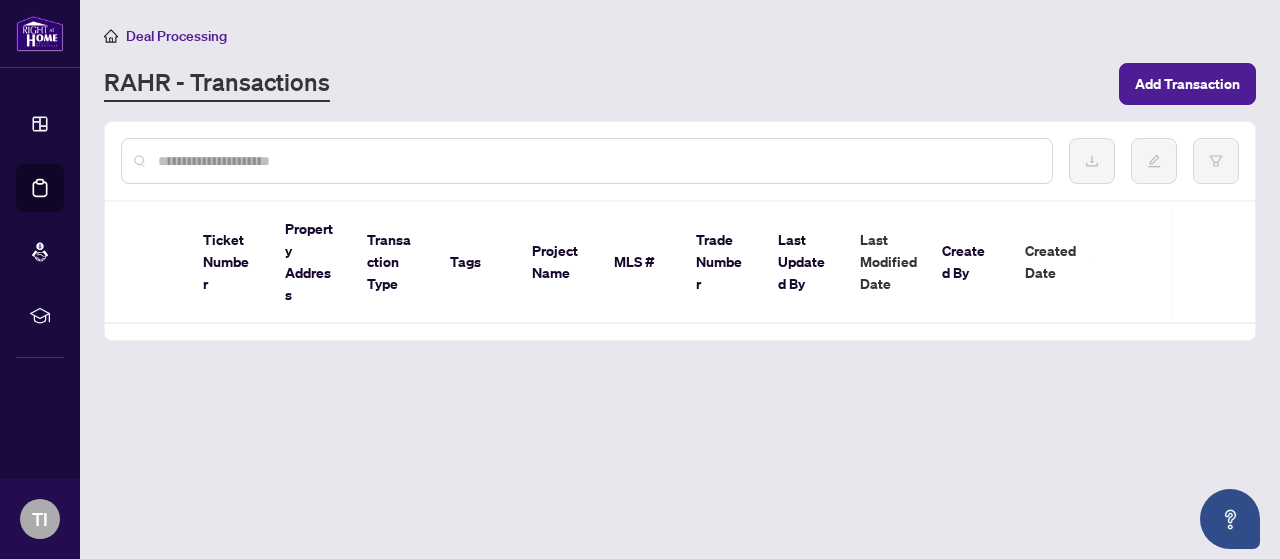 scroll, scrollTop: 0, scrollLeft: 0, axis: both 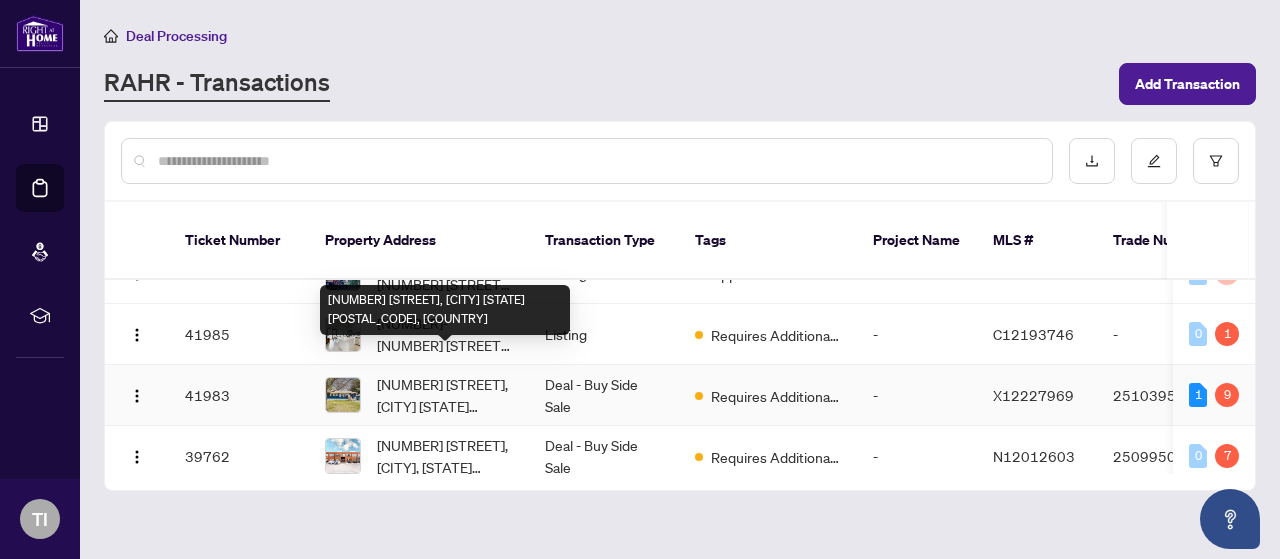 click on "[NUMBER] [STREET], [CITY] [STATE] [POSTAL_CODE], [COUNTRY]" at bounding box center [445, 395] 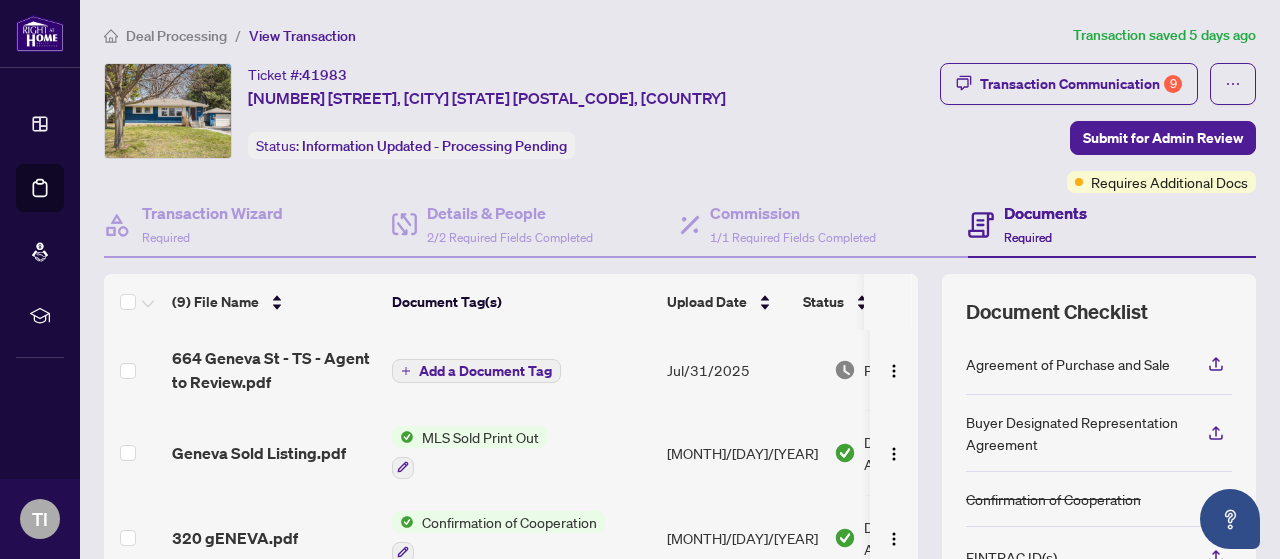 click on "Add a Document Tag" at bounding box center [485, 371] 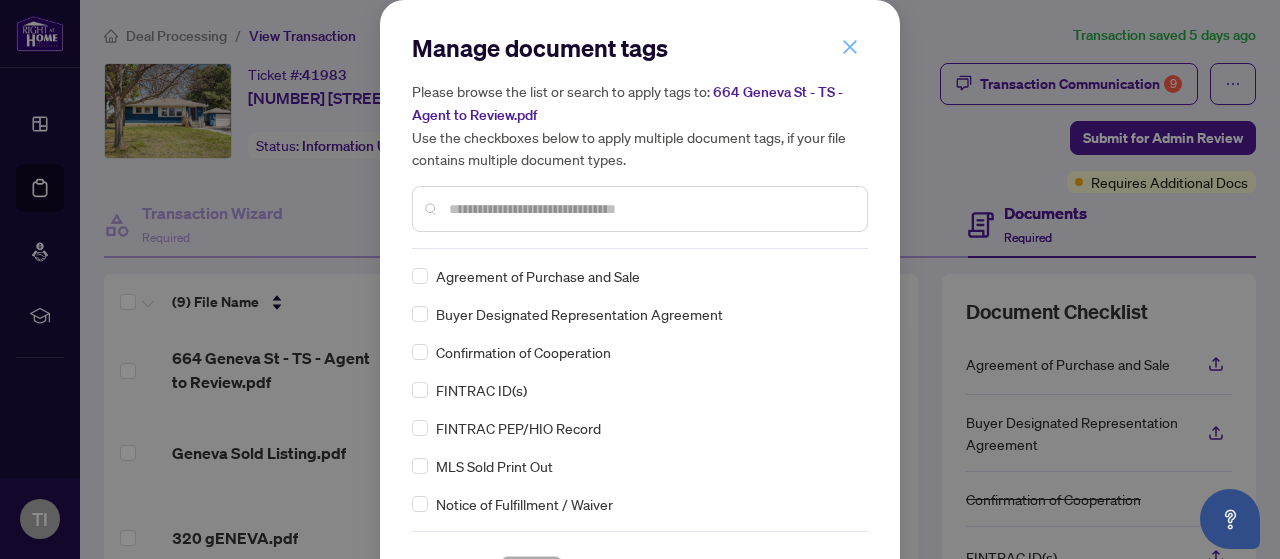 click 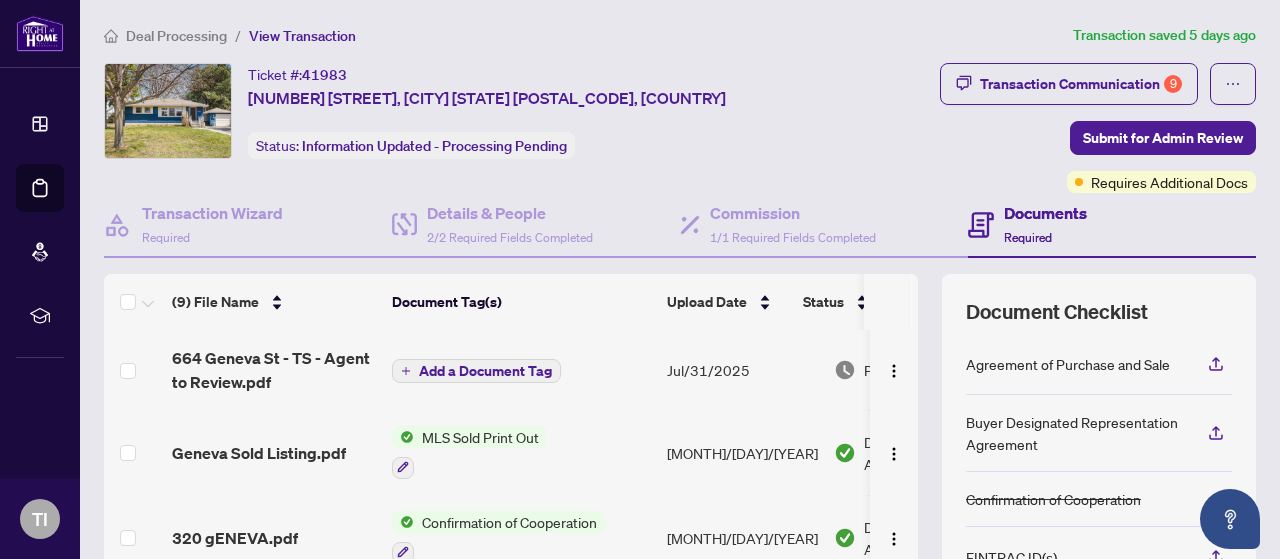 scroll, scrollTop: 455, scrollLeft: 0, axis: vertical 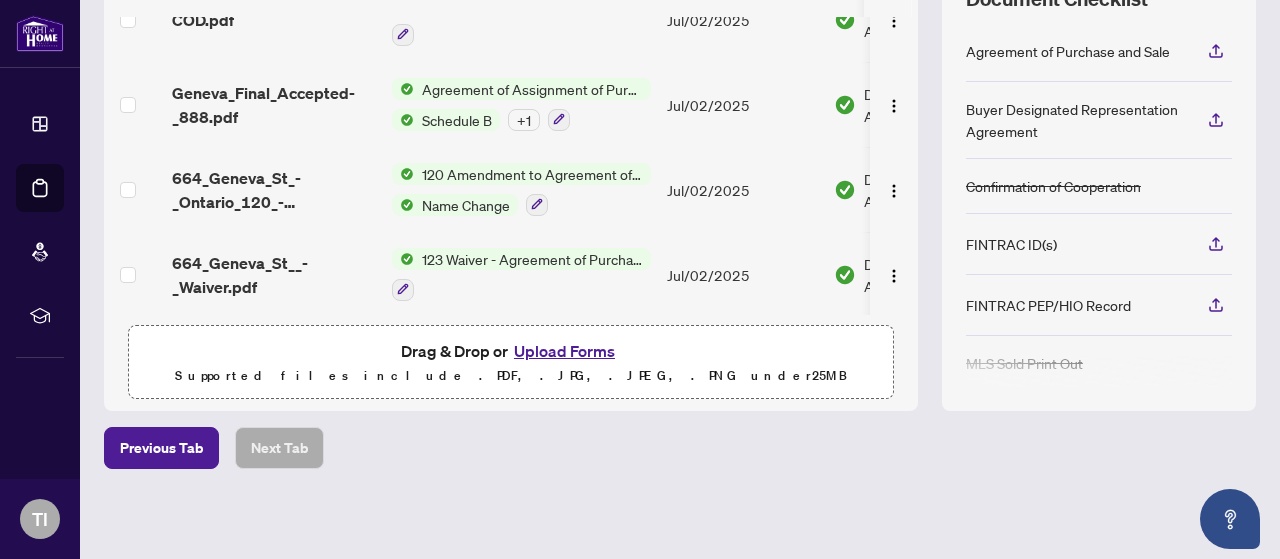 click on "Upload Forms" at bounding box center (564, 351) 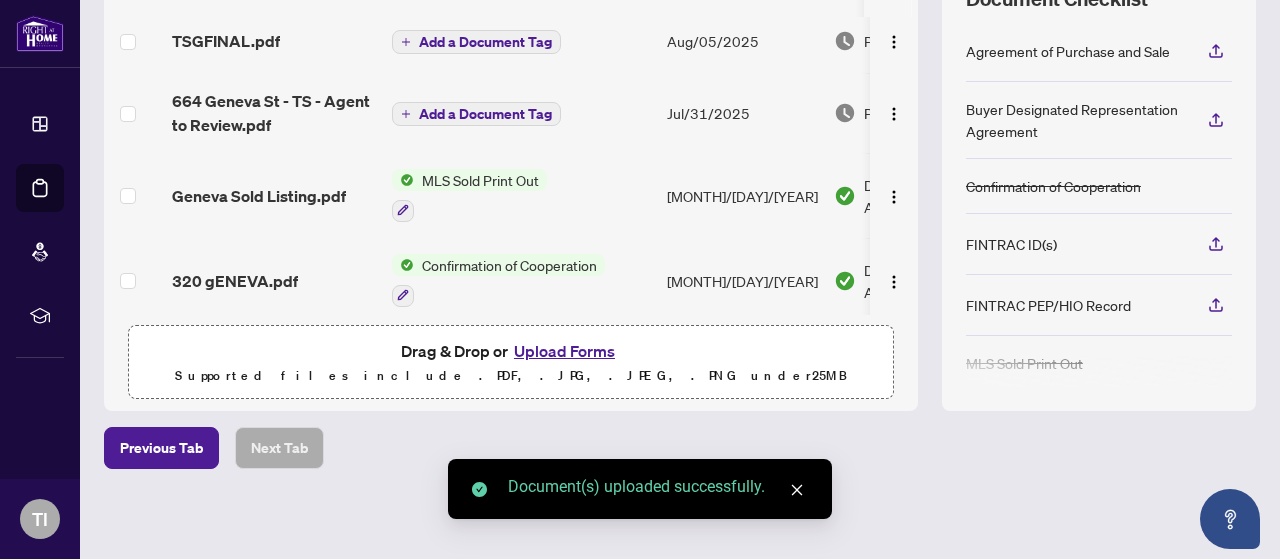 scroll, scrollTop: 0, scrollLeft: 0, axis: both 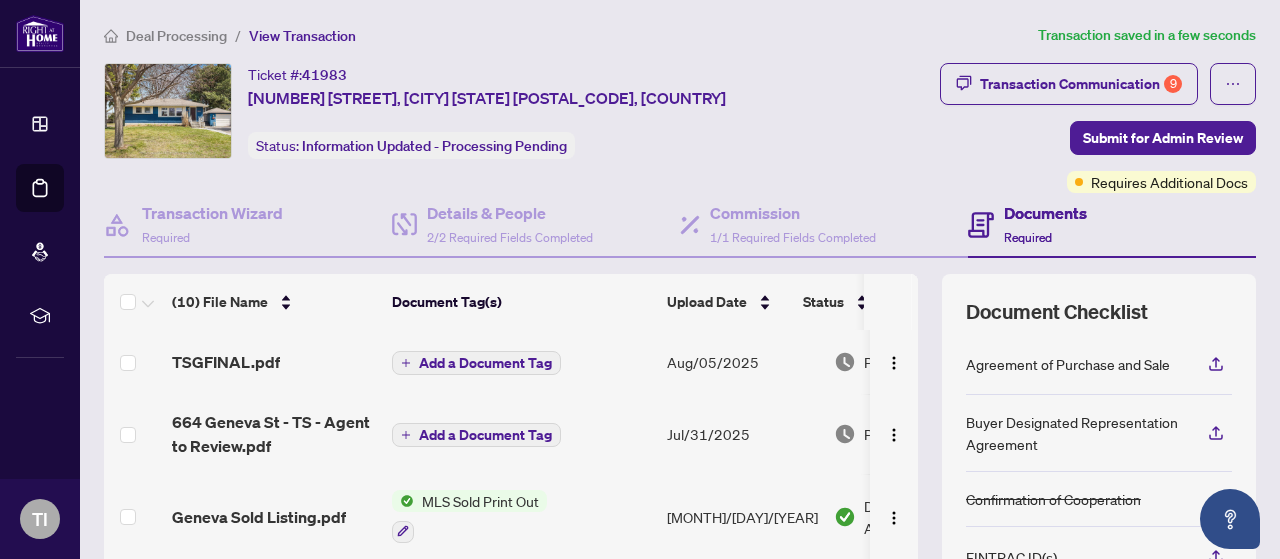 click on "Add a Document Tag" at bounding box center (485, 363) 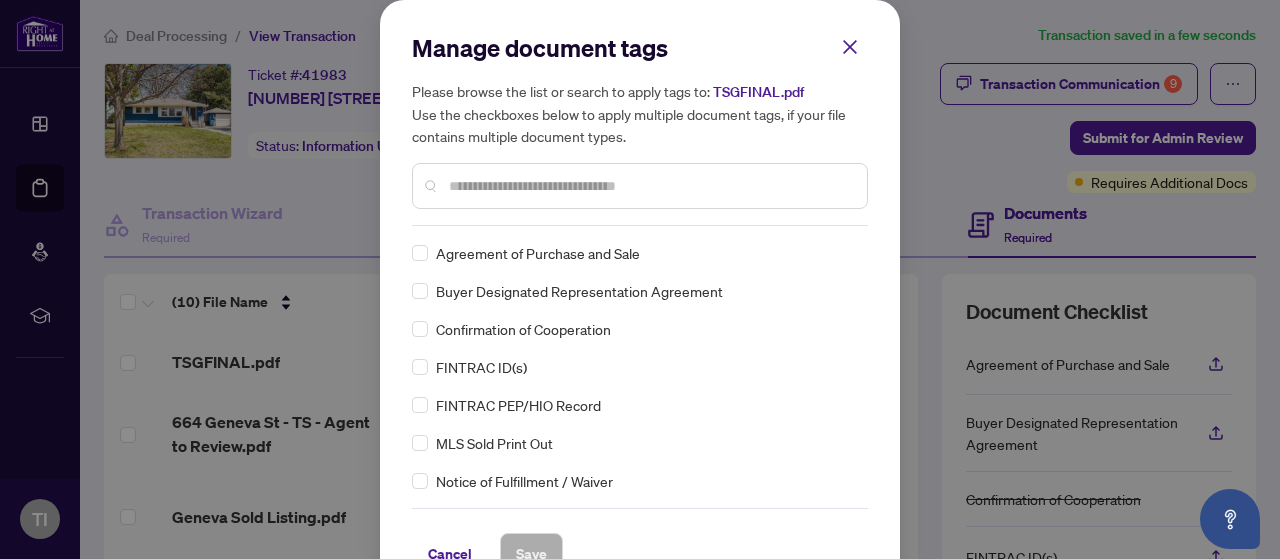 click at bounding box center [640, 186] 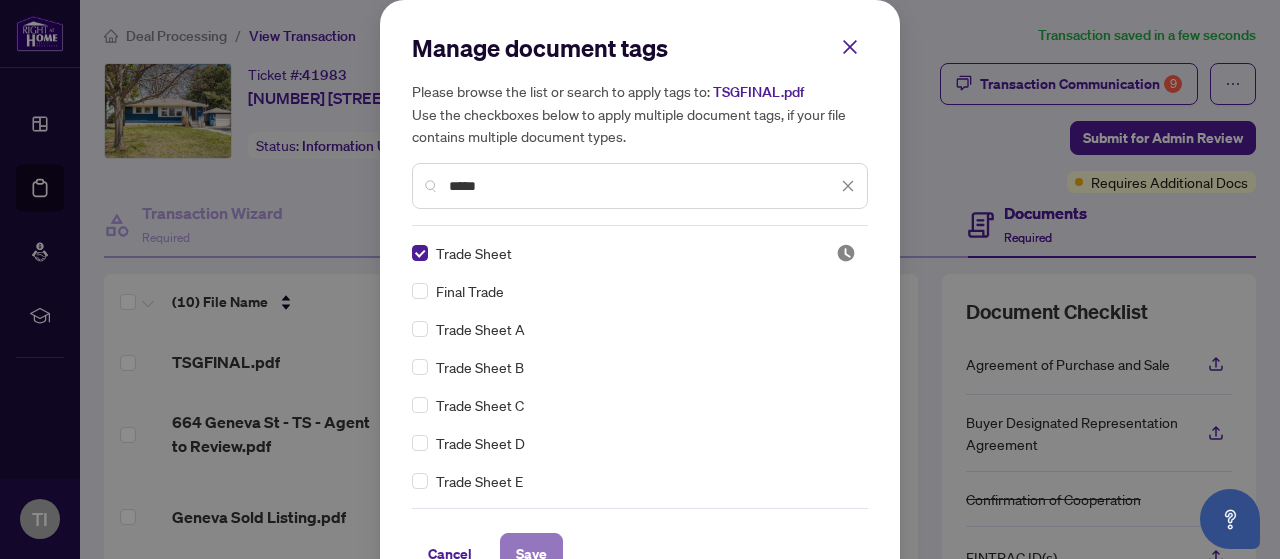 click on "Save" at bounding box center [531, 554] 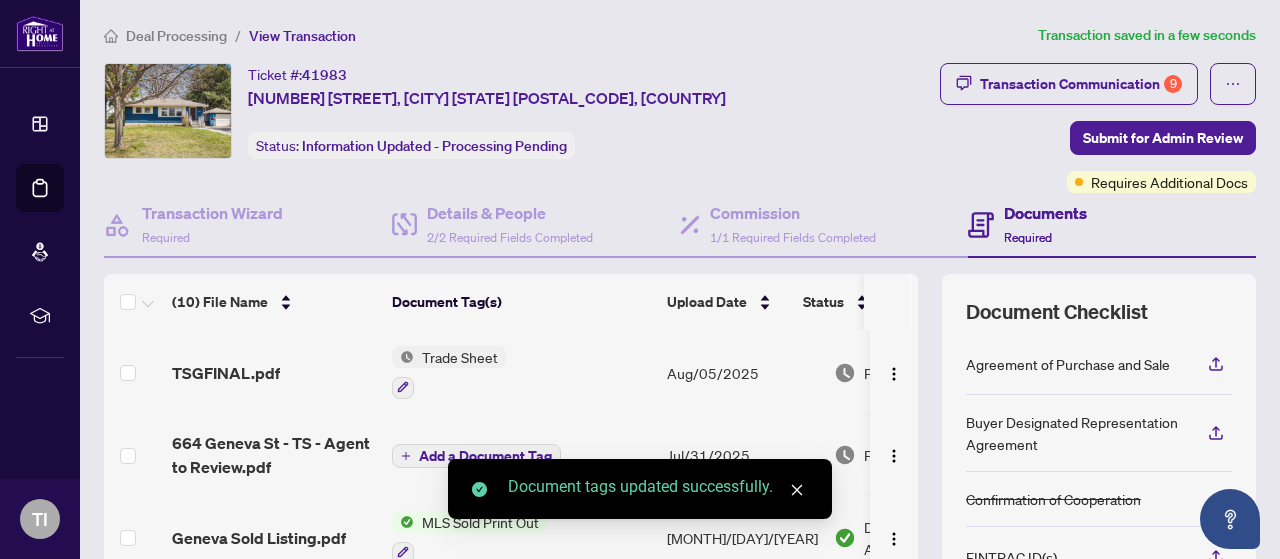 click on "Trade Sheet" at bounding box center (521, 372) 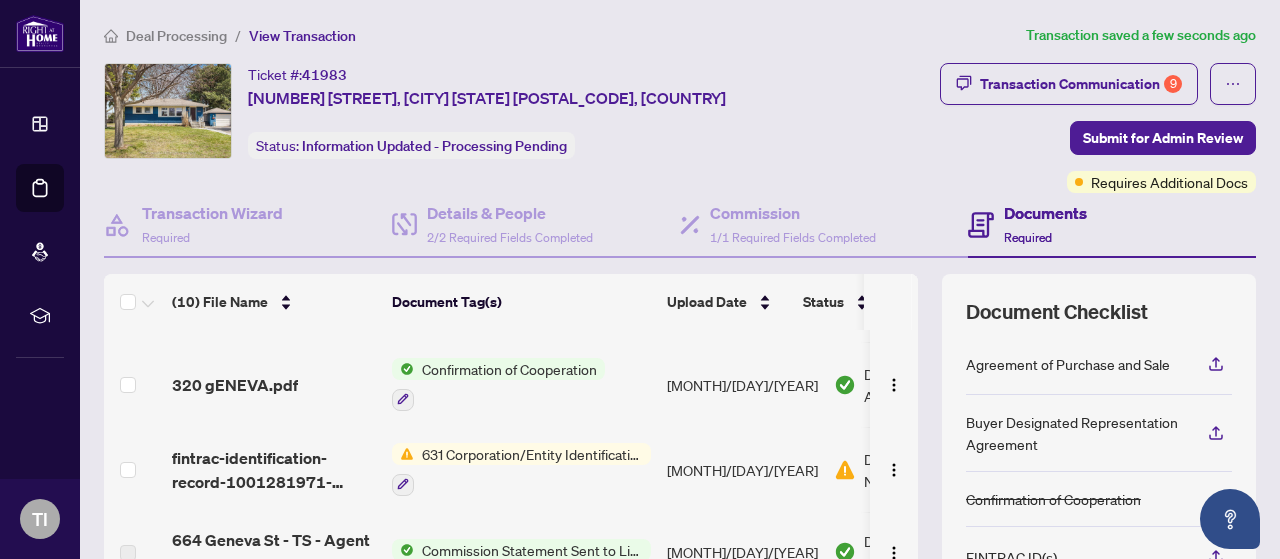 scroll, scrollTop: 250, scrollLeft: 0, axis: vertical 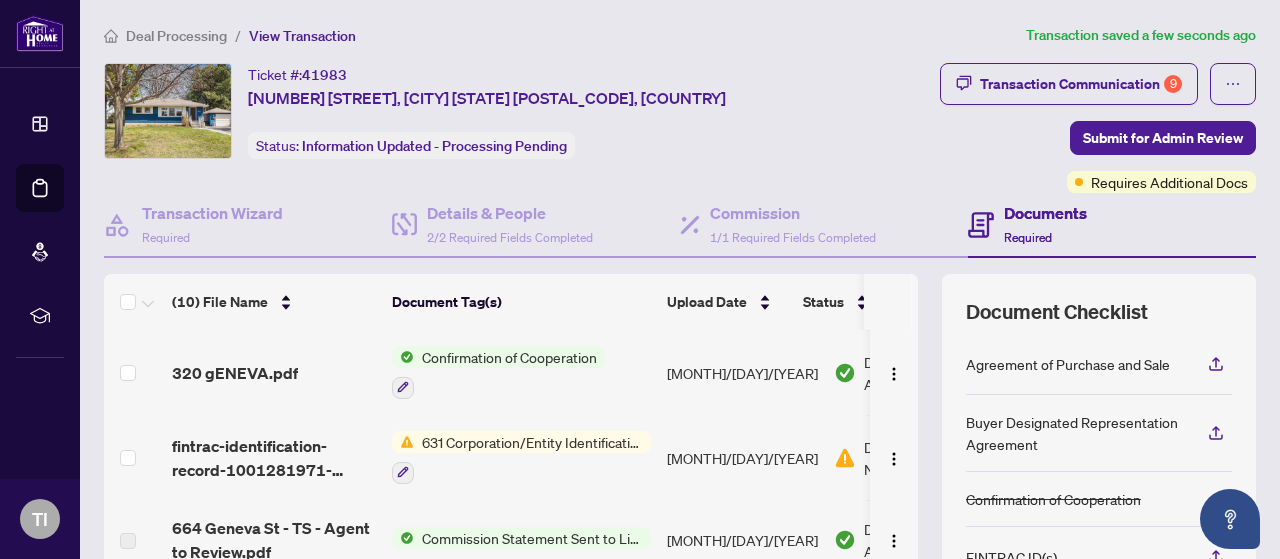 click on "631 Corporation/Entity Identification InformationRecord" at bounding box center (532, 442) 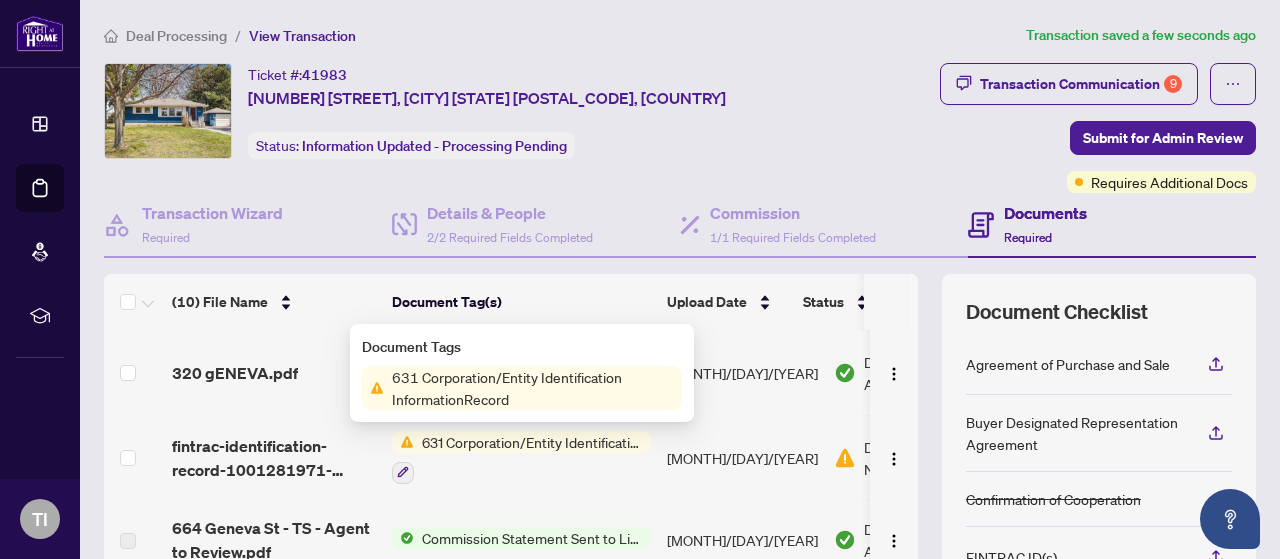 click on "631 Corporation/Entity Identification InformationRecord" at bounding box center [533, 388] 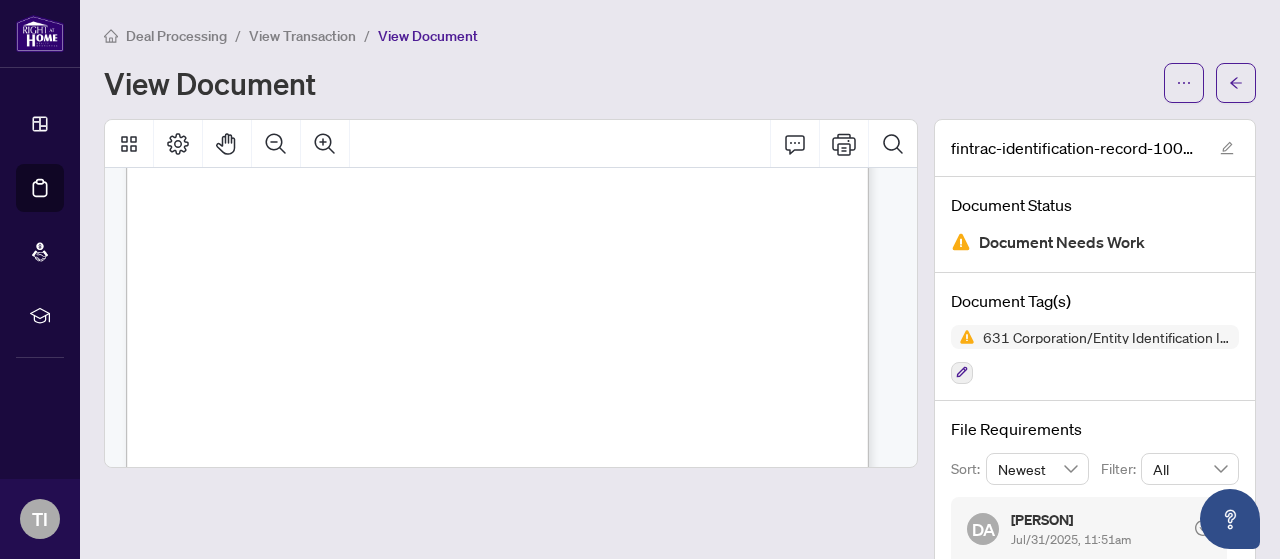scroll, scrollTop: 5274, scrollLeft: 0, axis: vertical 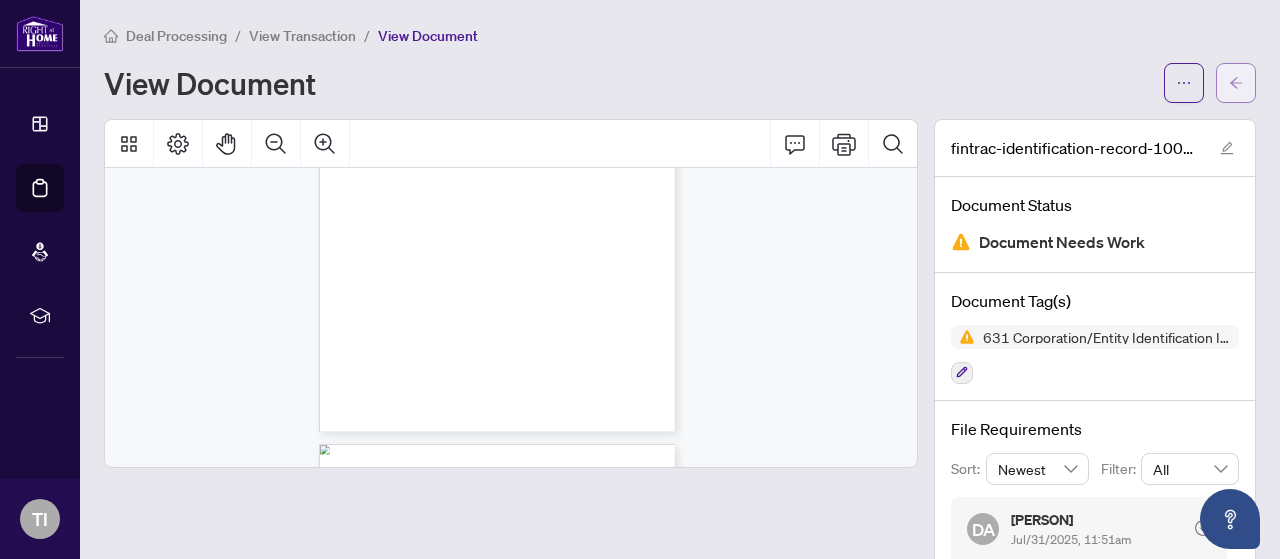 click 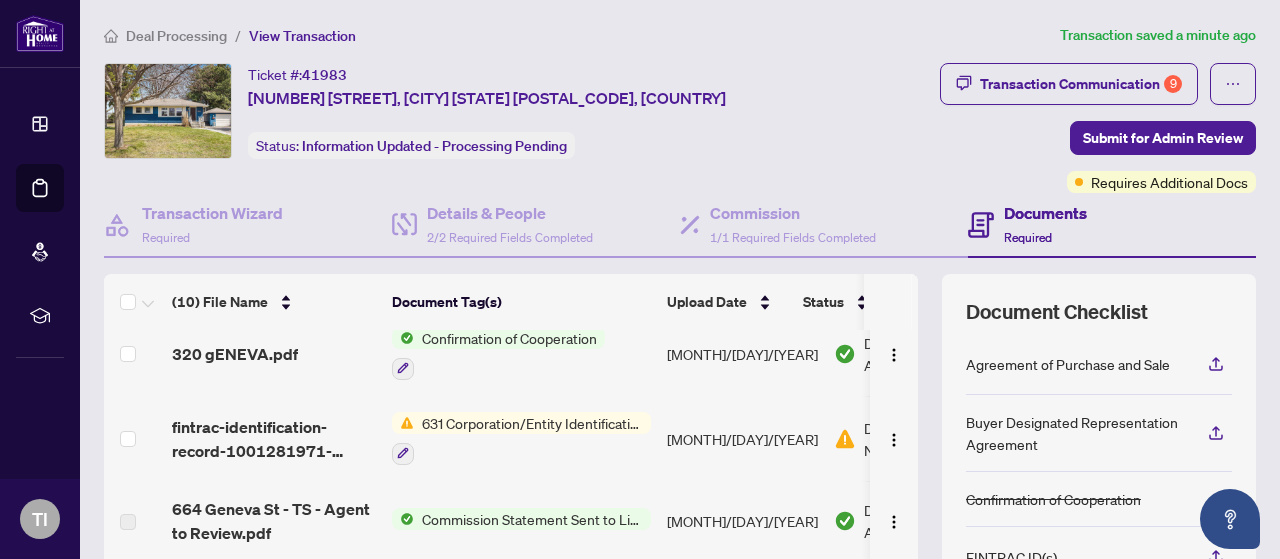 scroll, scrollTop: 277, scrollLeft: 0, axis: vertical 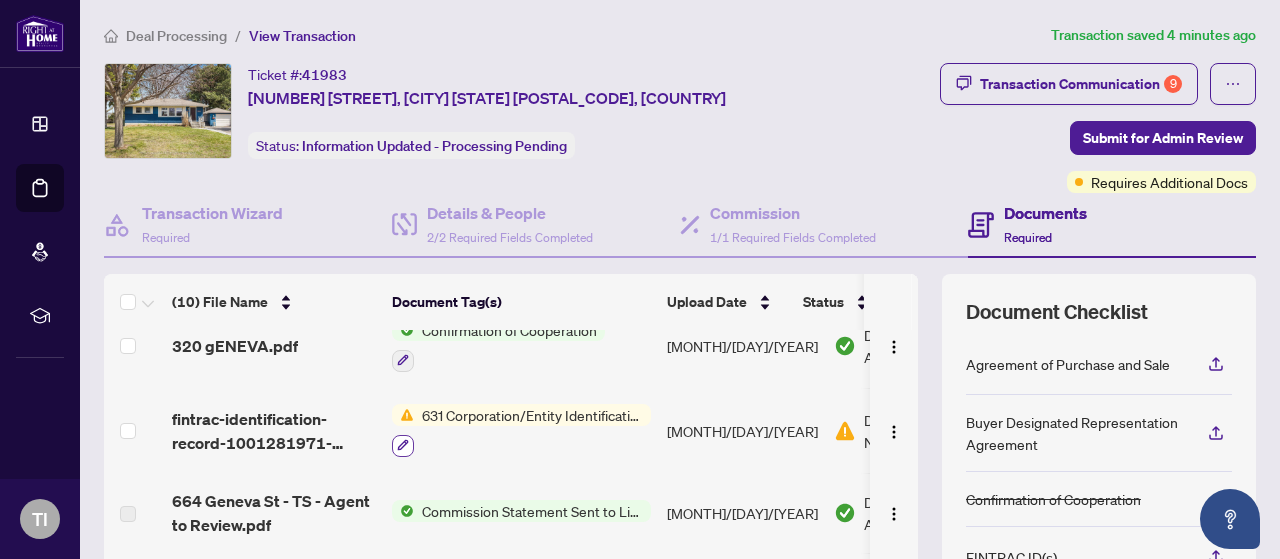 click 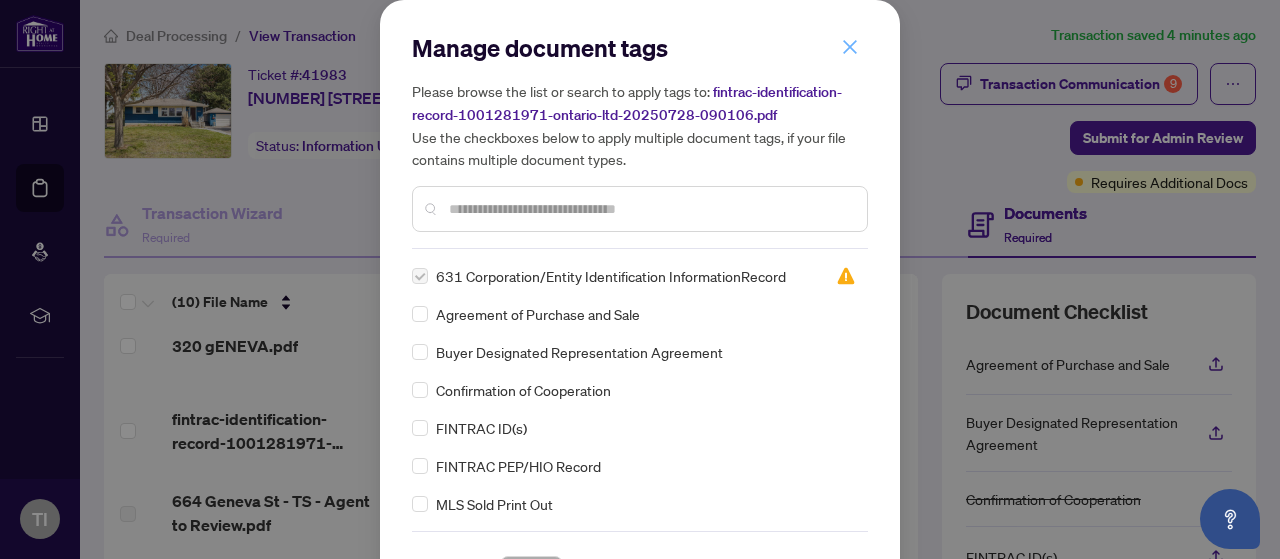 click at bounding box center [850, 47] 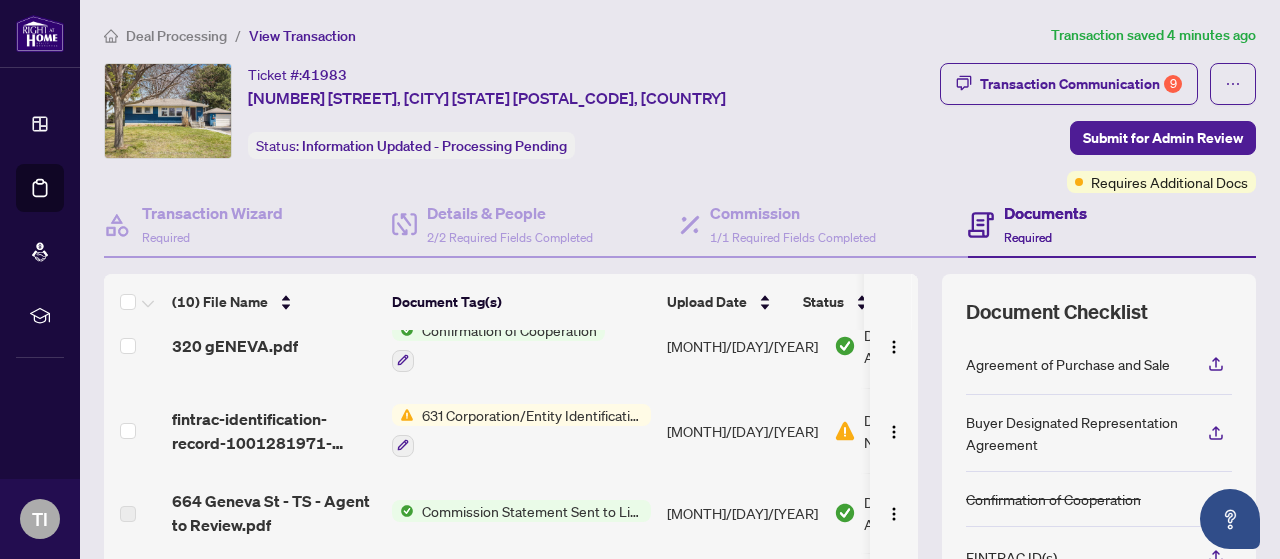 scroll, scrollTop: 540, scrollLeft: 0, axis: vertical 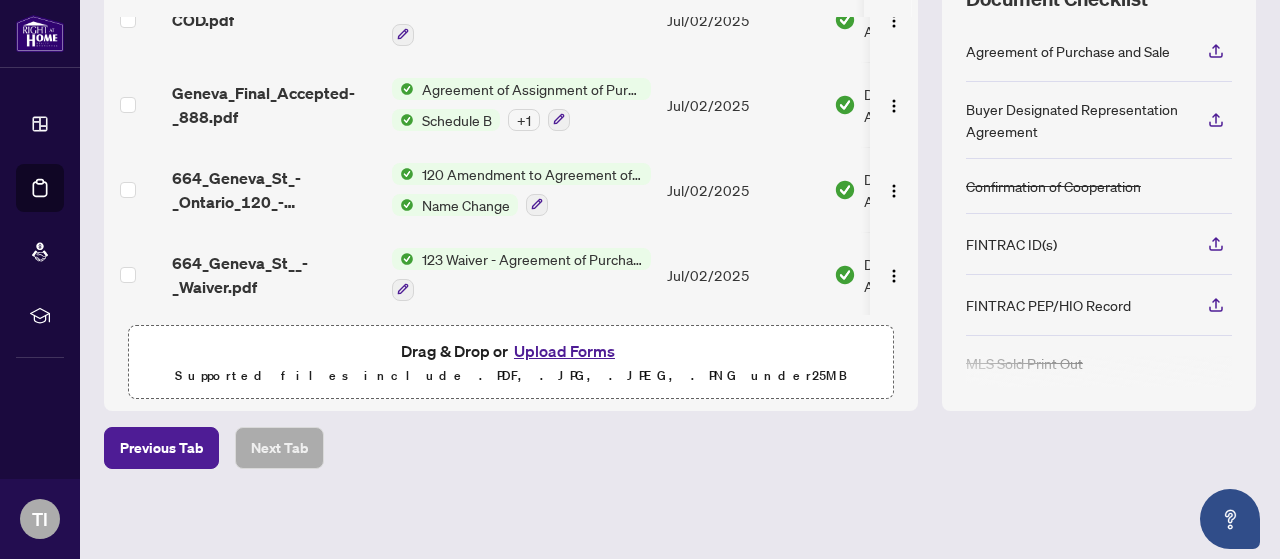 click on "Upload Forms" at bounding box center [564, 351] 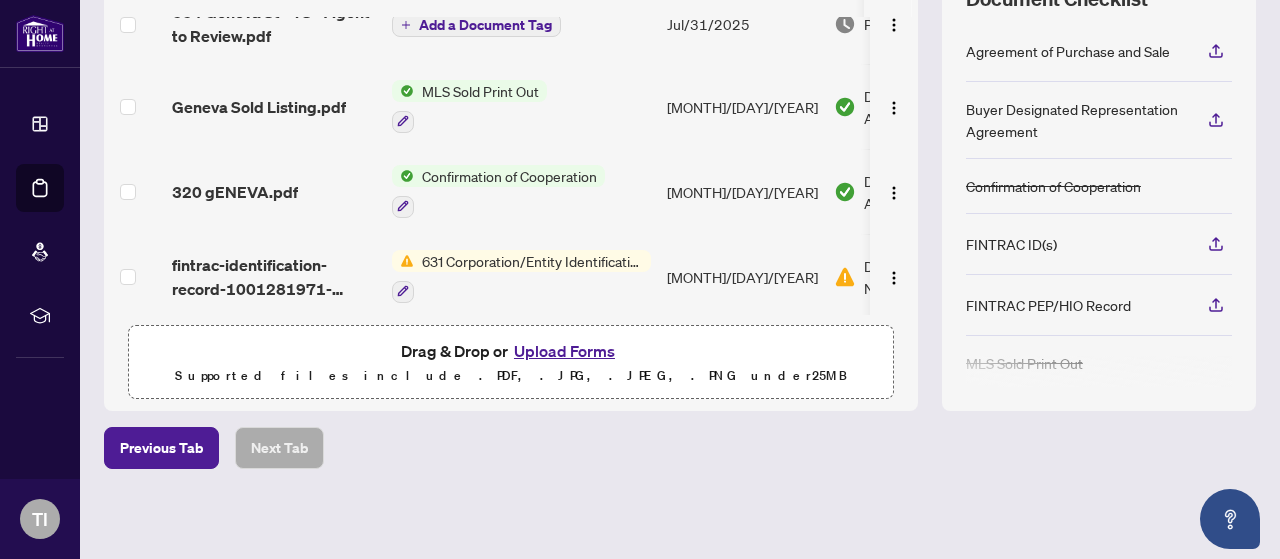 scroll, scrollTop: 0, scrollLeft: 0, axis: both 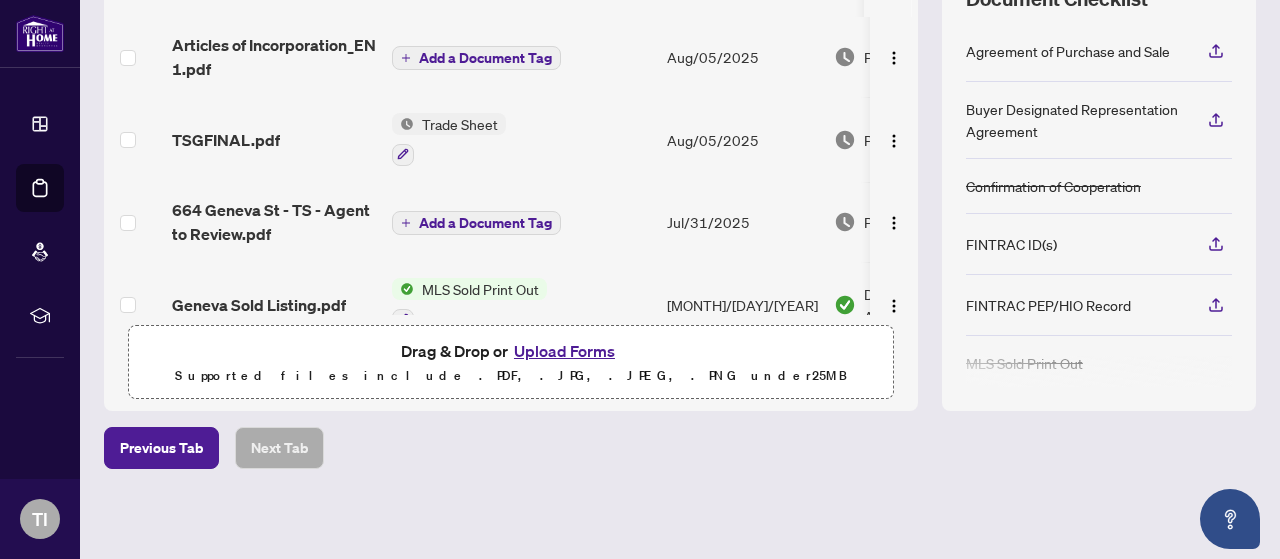 click on "Add a Document Tag" at bounding box center [485, 58] 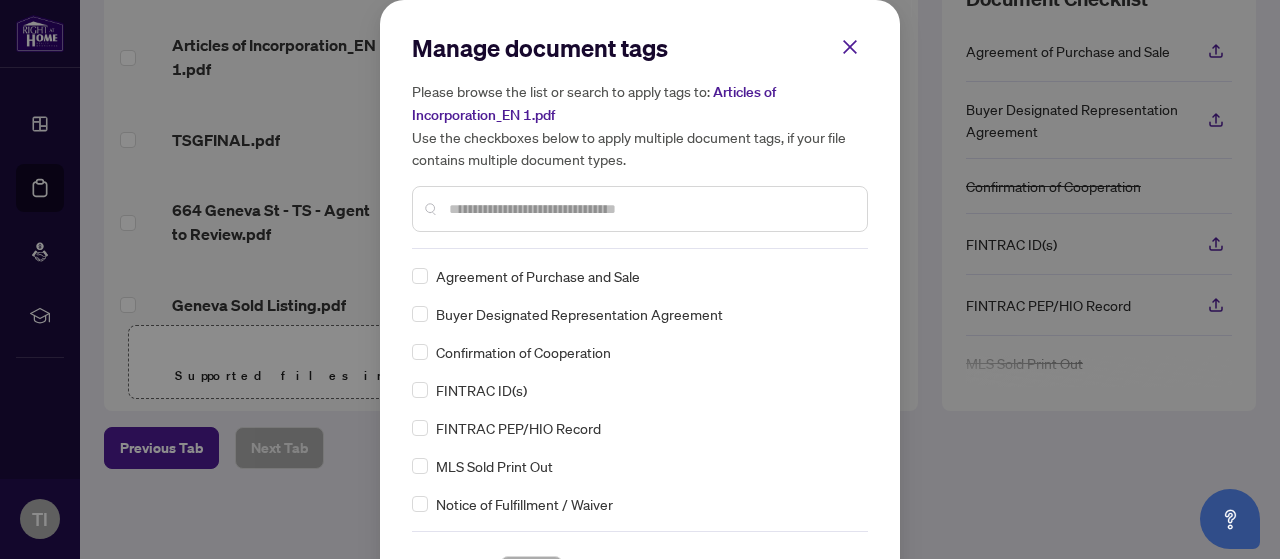 drag, startPoint x: 523, startPoint y: 209, endPoint x: 476, endPoint y: 206, distance: 47.095646 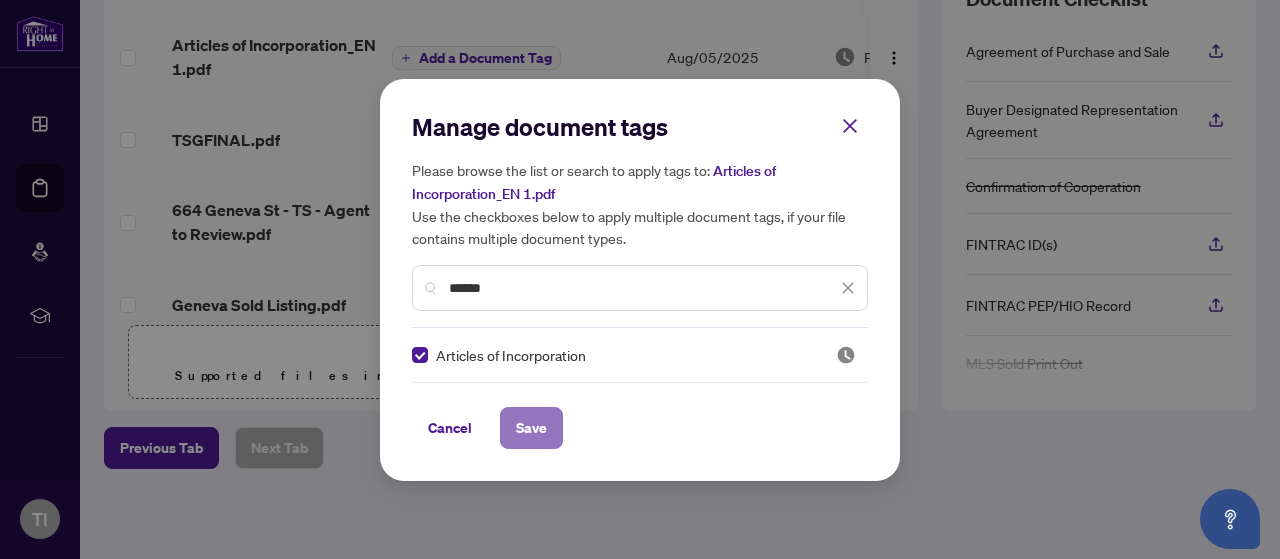 click on "Save" at bounding box center [531, 428] 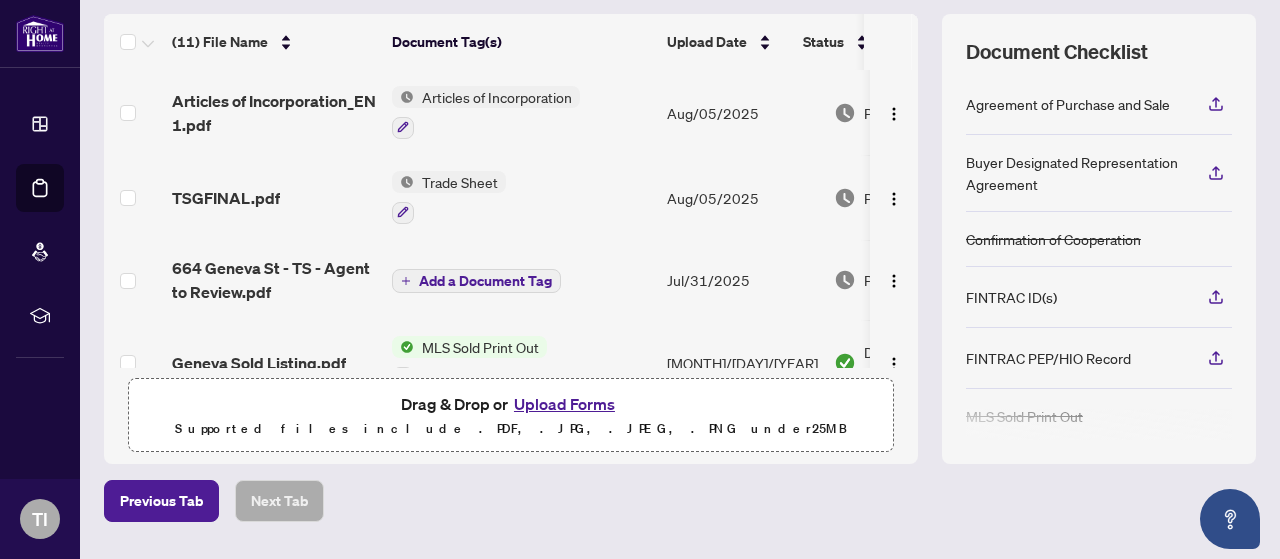 scroll, scrollTop: 259, scrollLeft: 0, axis: vertical 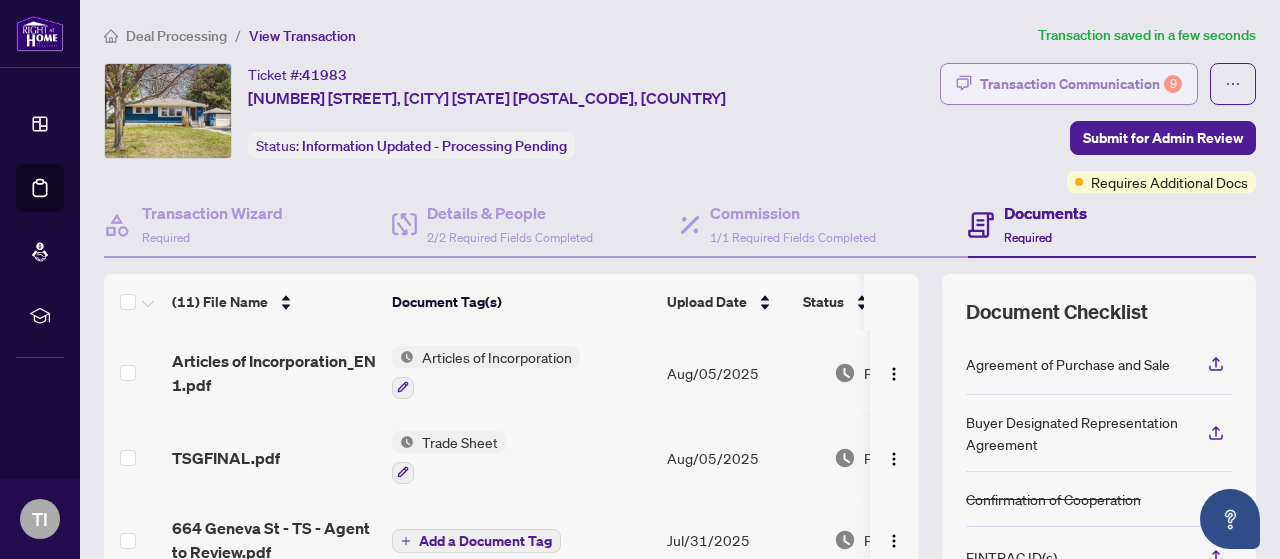 click on "Transaction Communication 9" at bounding box center (1081, 84) 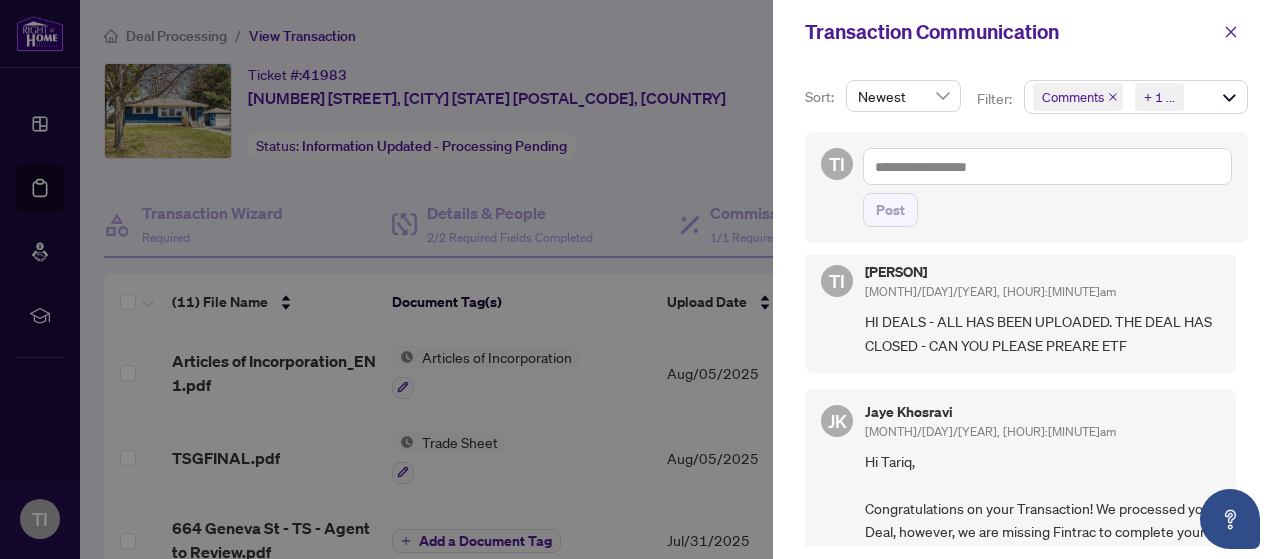 scroll, scrollTop: 430, scrollLeft: 0, axis: vertical 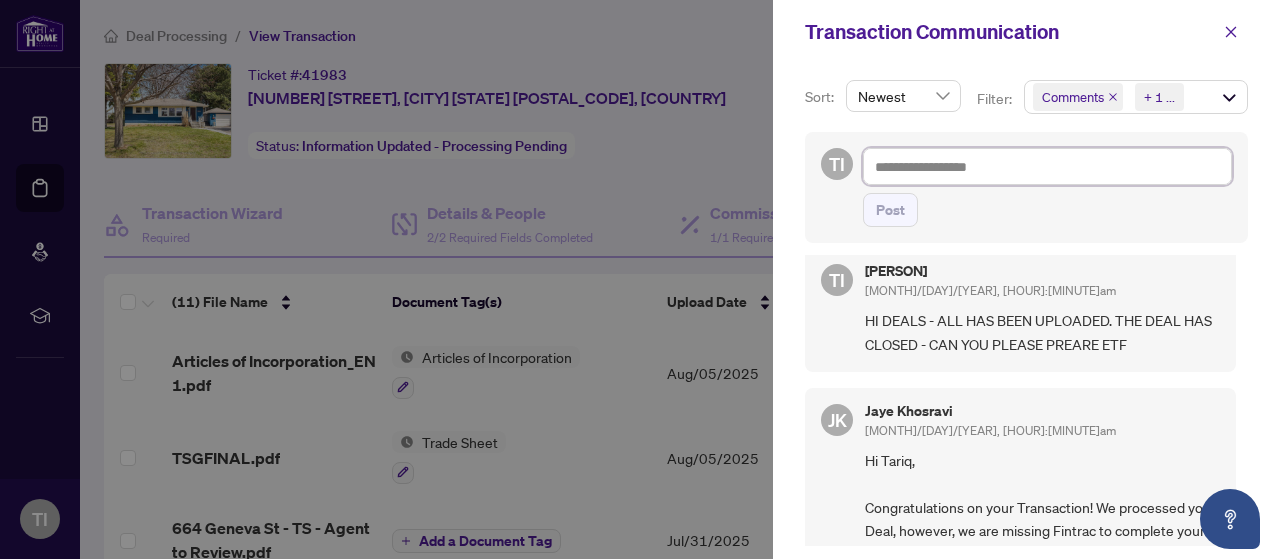 click at bounding box center (1047, 166) 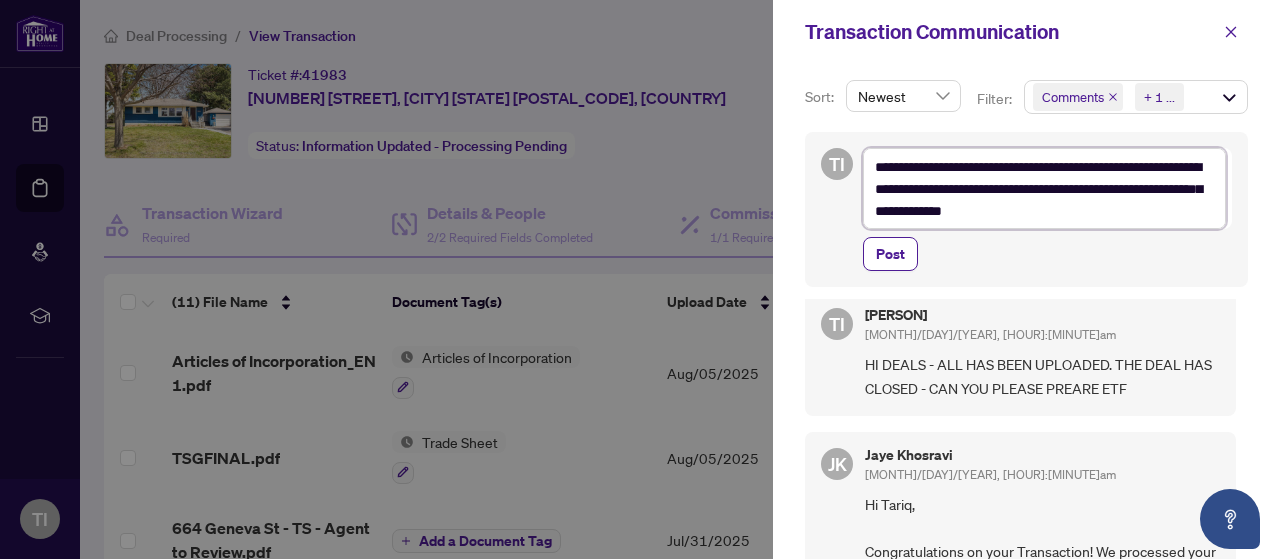 click on "**********" at bounding box center [1044, 188] 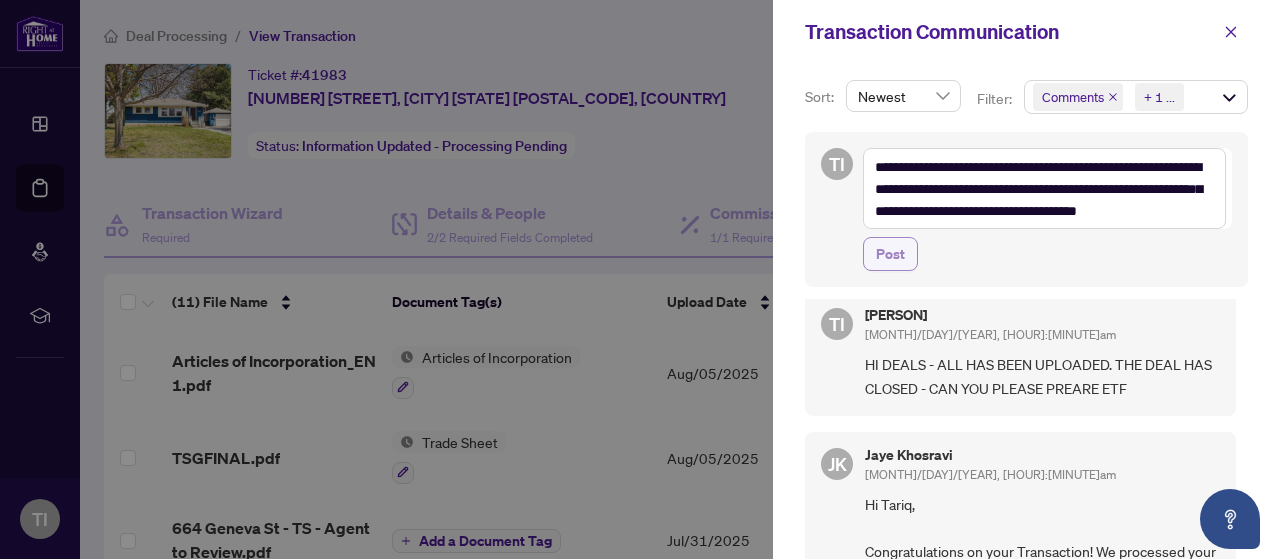 click on "Post" at bounding box center (890, 254) 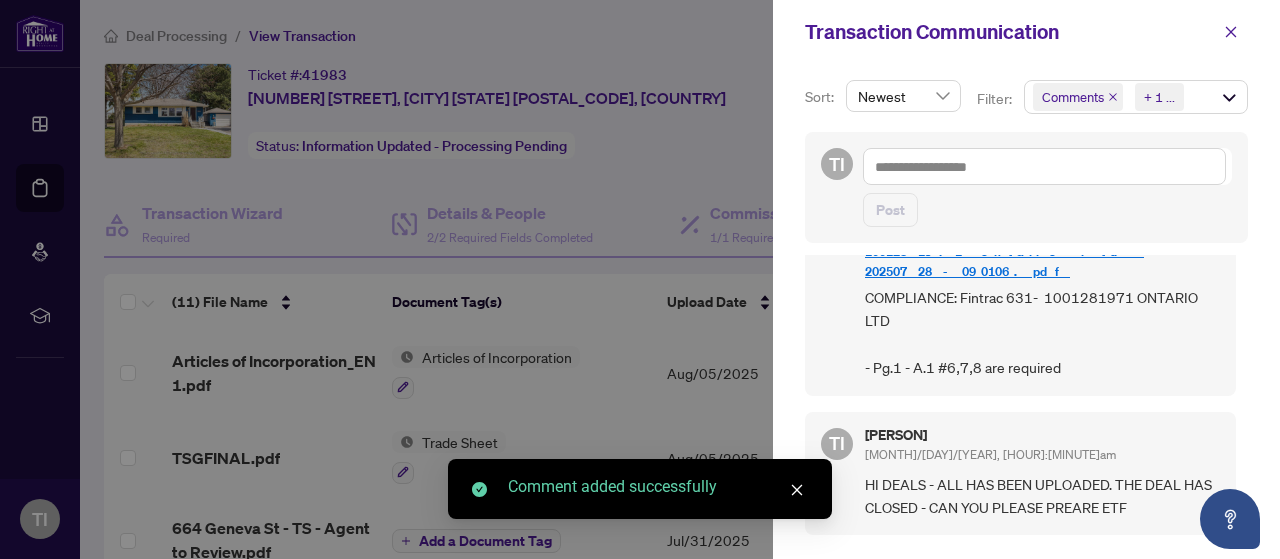 scroll, scrollTop: 0, scrollLeft: 0, axis: both 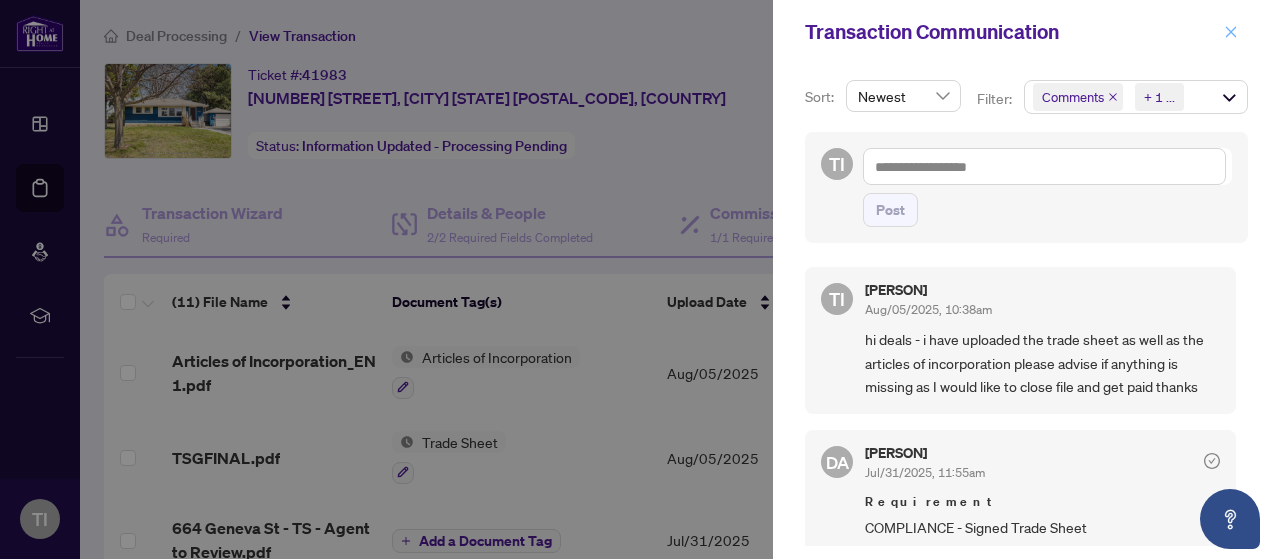 click at bounding box center [1231, 32] 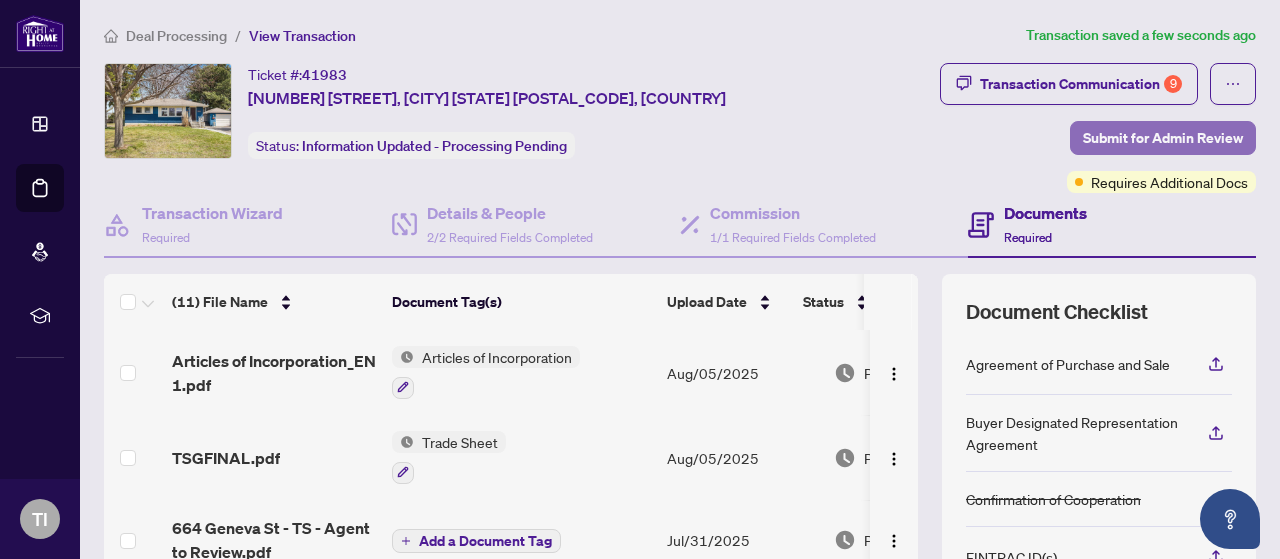 click on "Submit for Admin Review" at bounding box center [1163, 138] 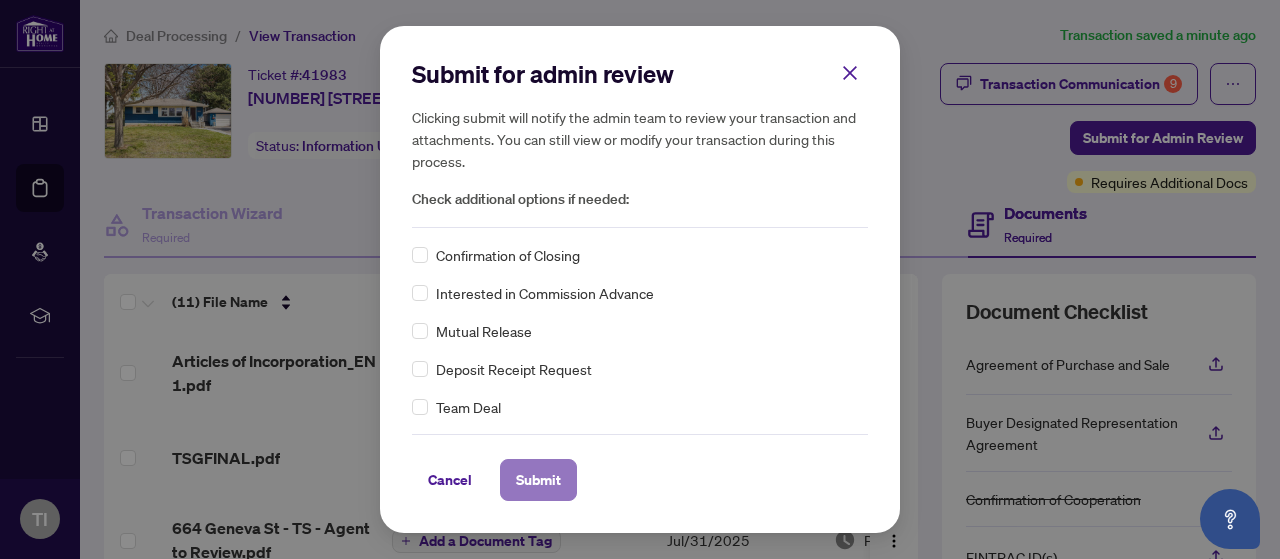 click on "Submit" at bounding box center (538, 480) 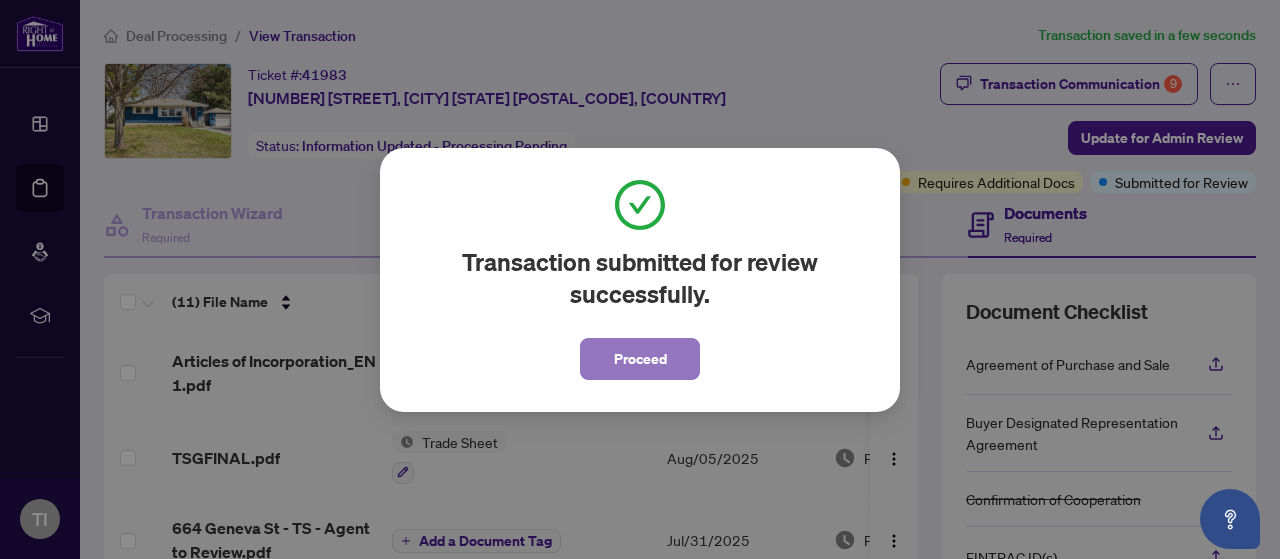 drag, startPoint x: 627, startPoint y: 377, endPoint x: 604, endPoint y: 360, distance: 28.600698 